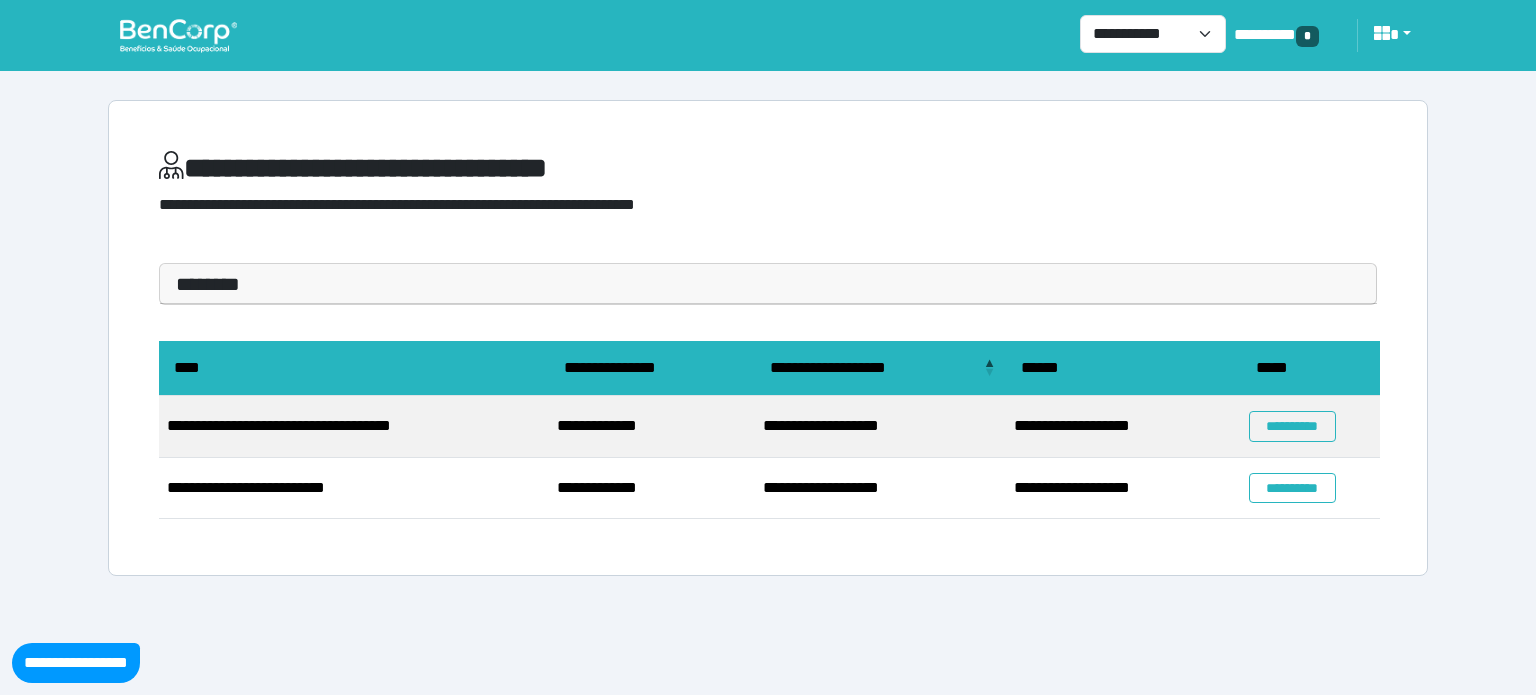 scroll, scrollTop: 0, scrollLeft: 0, axis: both 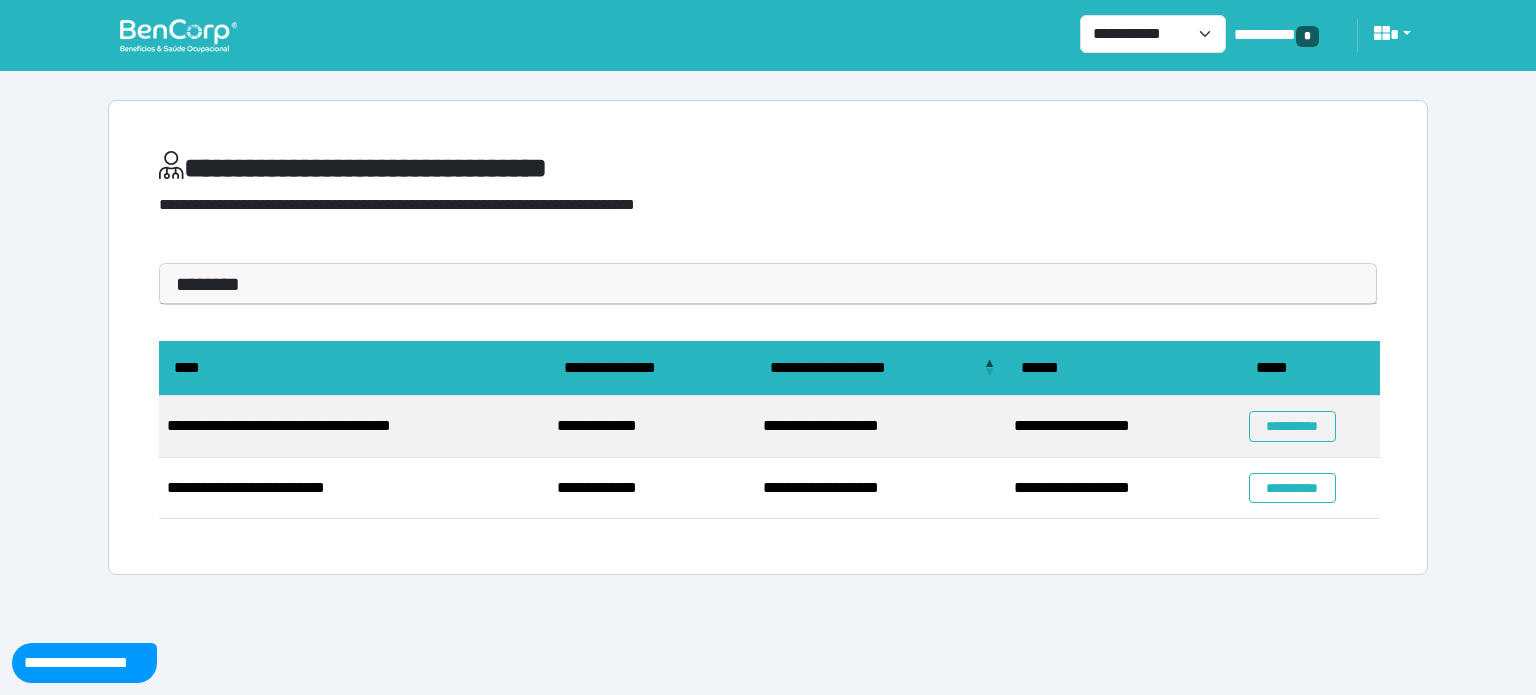 click at bounding box center (178, 35) 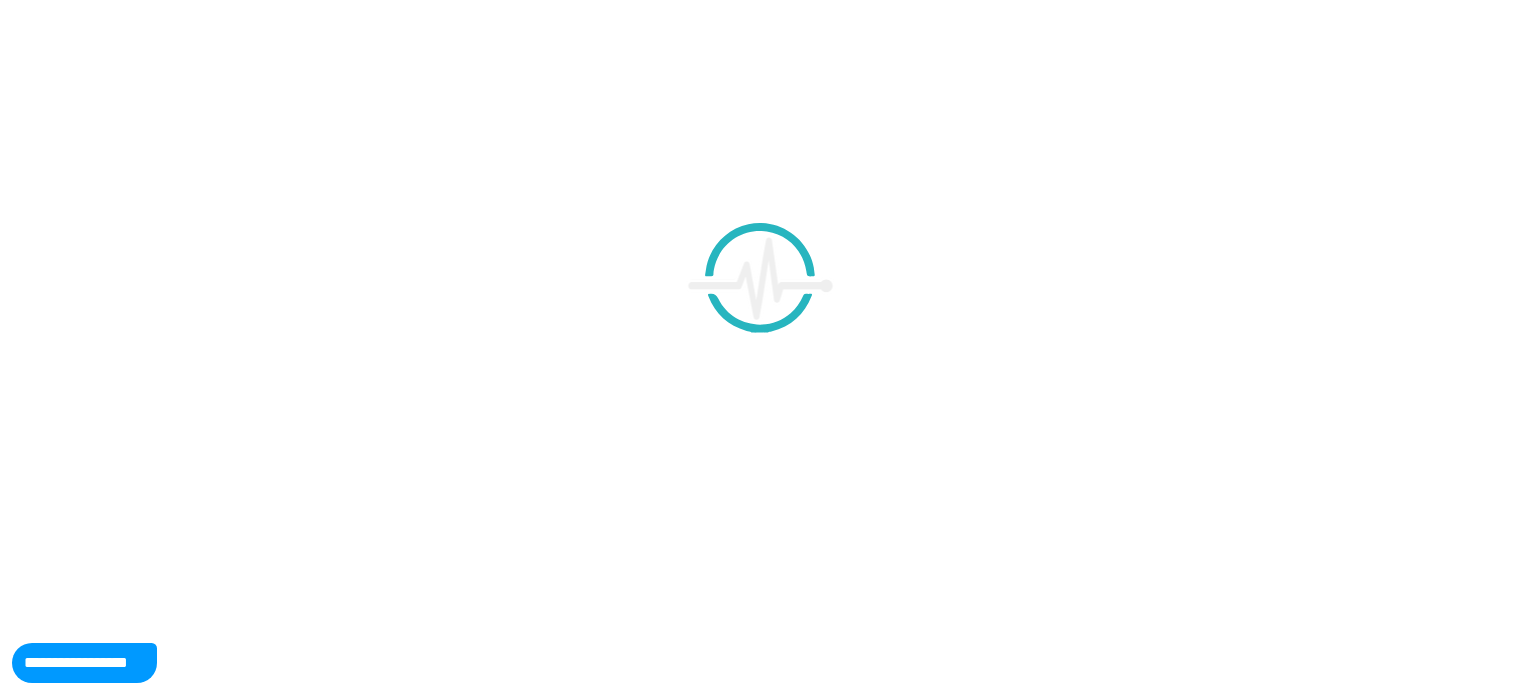 scroll, scrollTop: 0, scrollLeft: 0, axis: both 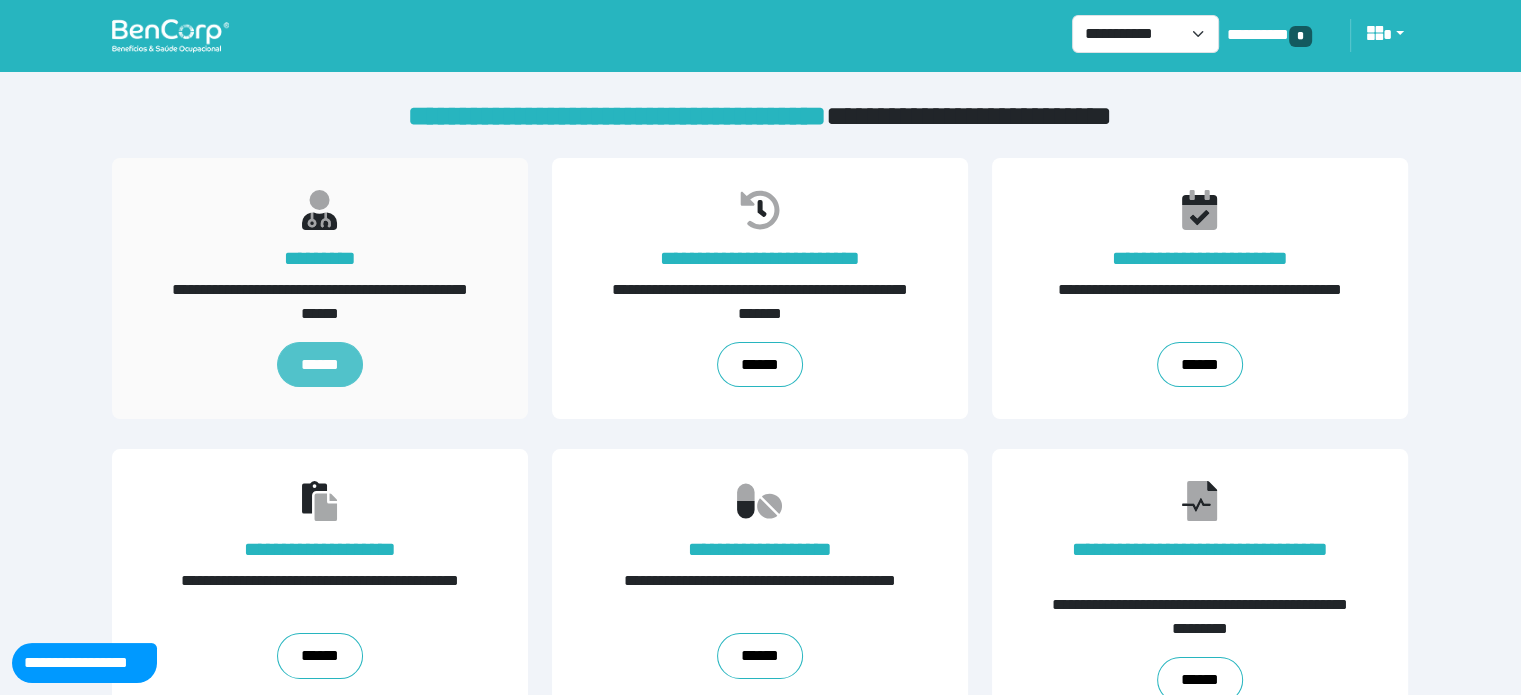 click on "******" at bounding box center [320, 365] 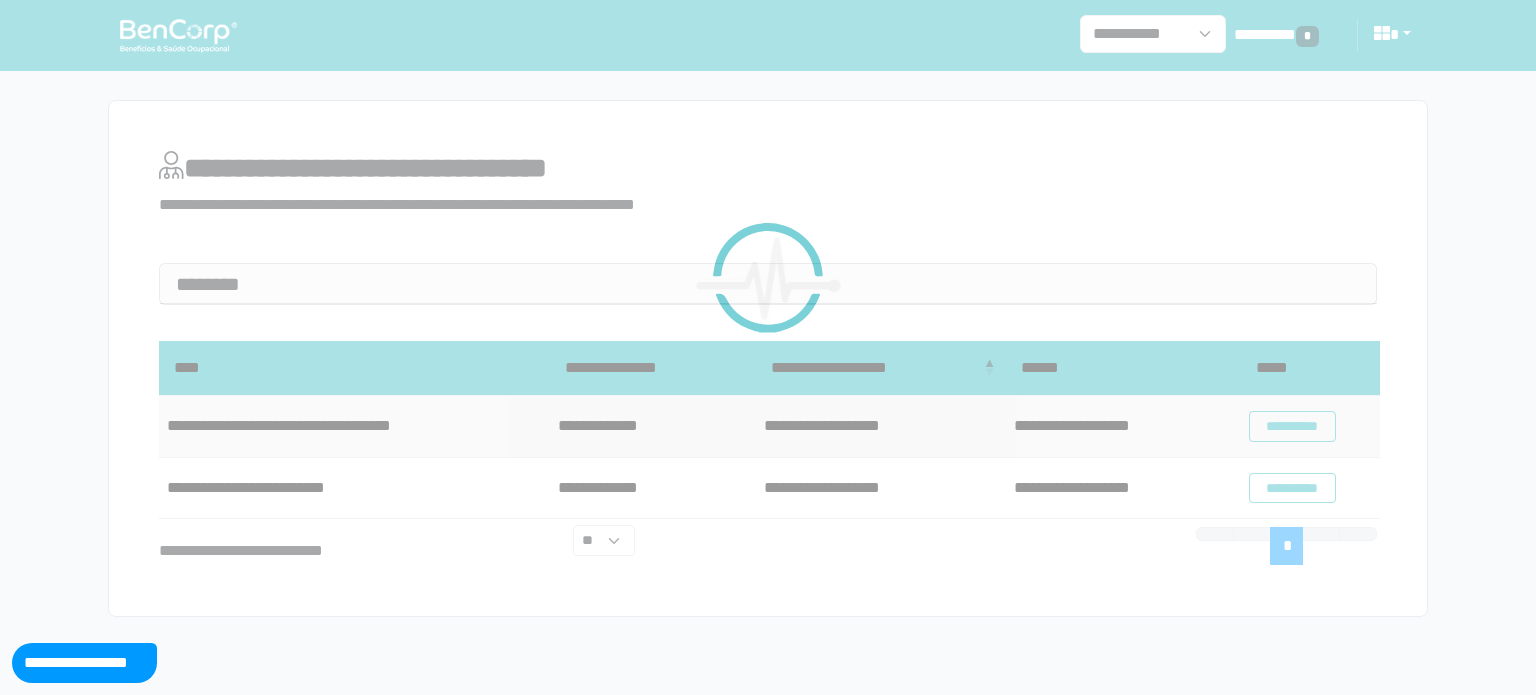 scroll, scrollTop: 0, scrollLeft: 0, axis: both 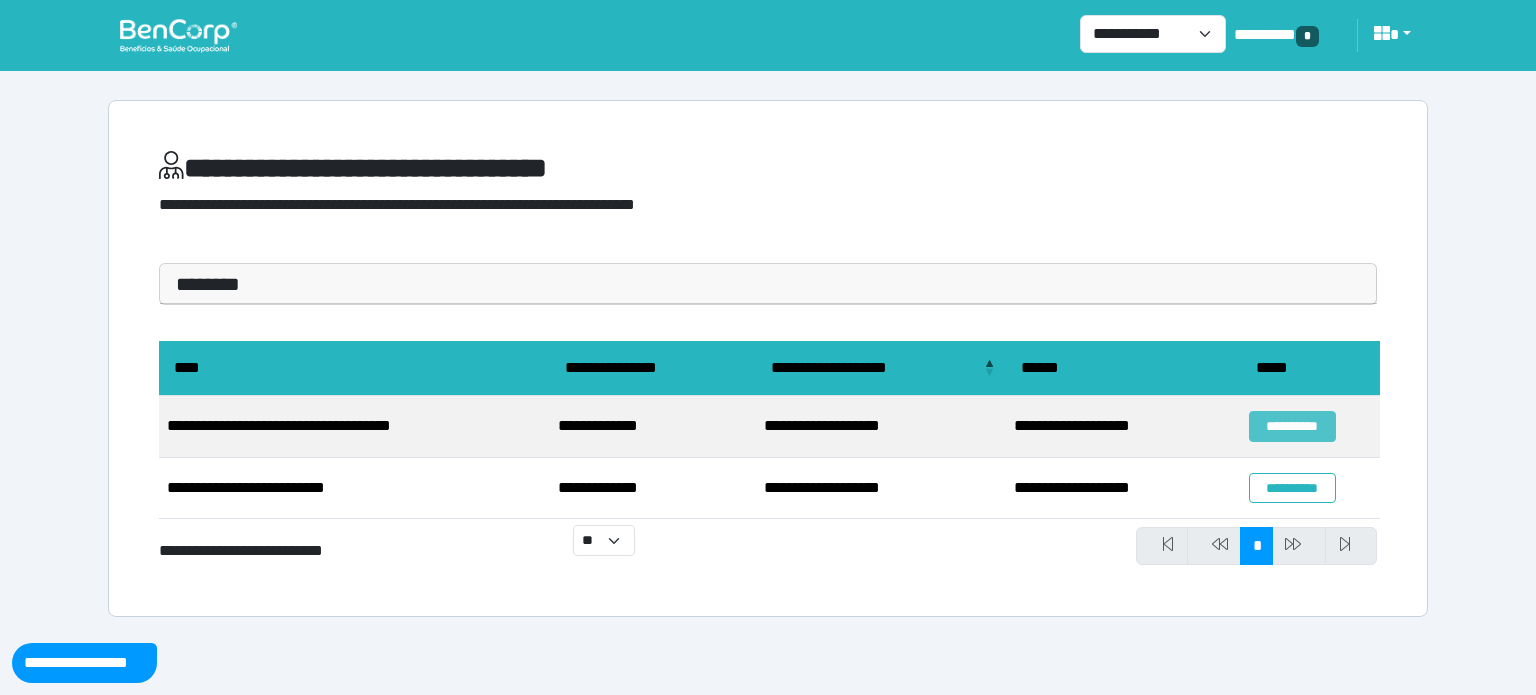 click on "**********" at bounding box center [1292, 426] 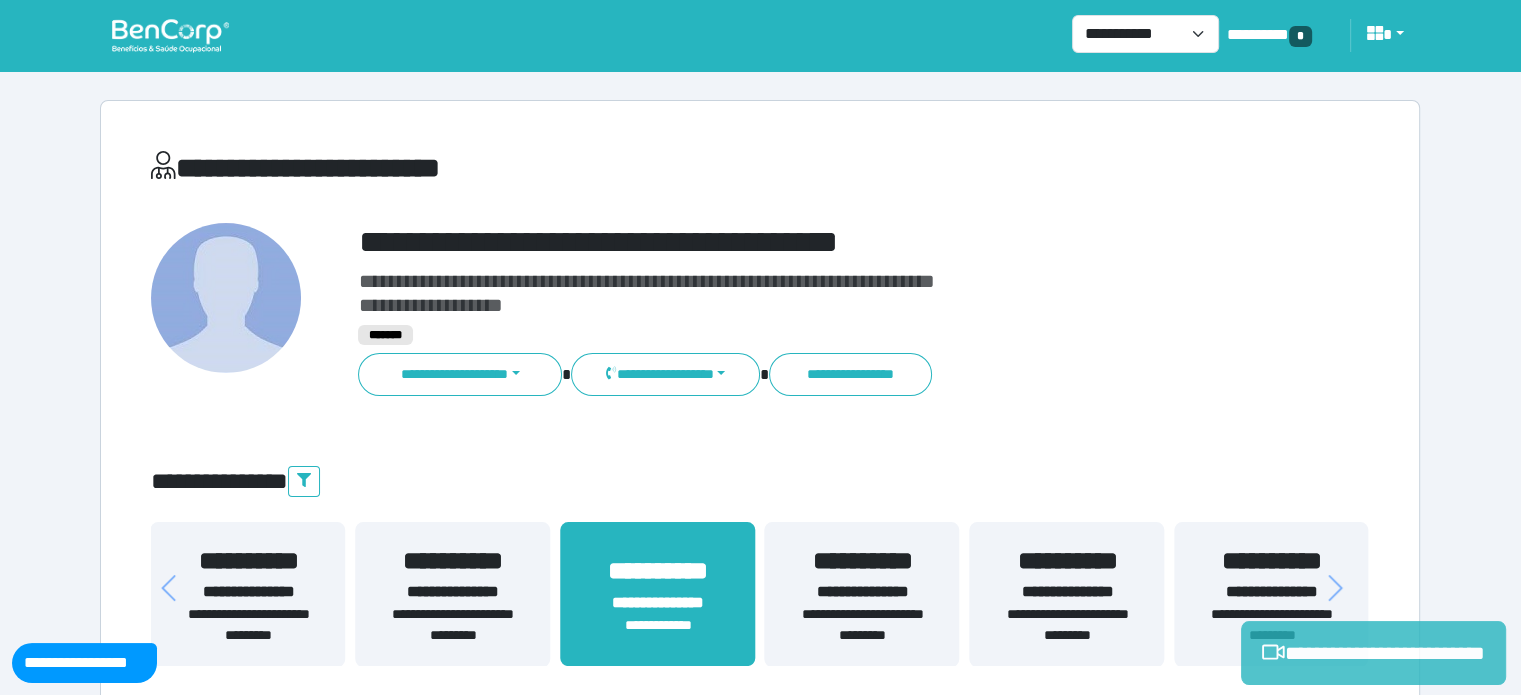 scroll, scrollTop: 0, scrollLeft: 0, axis: both 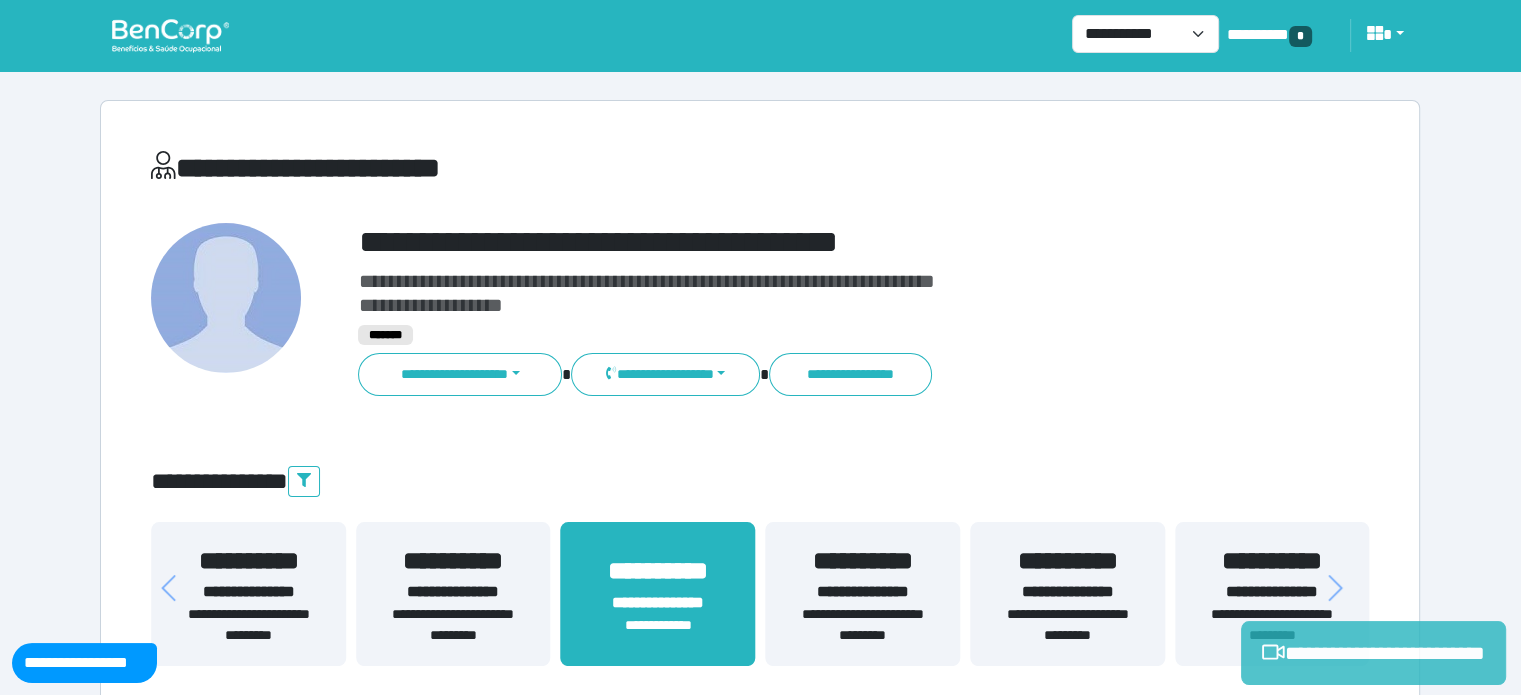 click on "**********" at bounding box center [1373, 653] 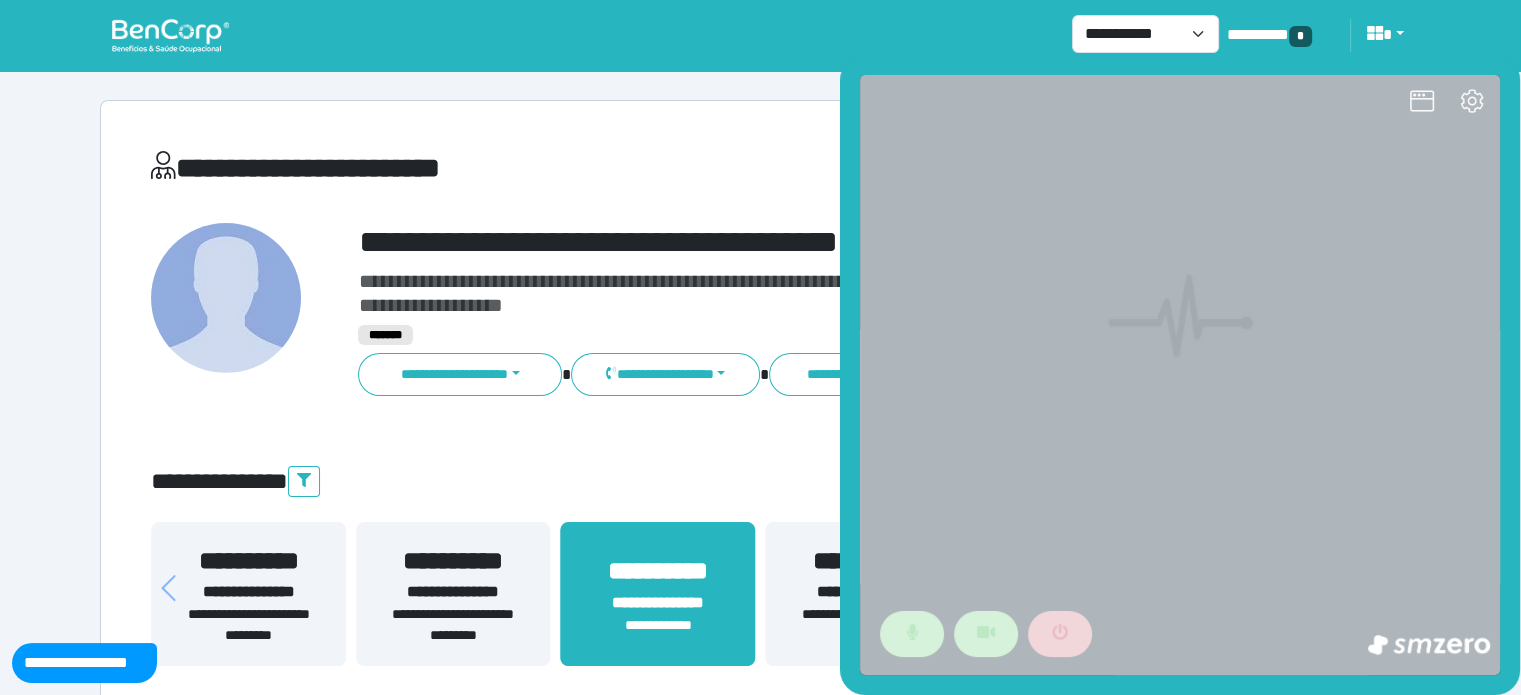 scroll, scrollTop: 0, scrollLeft: 0, axis: both 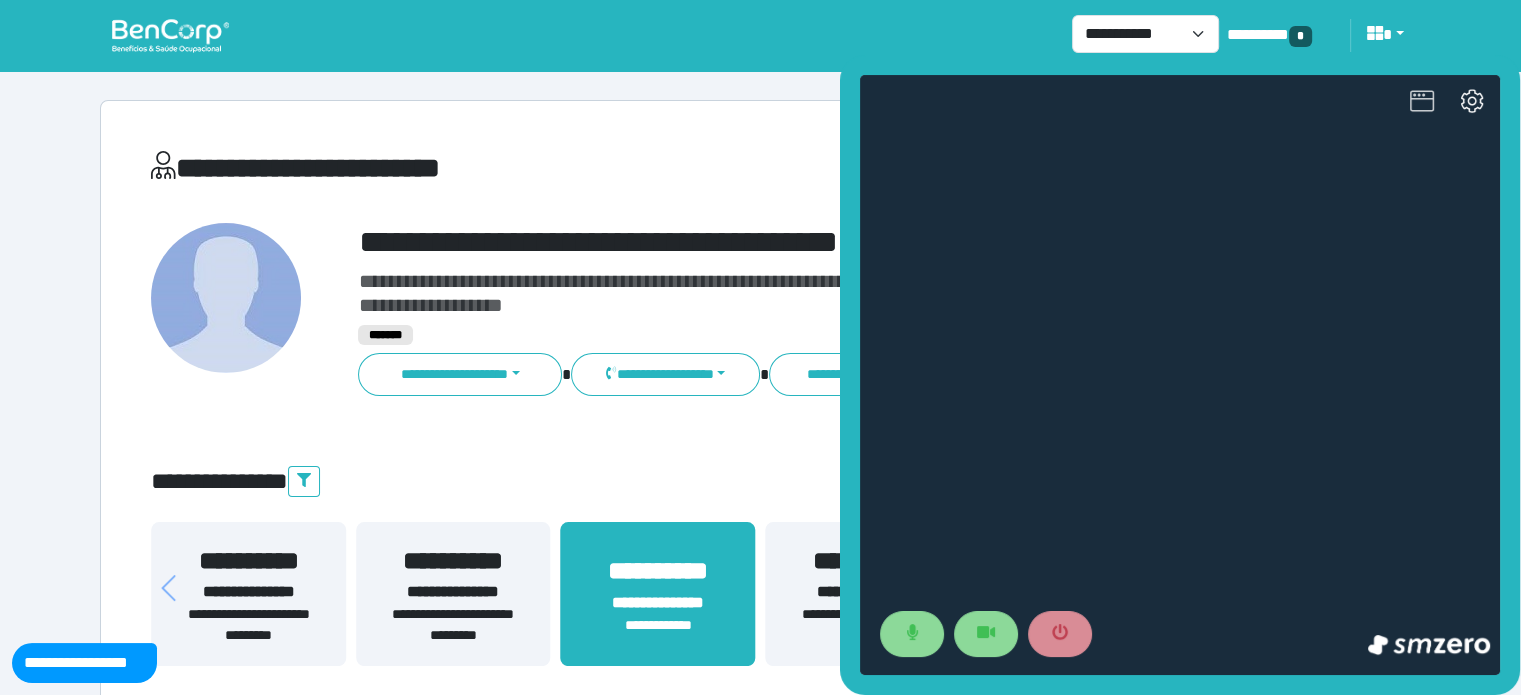 click 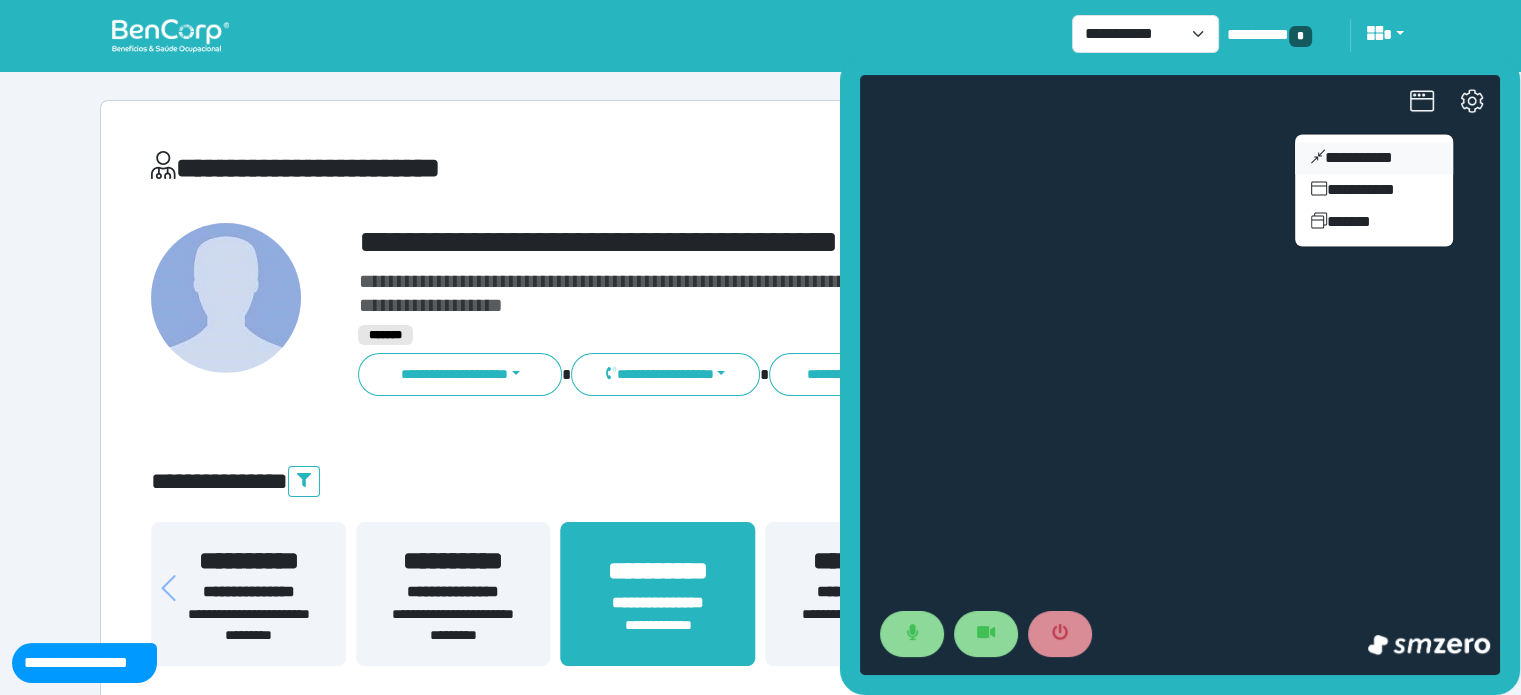 click on "**********" at bounding box center (1374, 158) 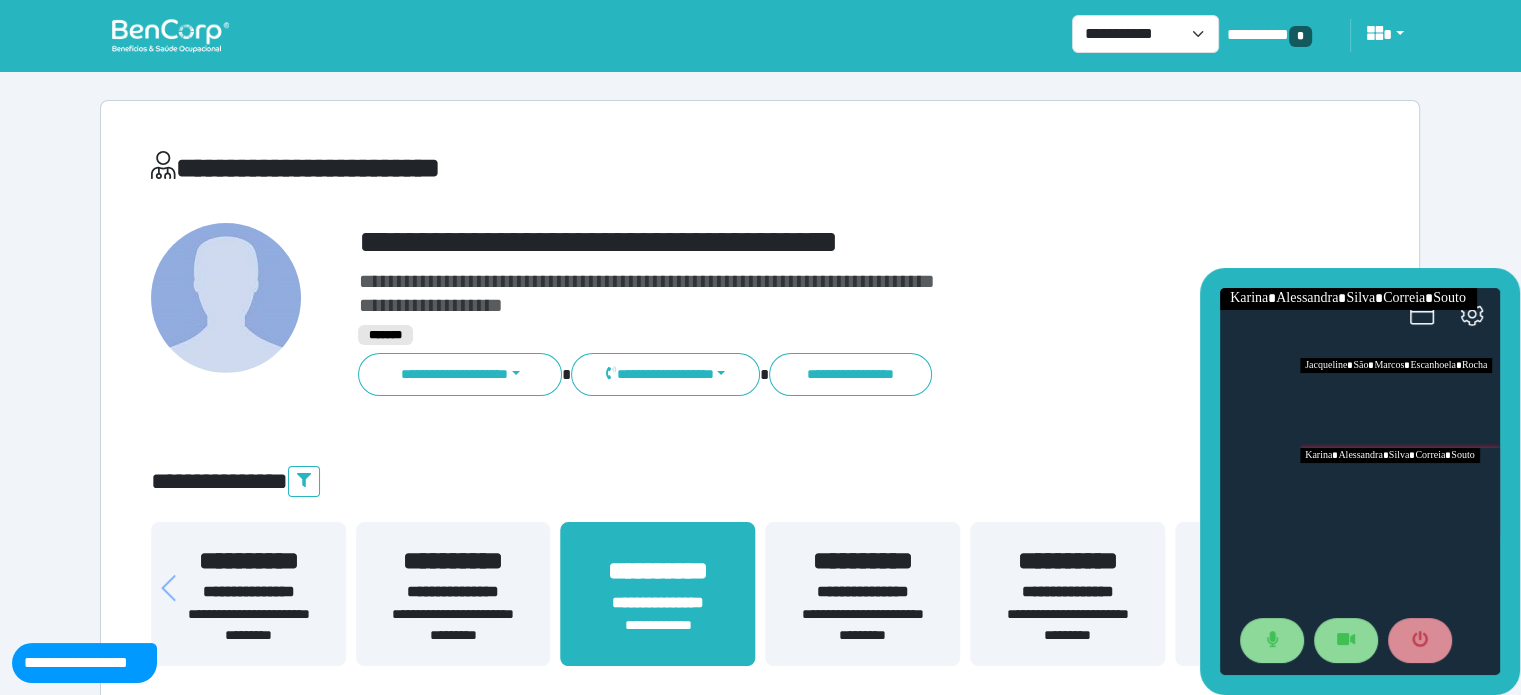 click at bounding box center [1400, 403] 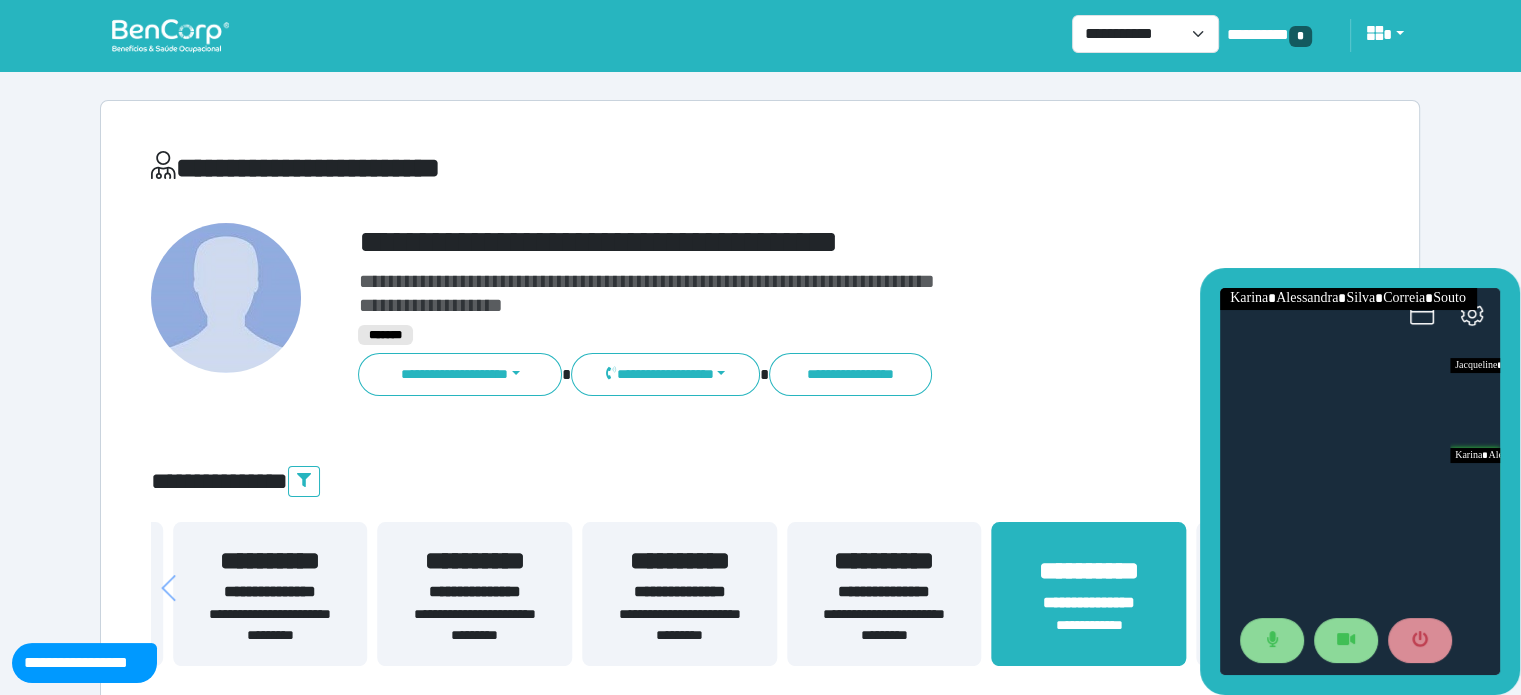 drag, startPoint x: 421, startPoint y: 611, endPoint x: 852, endPoint y: 587, distance: 431.6677 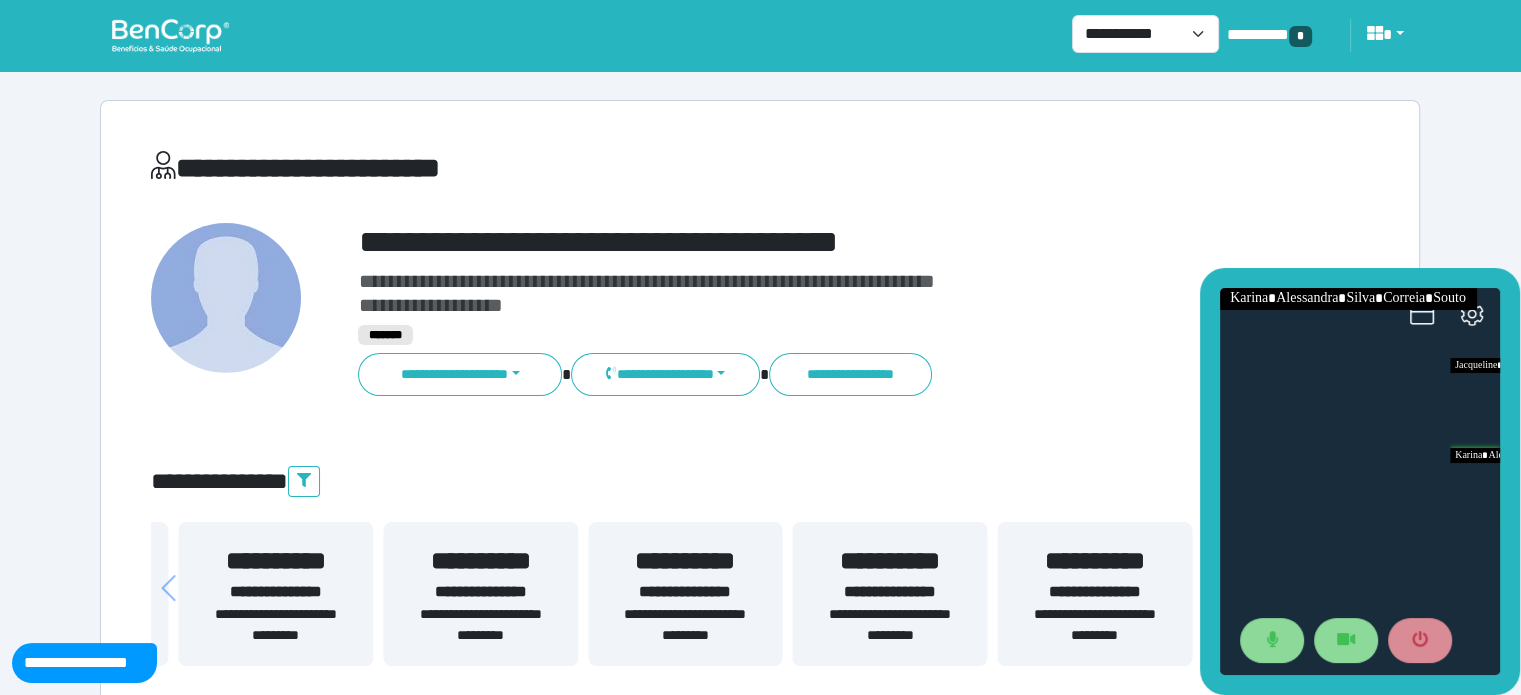 drag, startPoint x: 331, startPoint y: 626, endPoint x: 836, endPoint y: 627, distance: 505.00098 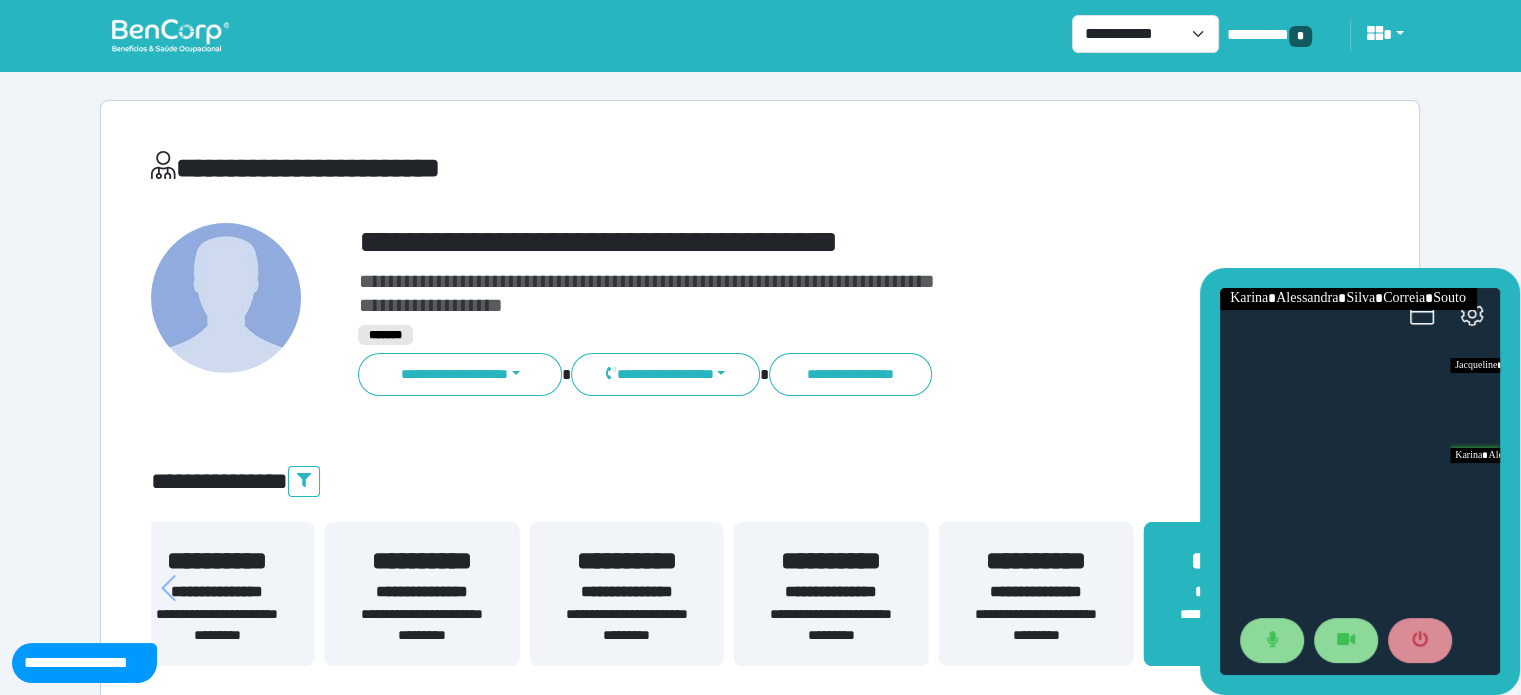 drag, startPoint x: 492, startPoint y: 631, endPoint x: 870, endPoint y: 639, distance: 378.08466 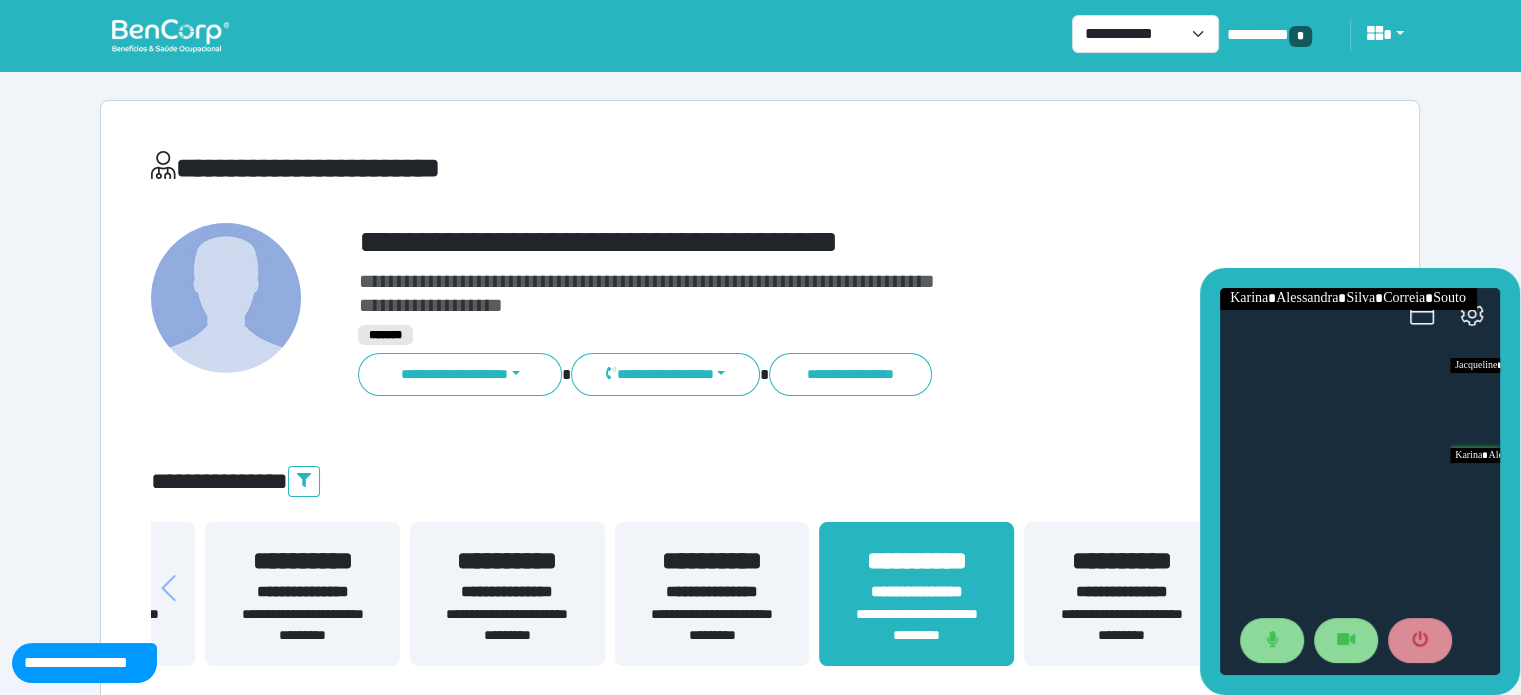 drag, startPoint x: 244, startPoint y: 613, endPoint x: 602, endPoint y: 595, distance: 358.45224 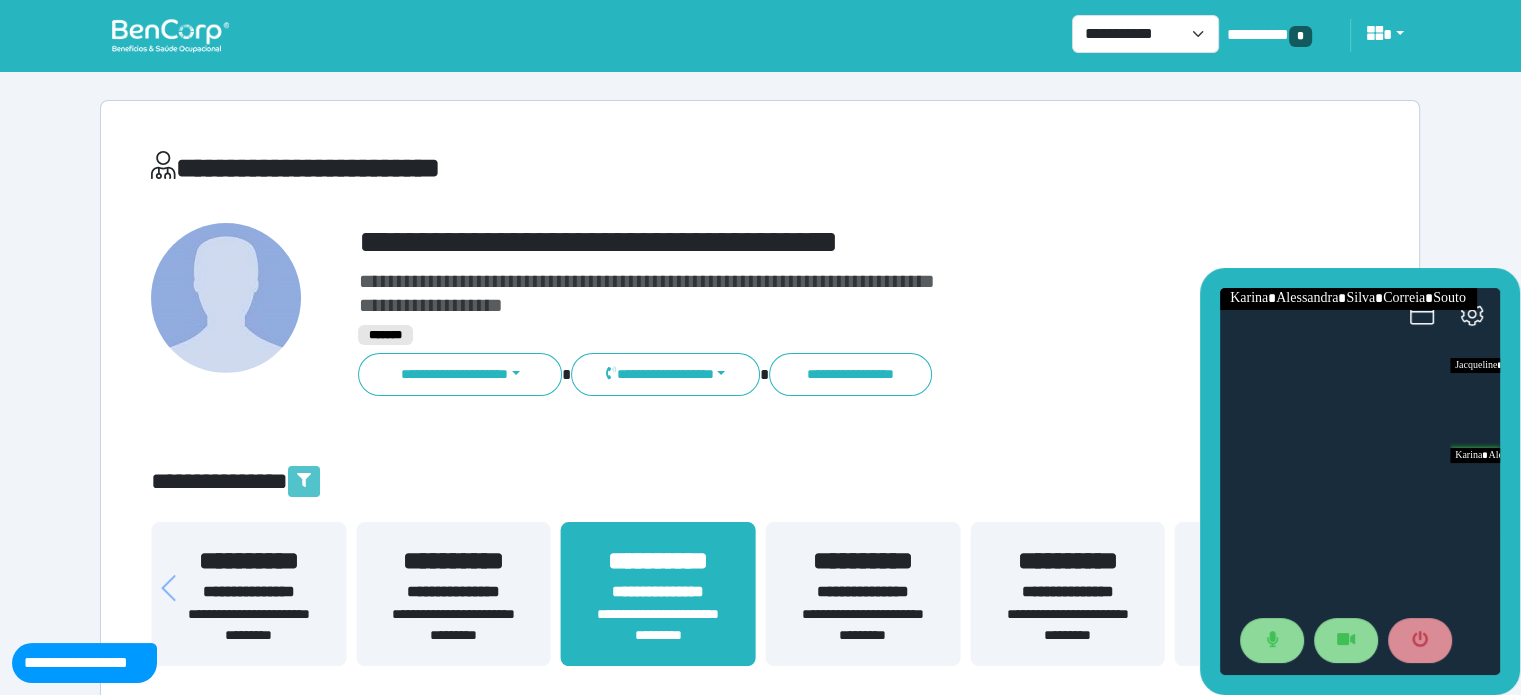 click 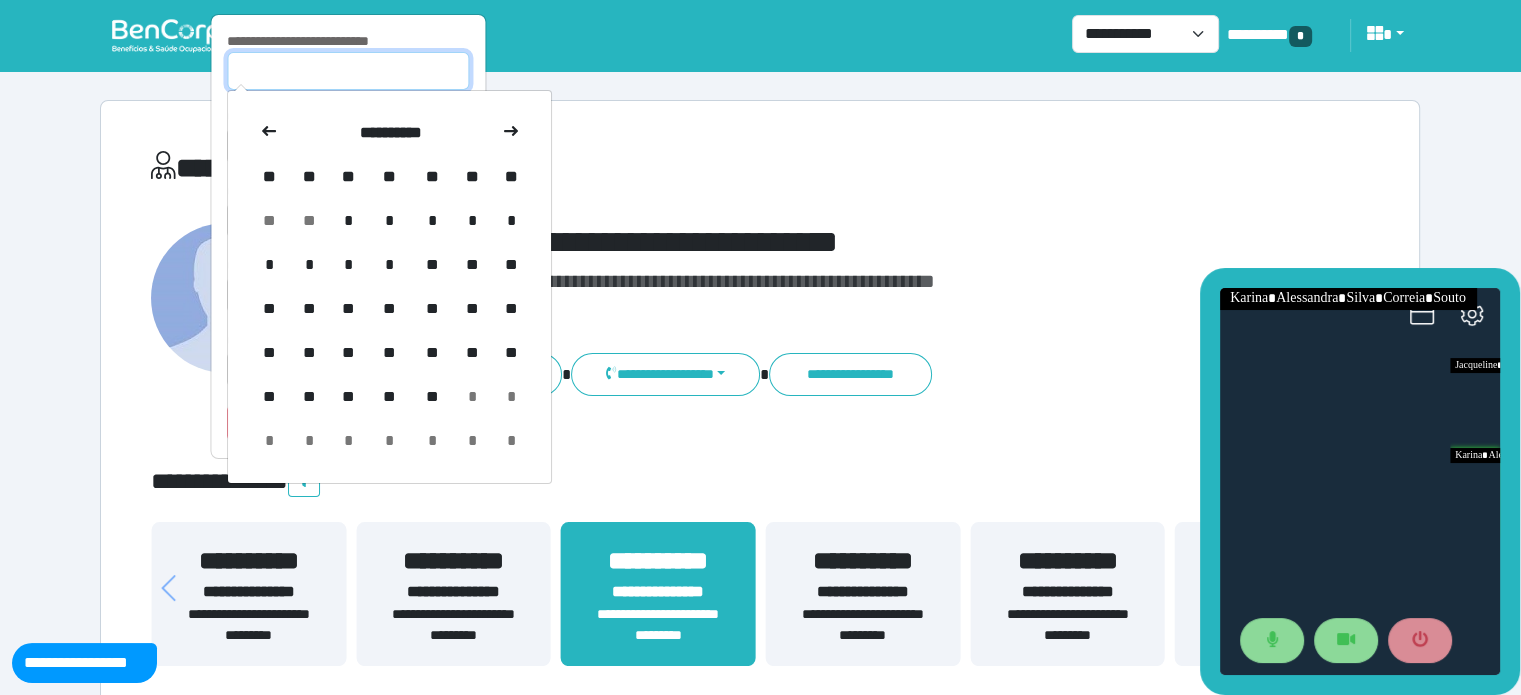 click at bounding box center [348, 71] 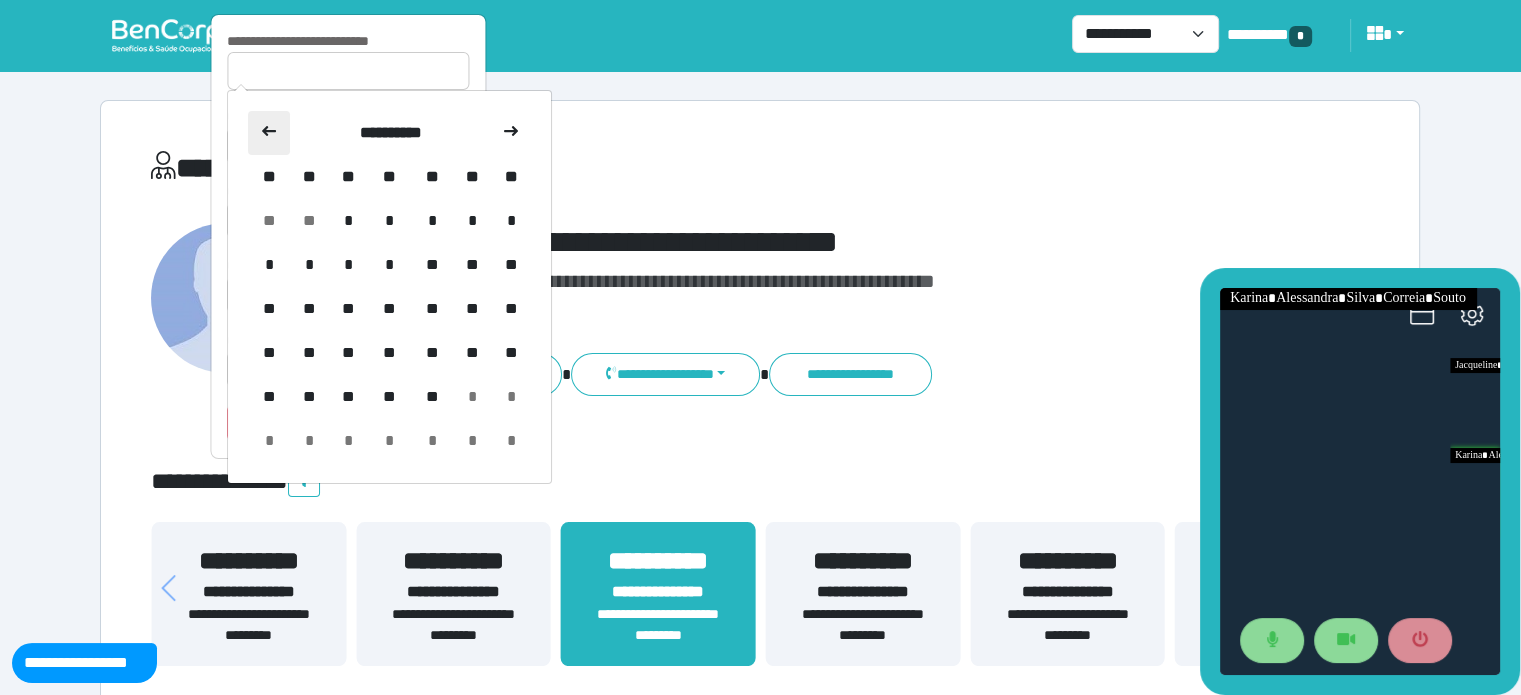 click 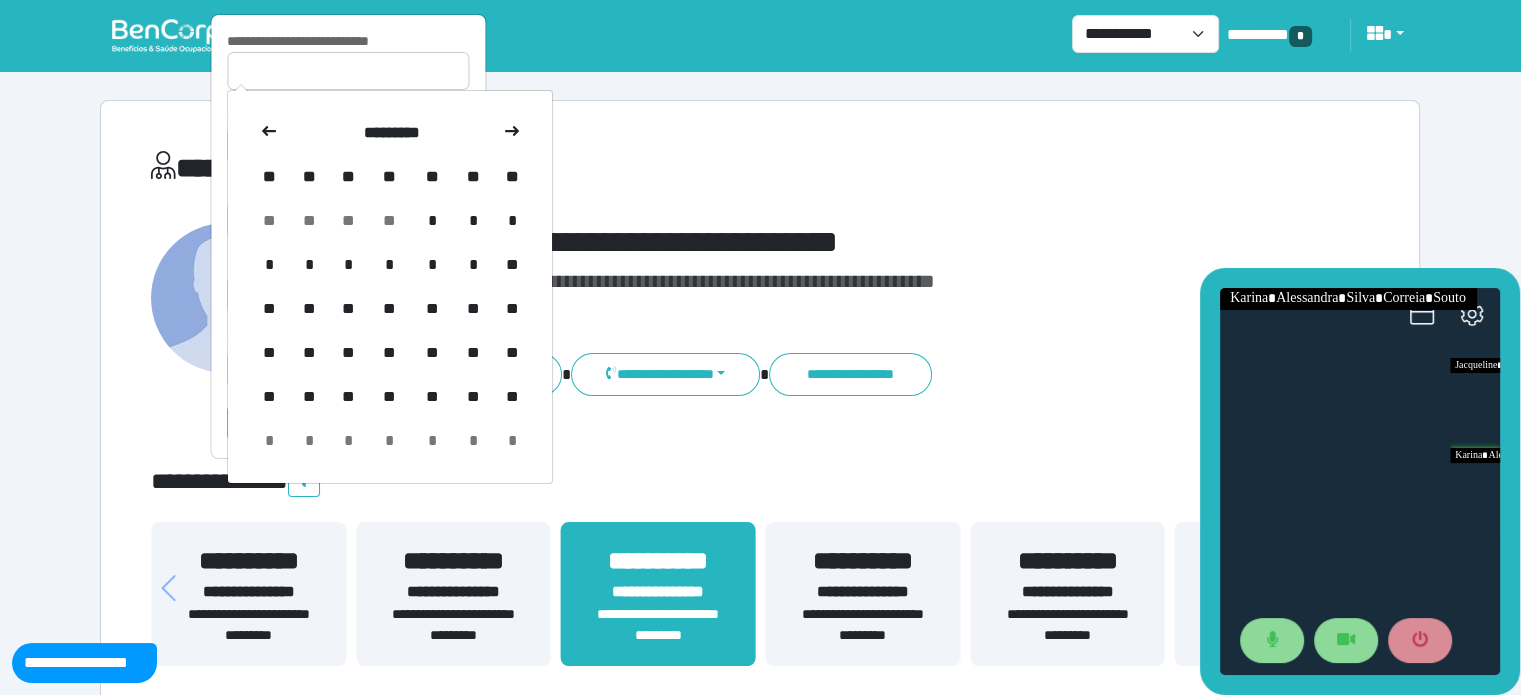 click 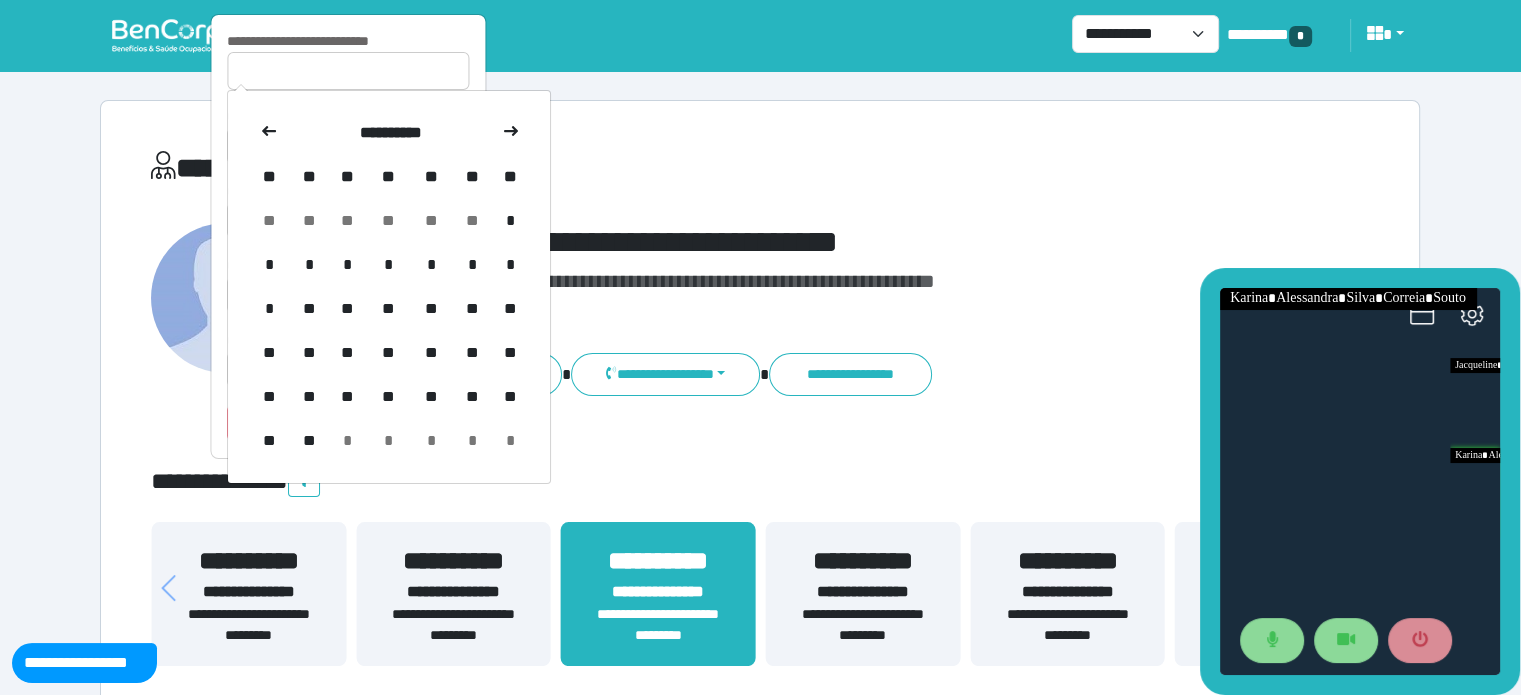 click 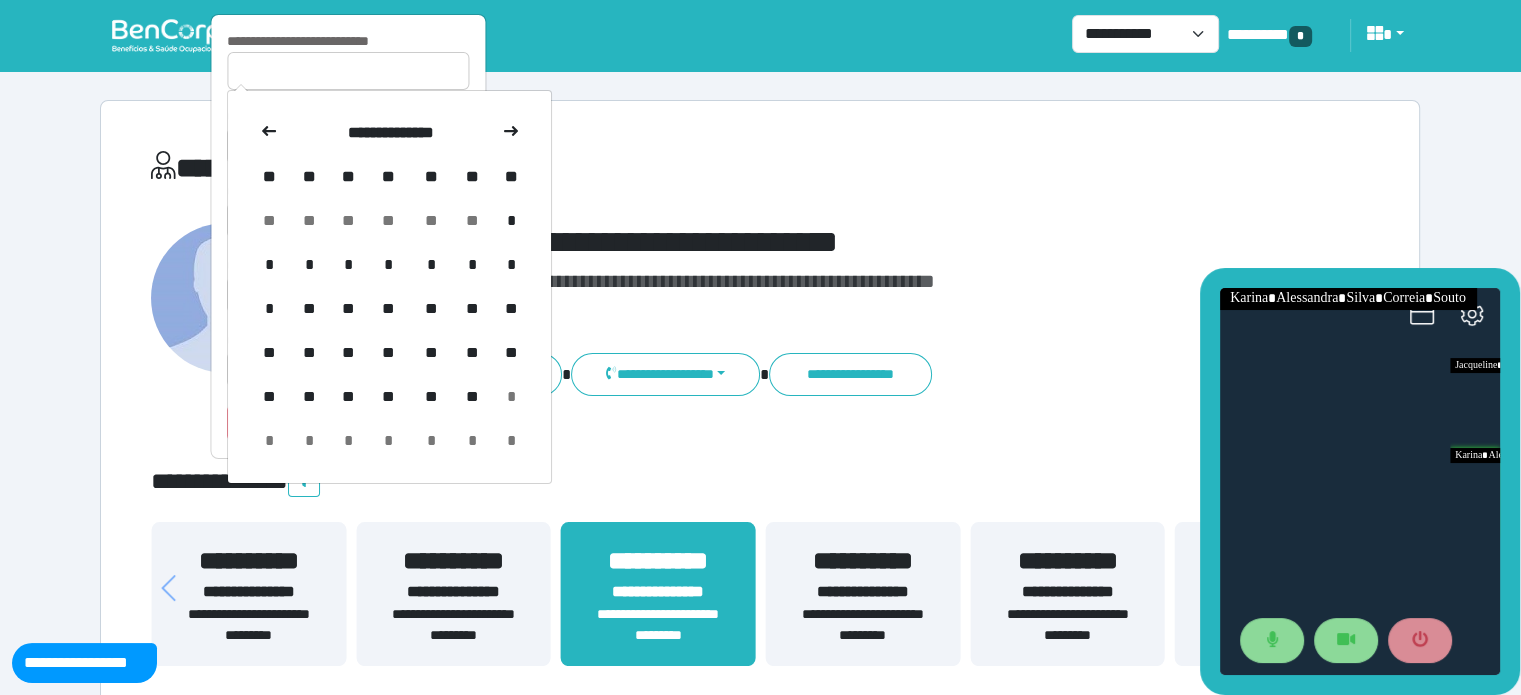 click 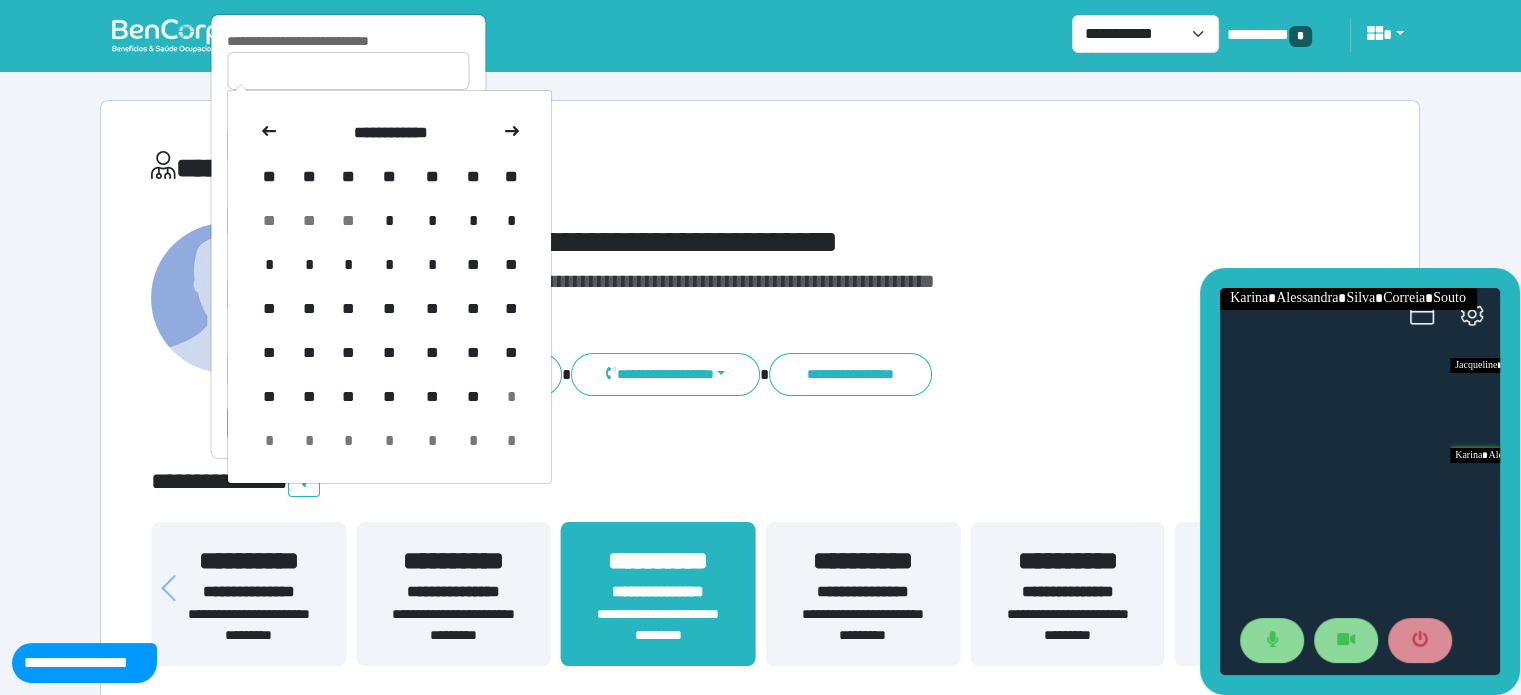 click 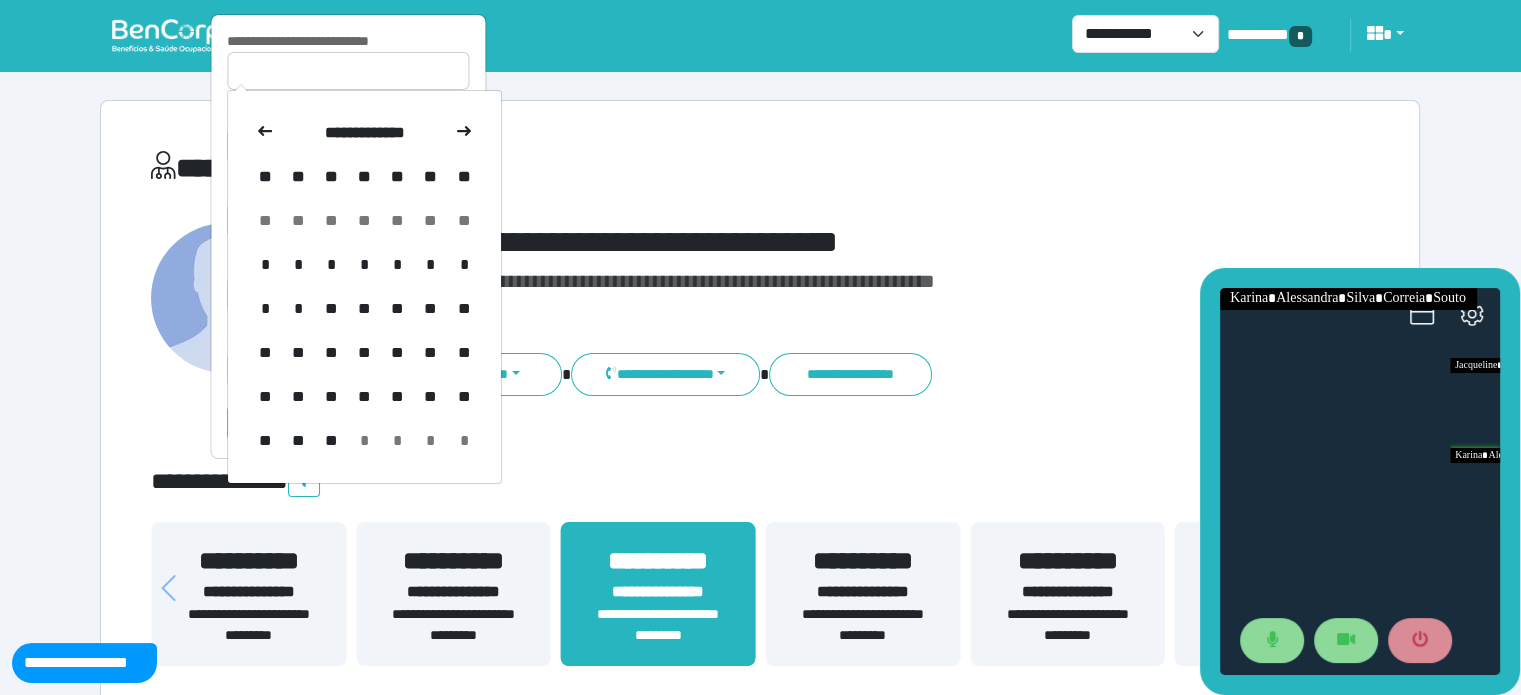click 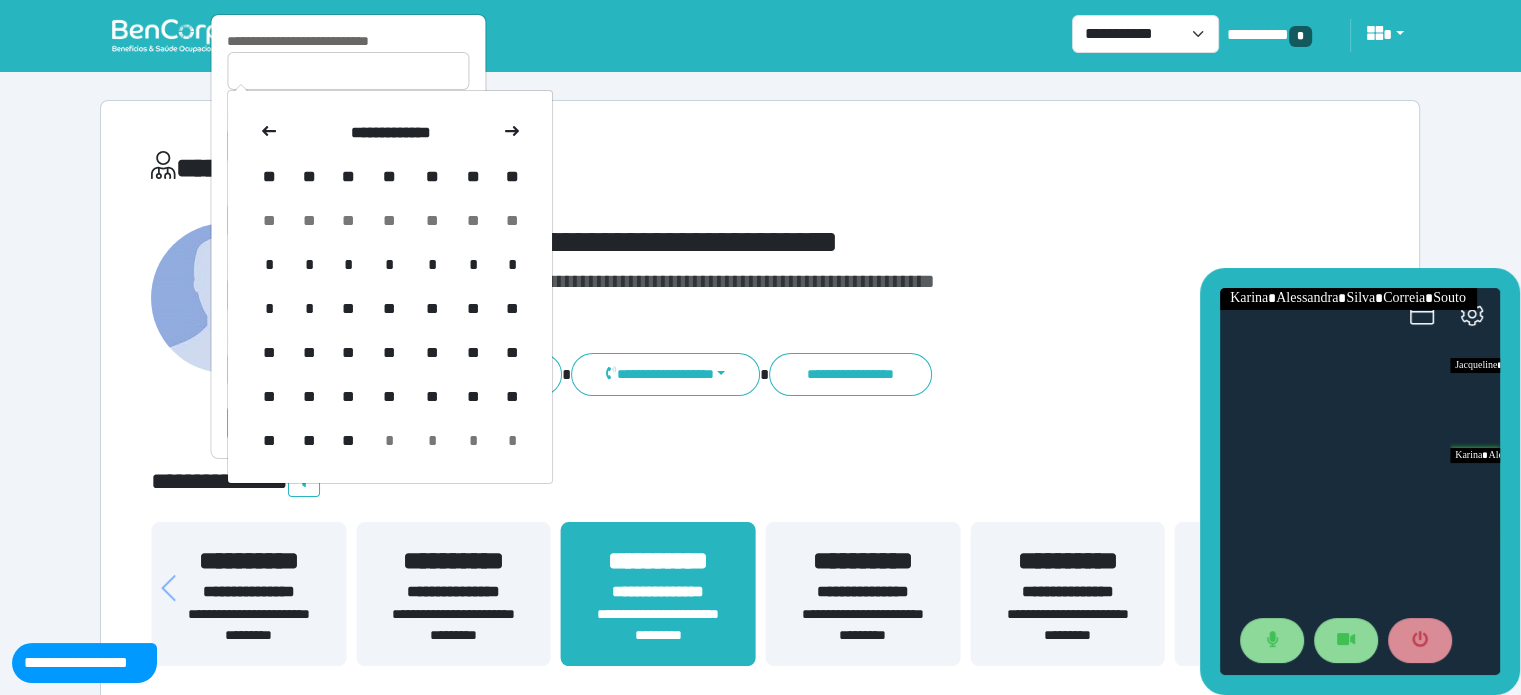 click 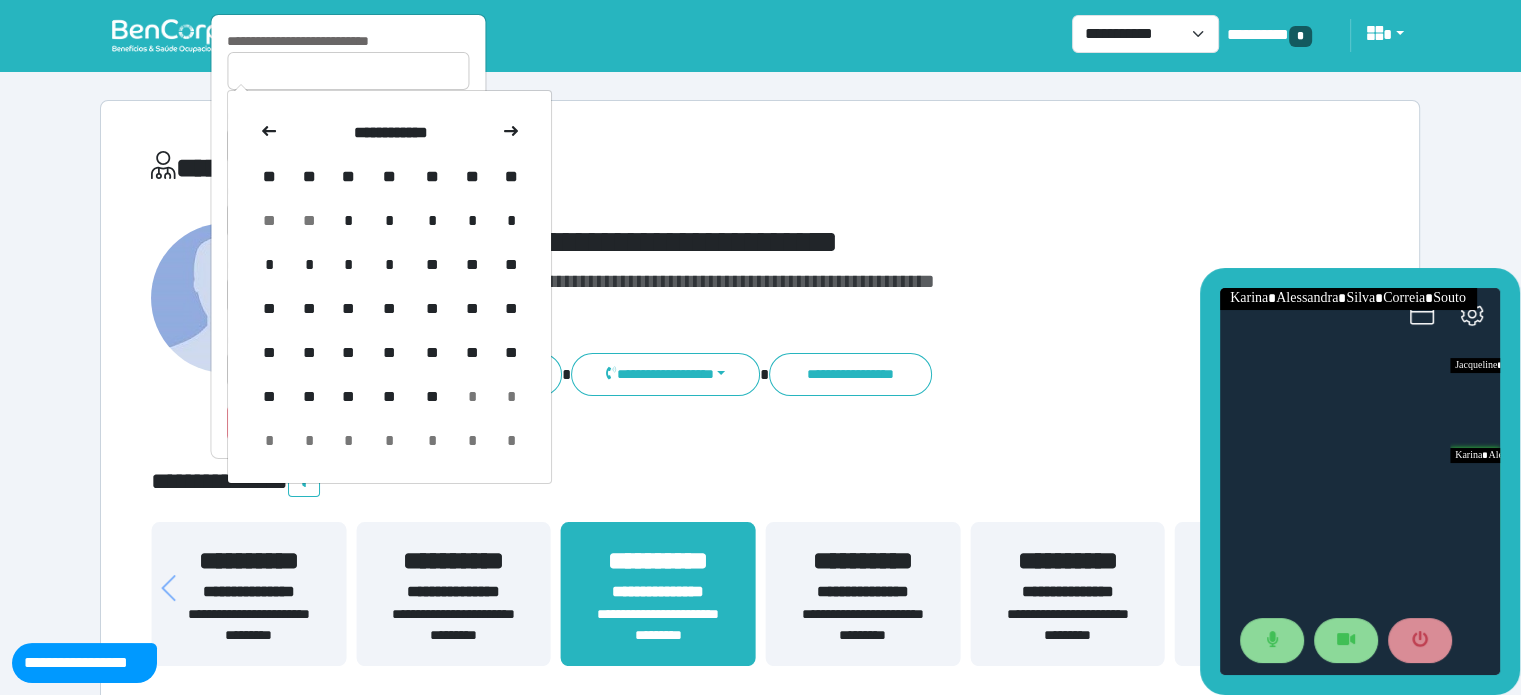 click 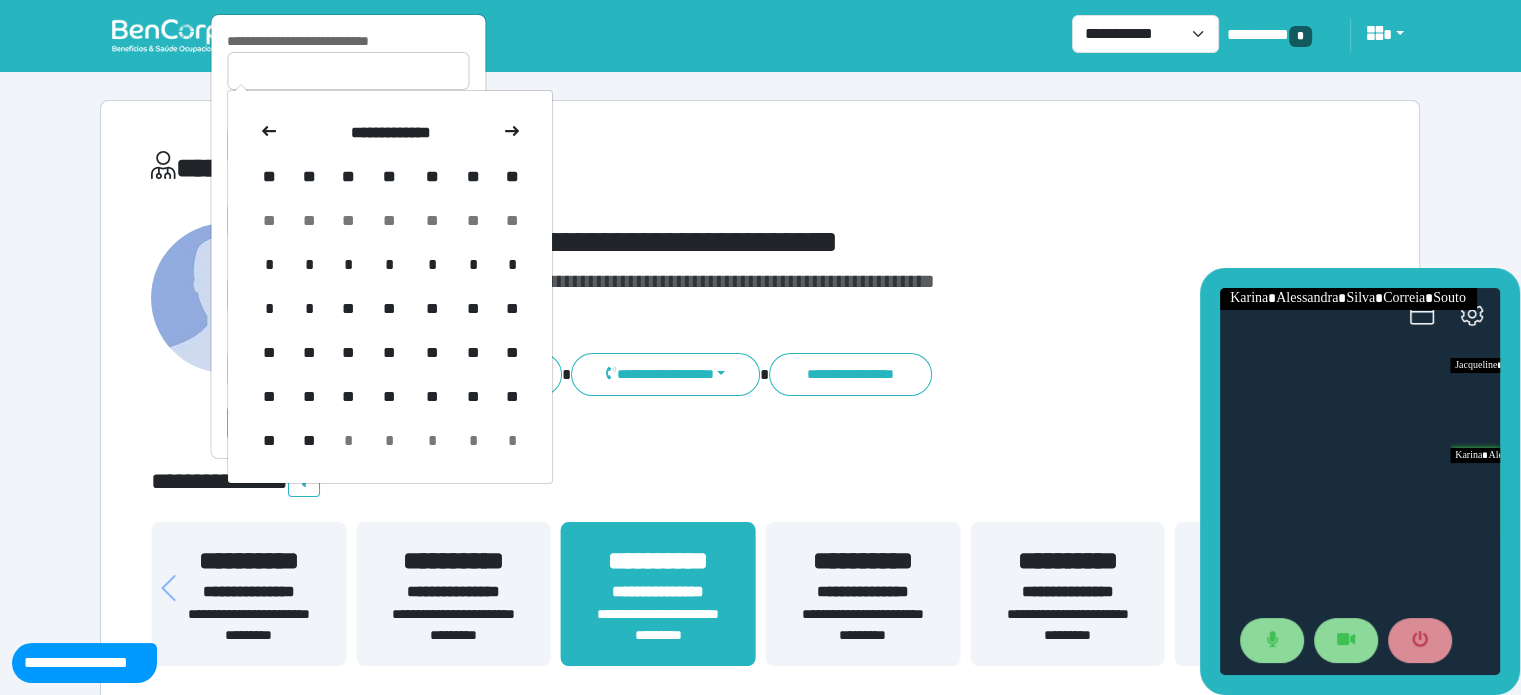 click 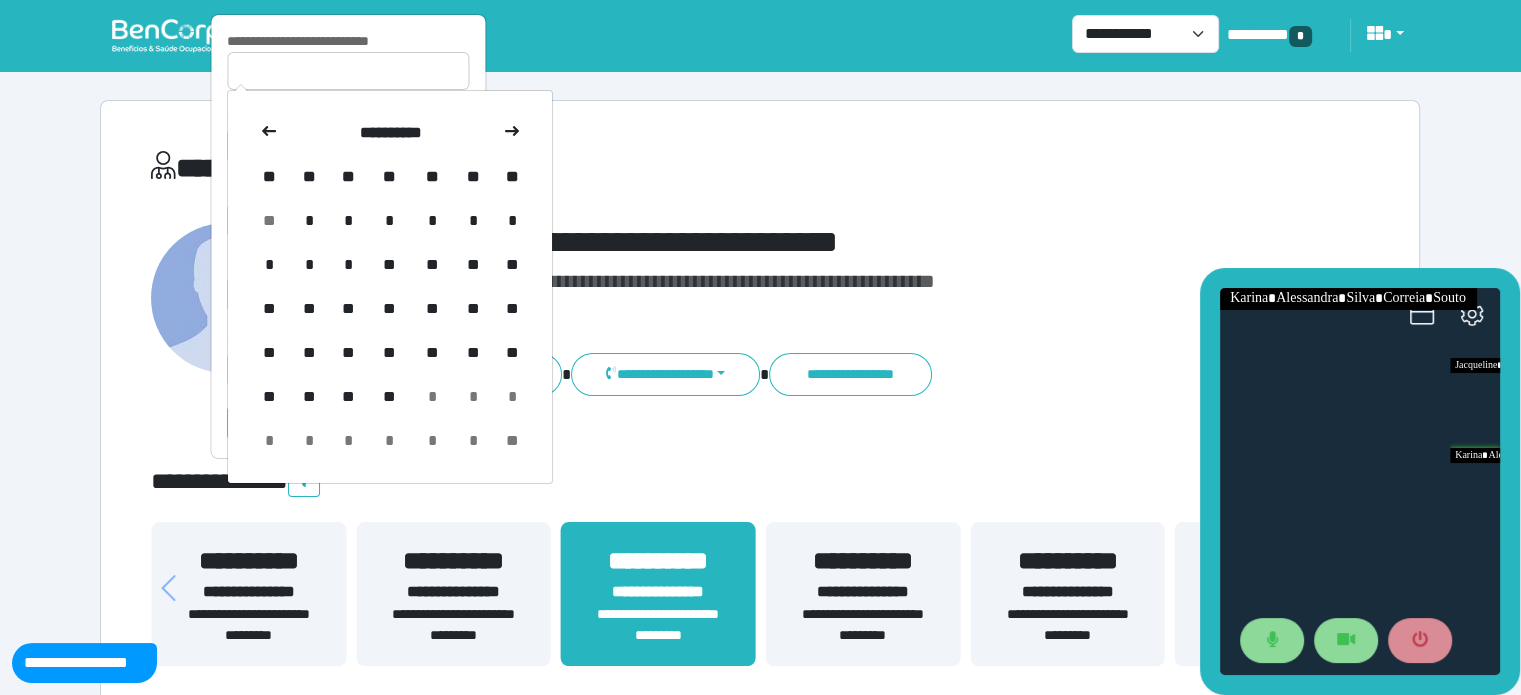 click 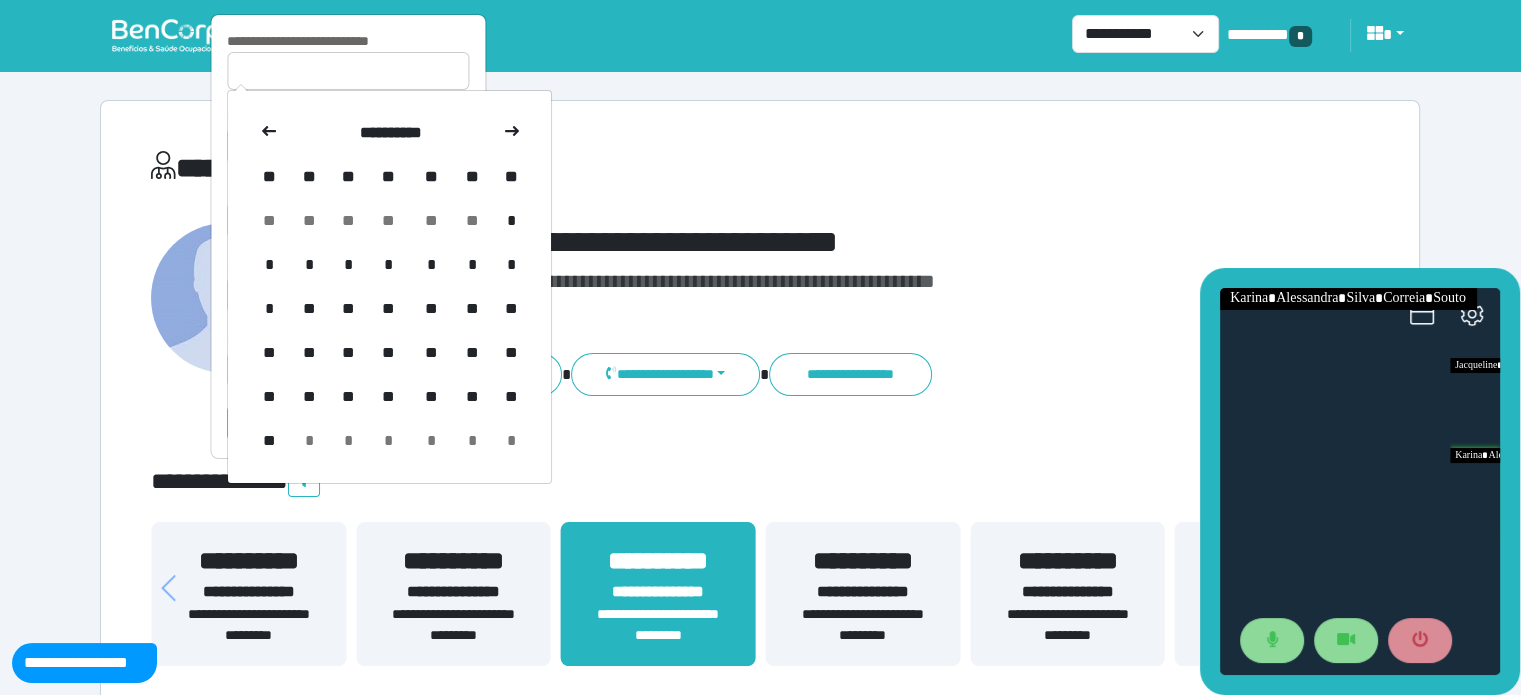 click 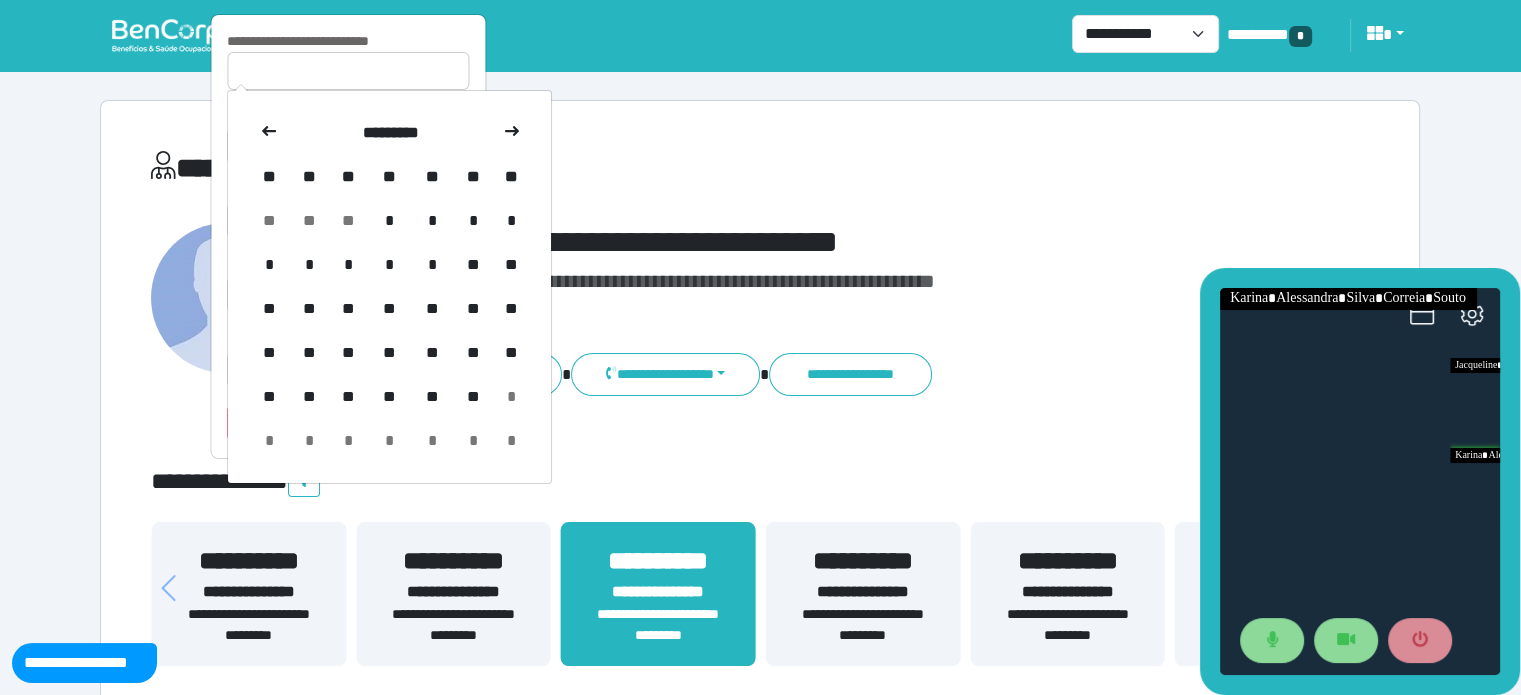click 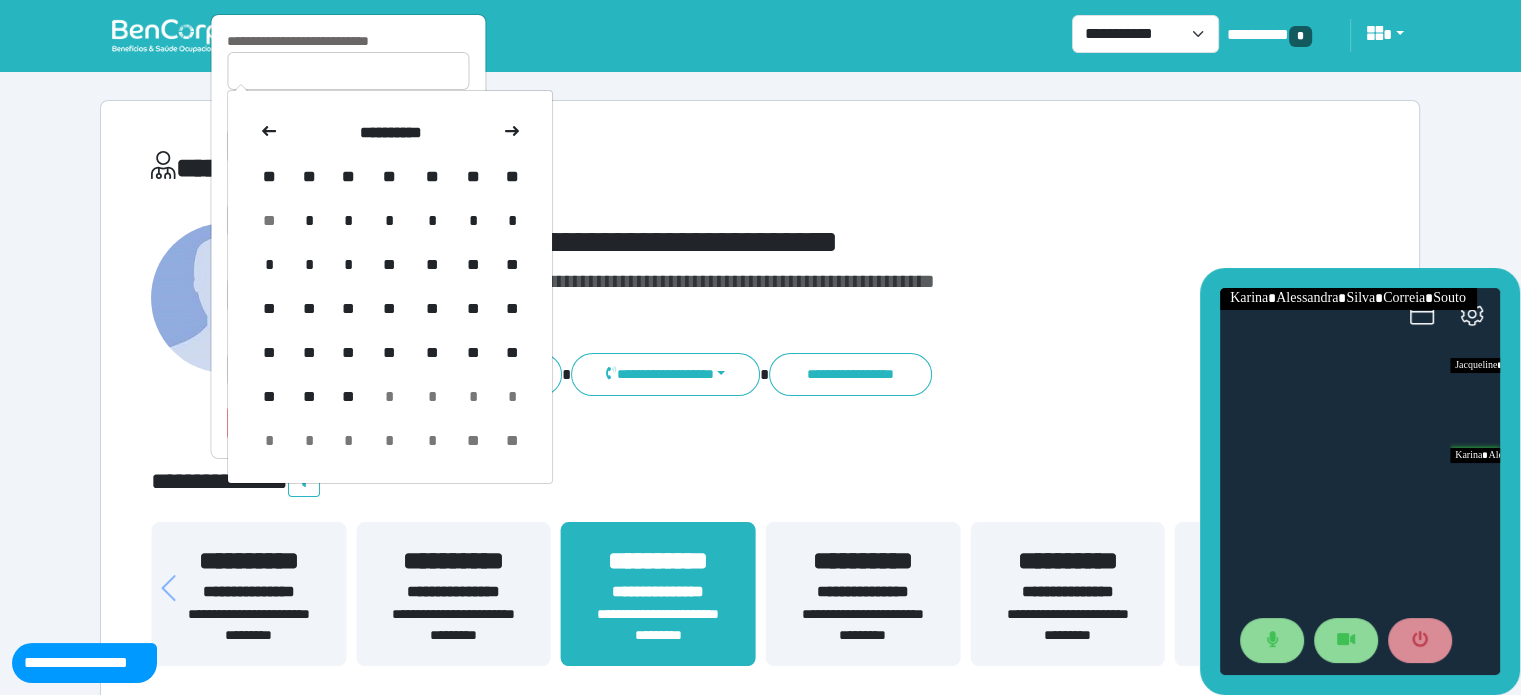 click 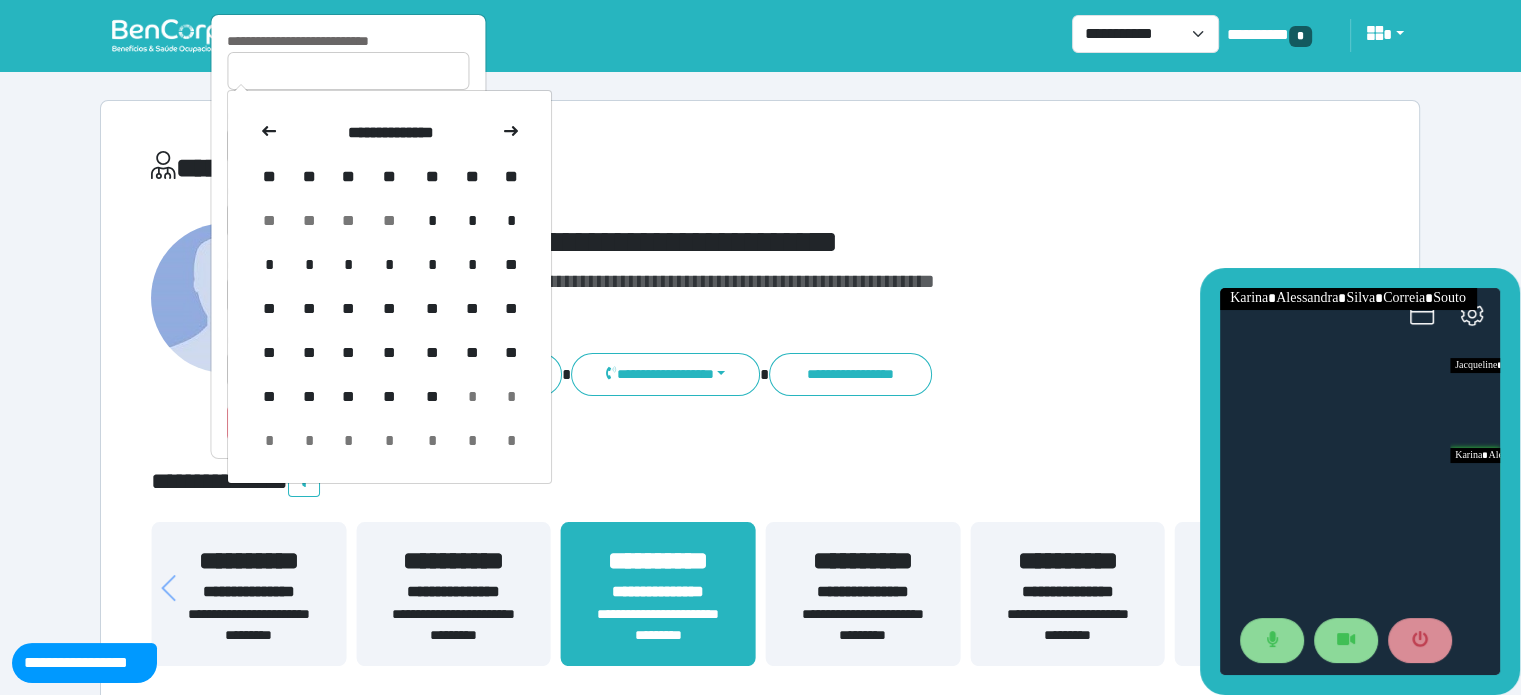 click 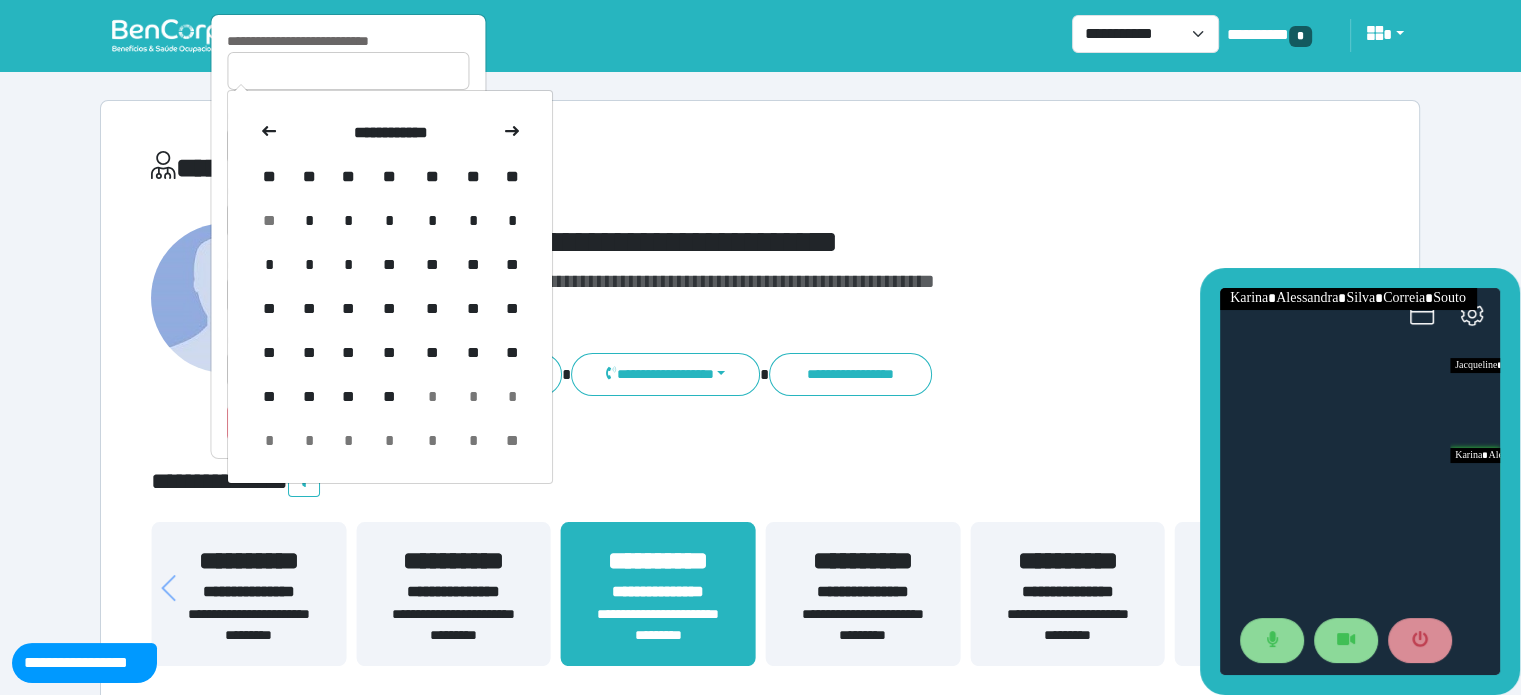 click 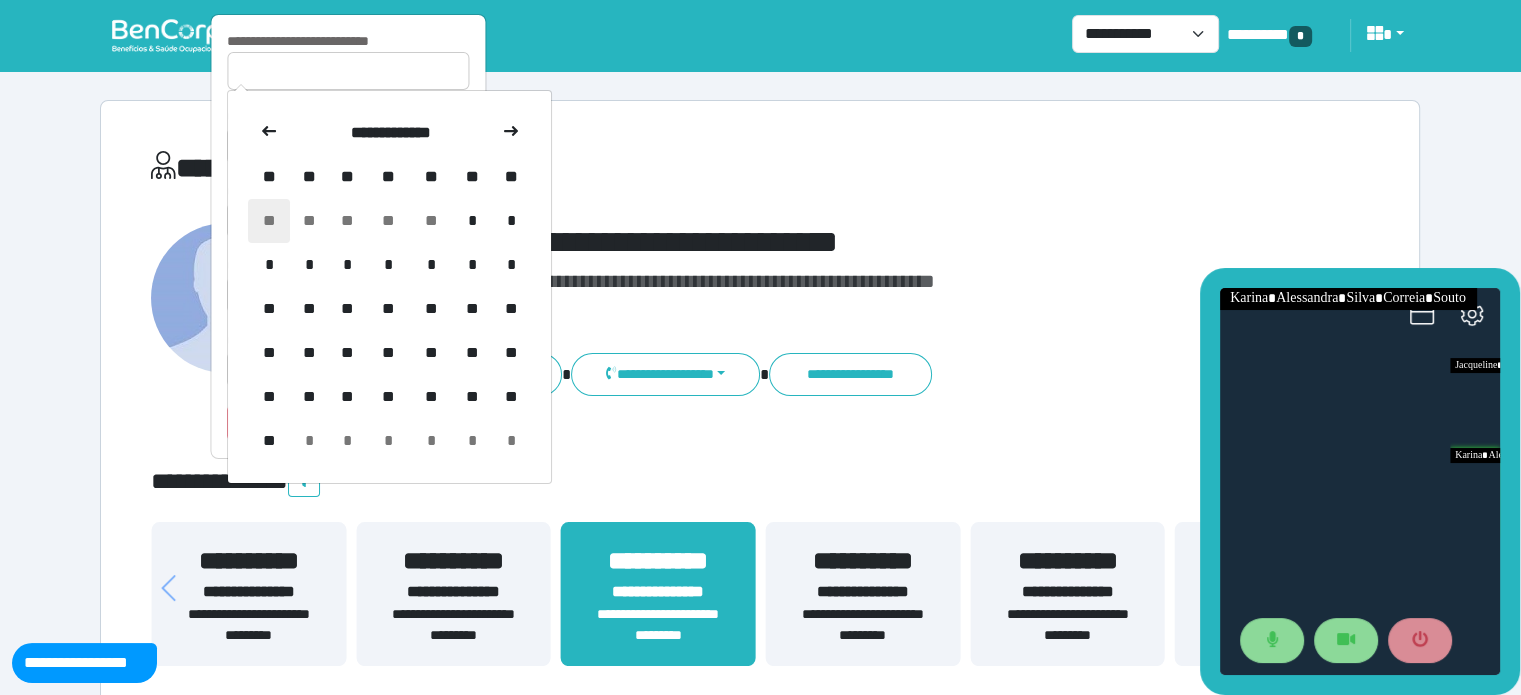 click on "**" at bounding box center [269, 221] 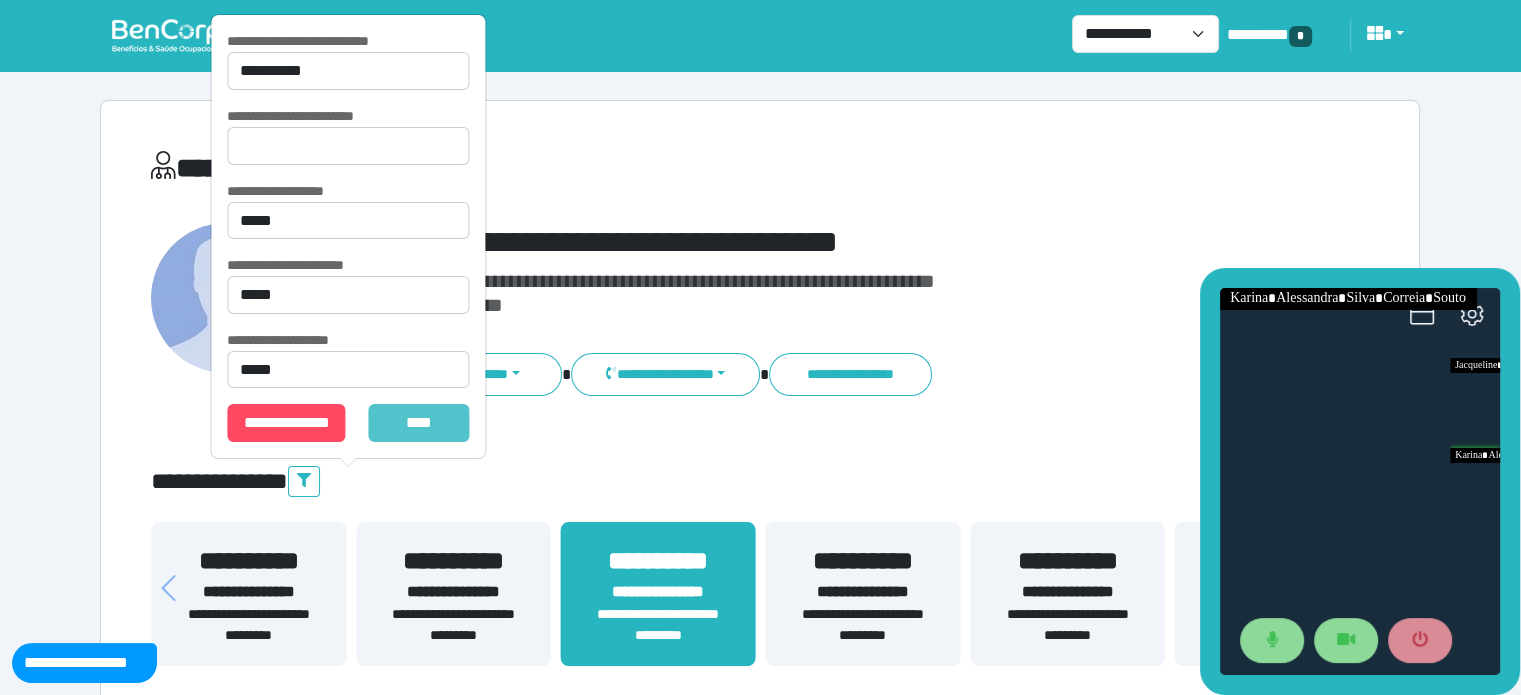 click on "*******" at bounding box center (419, 423) 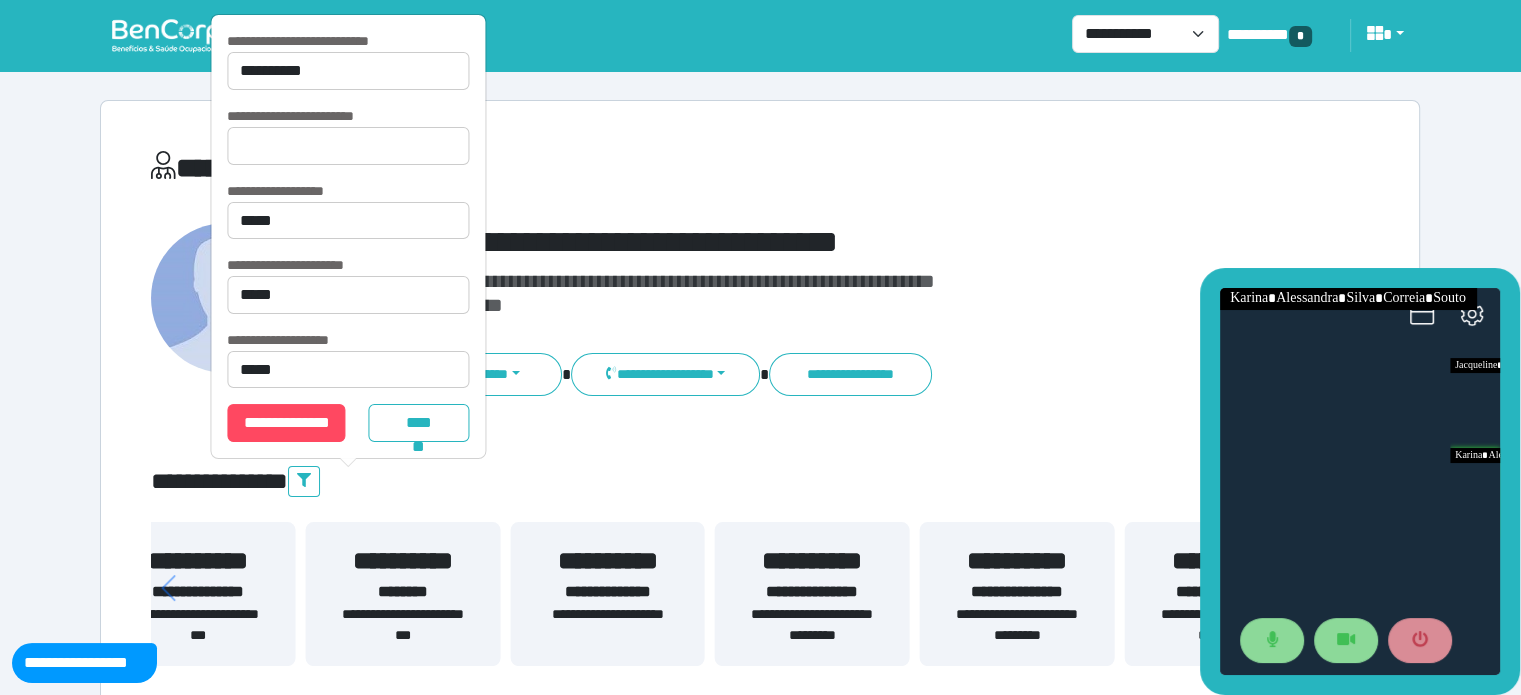 drag, startPoint x: 455, startPoint y: 615, endPoint x: 776, endPoint y: 571, distance: 324.00156 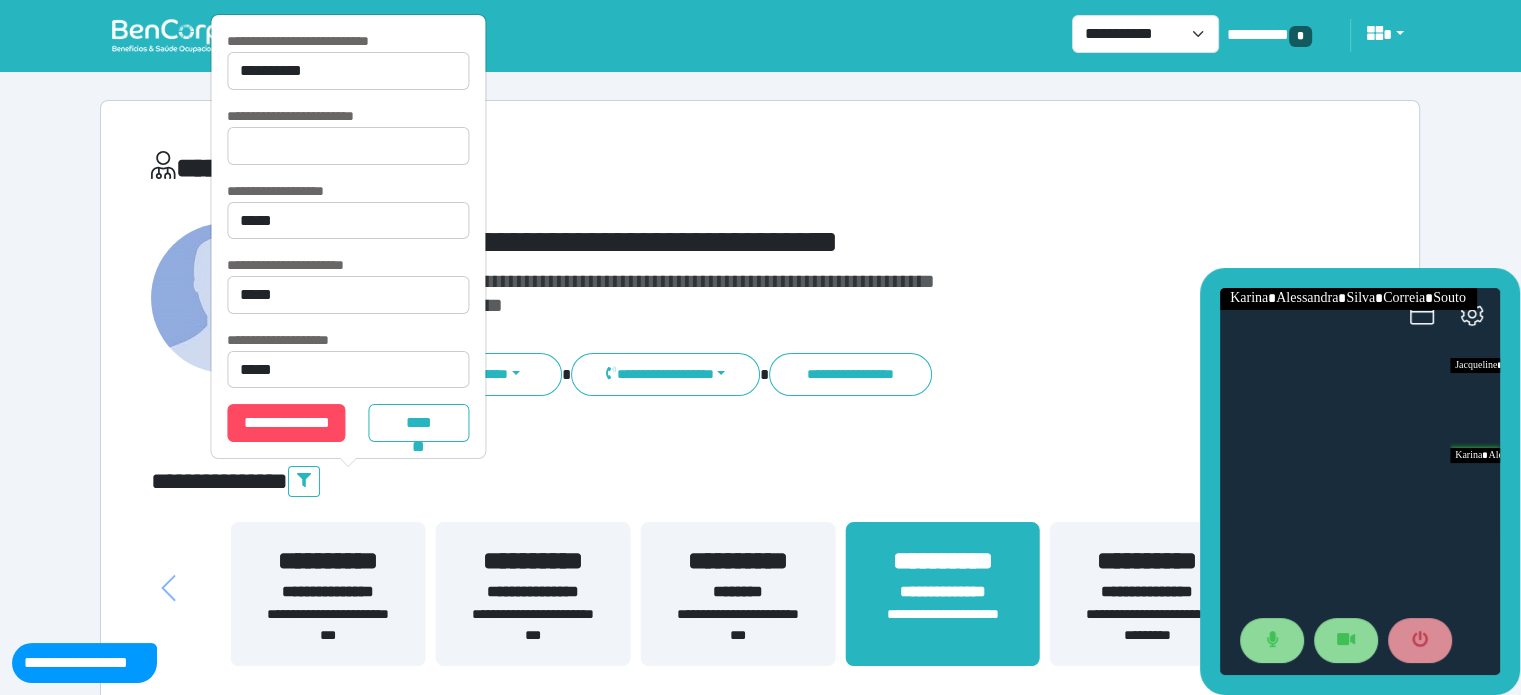 drag, startPoint x: 330, startPoint y: 575, endPoint x: 728, endPoint y: 570, distance: 398.0314 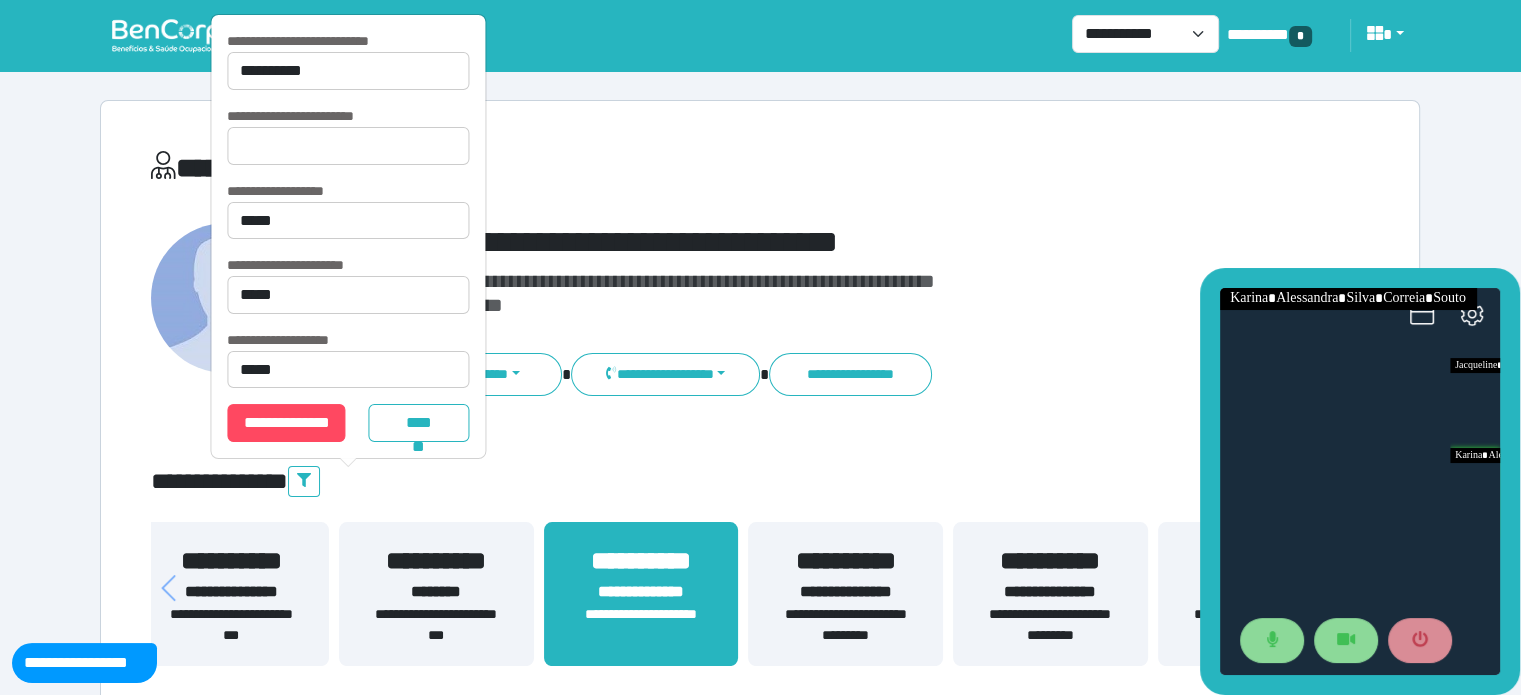 drag, startPoint x: 728, startPoint y: 570, endPoint x: 504, endPoint y: 576, distance: 224.08034 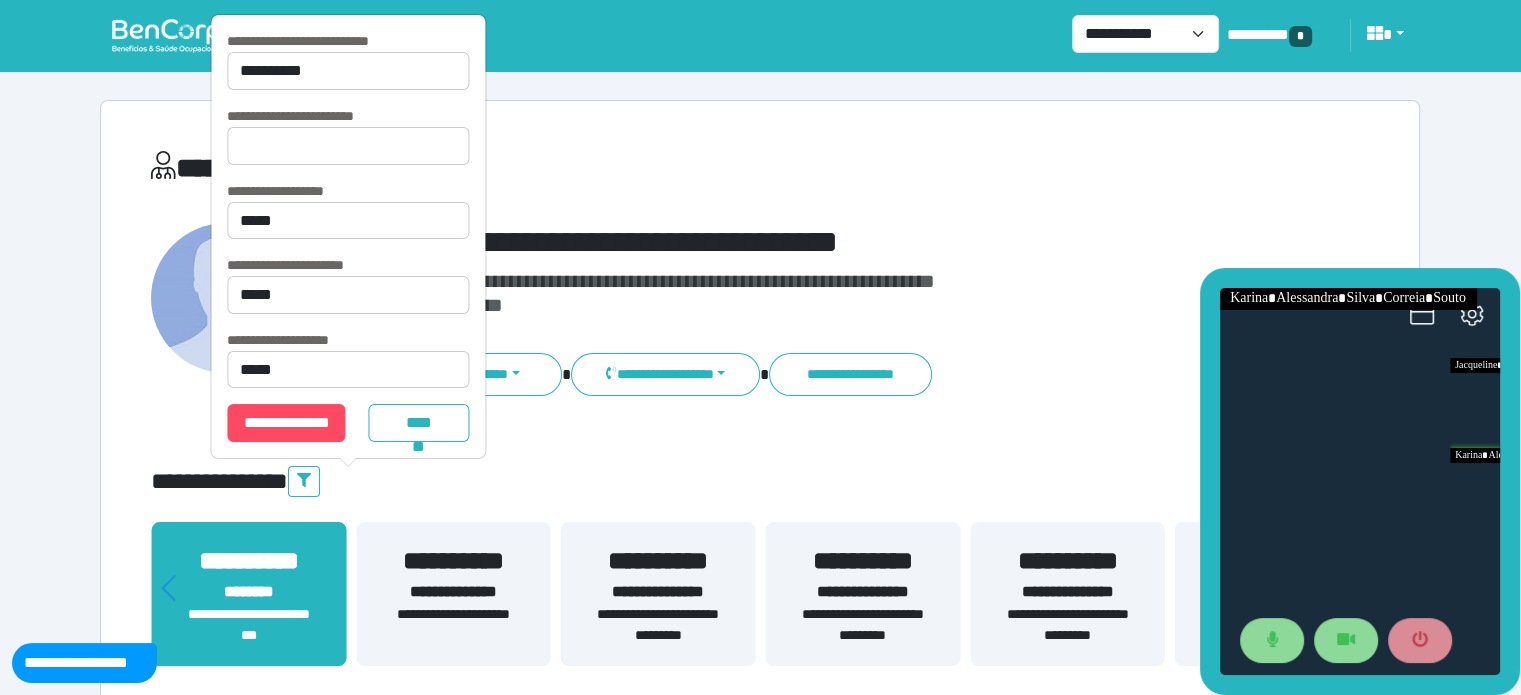 click on "**********" at bounding box center [812, 242] 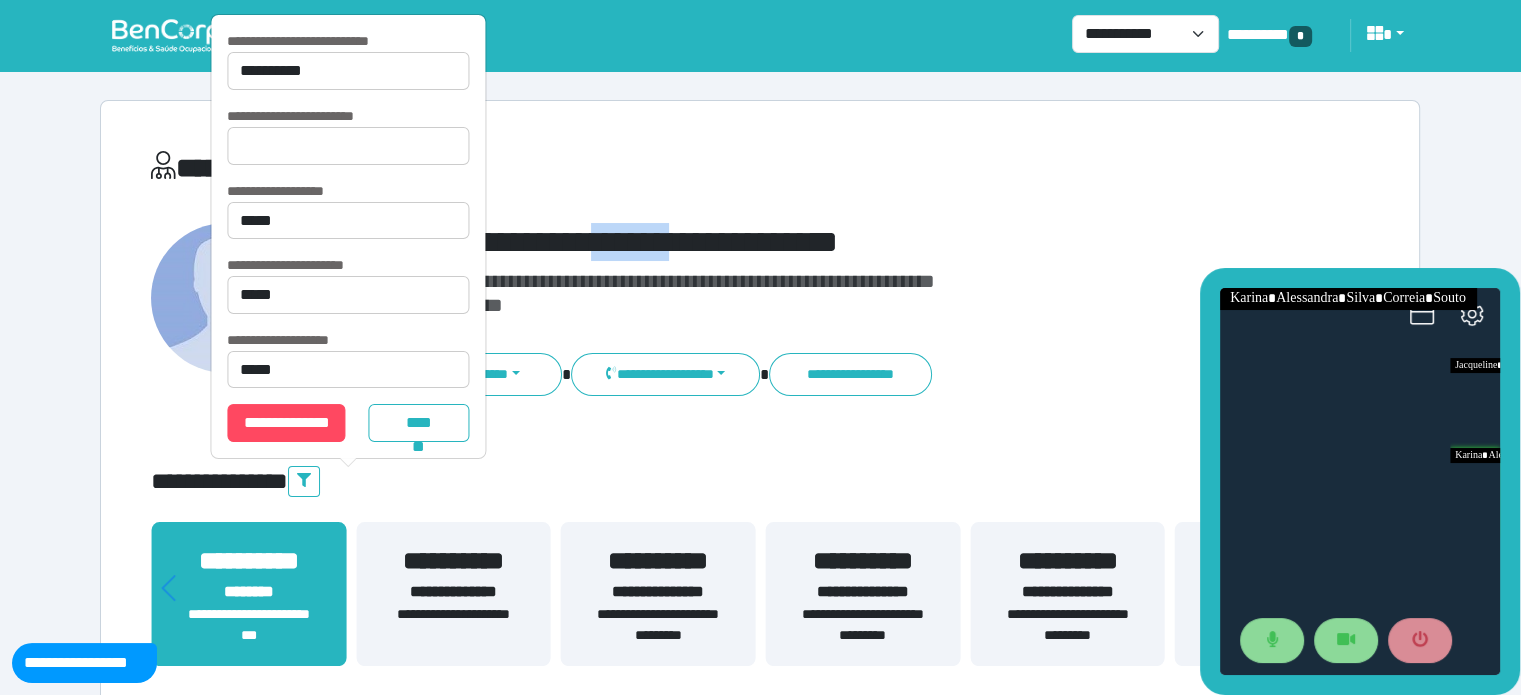 click on "**********" at bounding box center [812, 242] 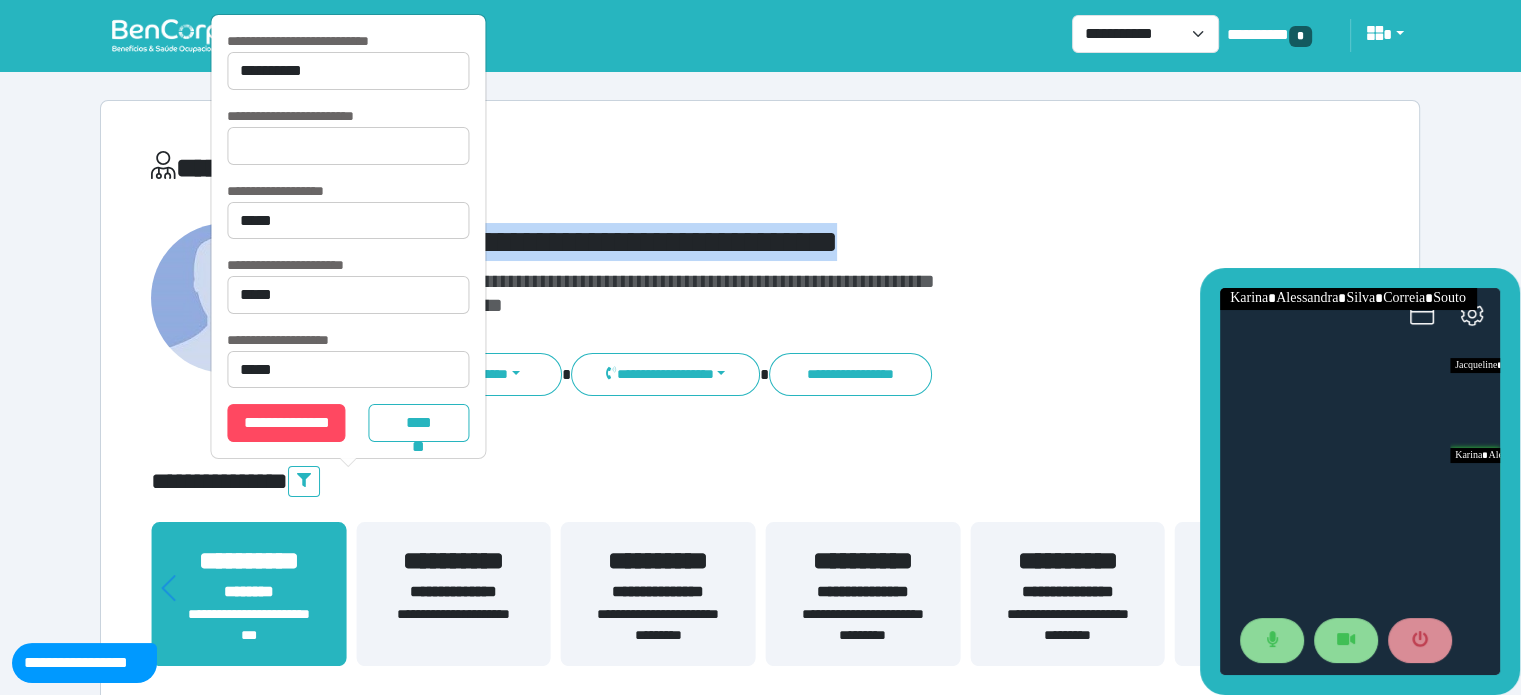click on "**********" at bounding box center [812, 242] 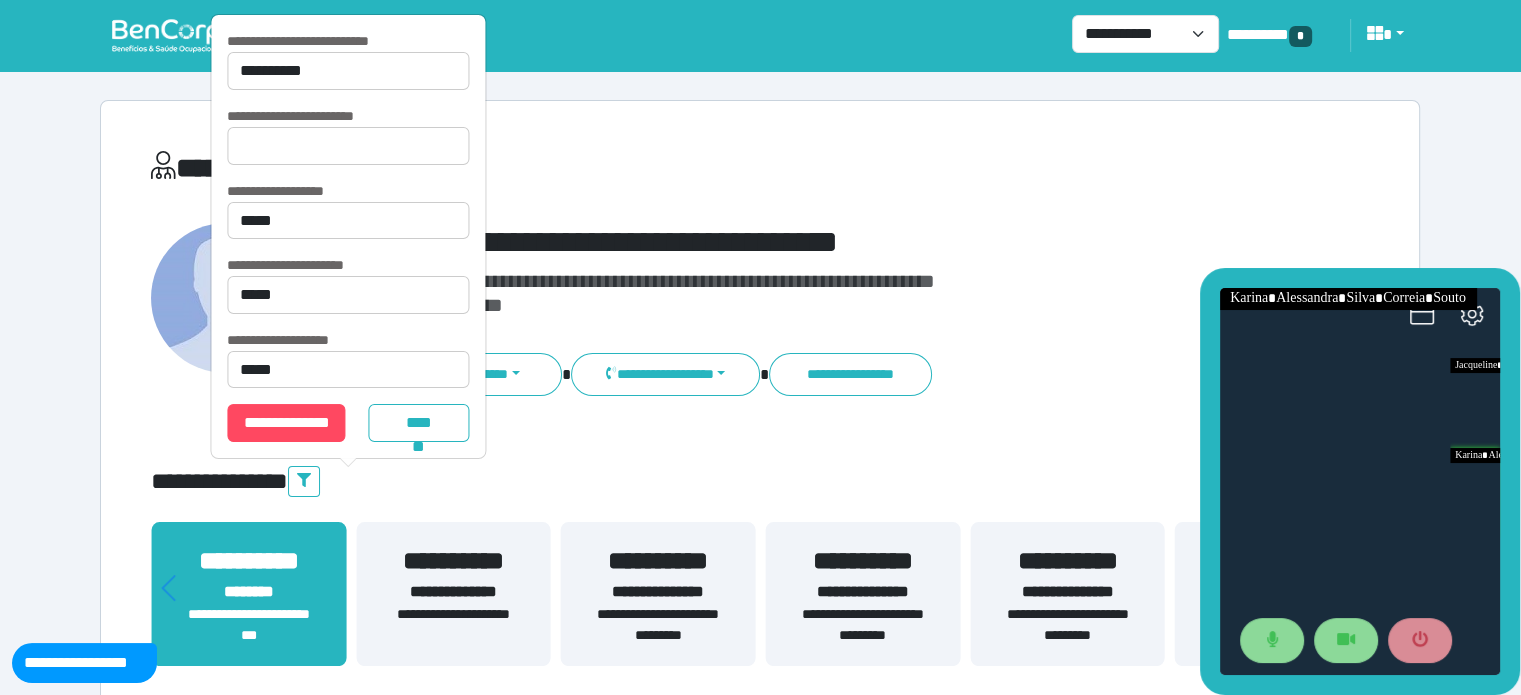 click on "**********" at bounding box center (553, 172) 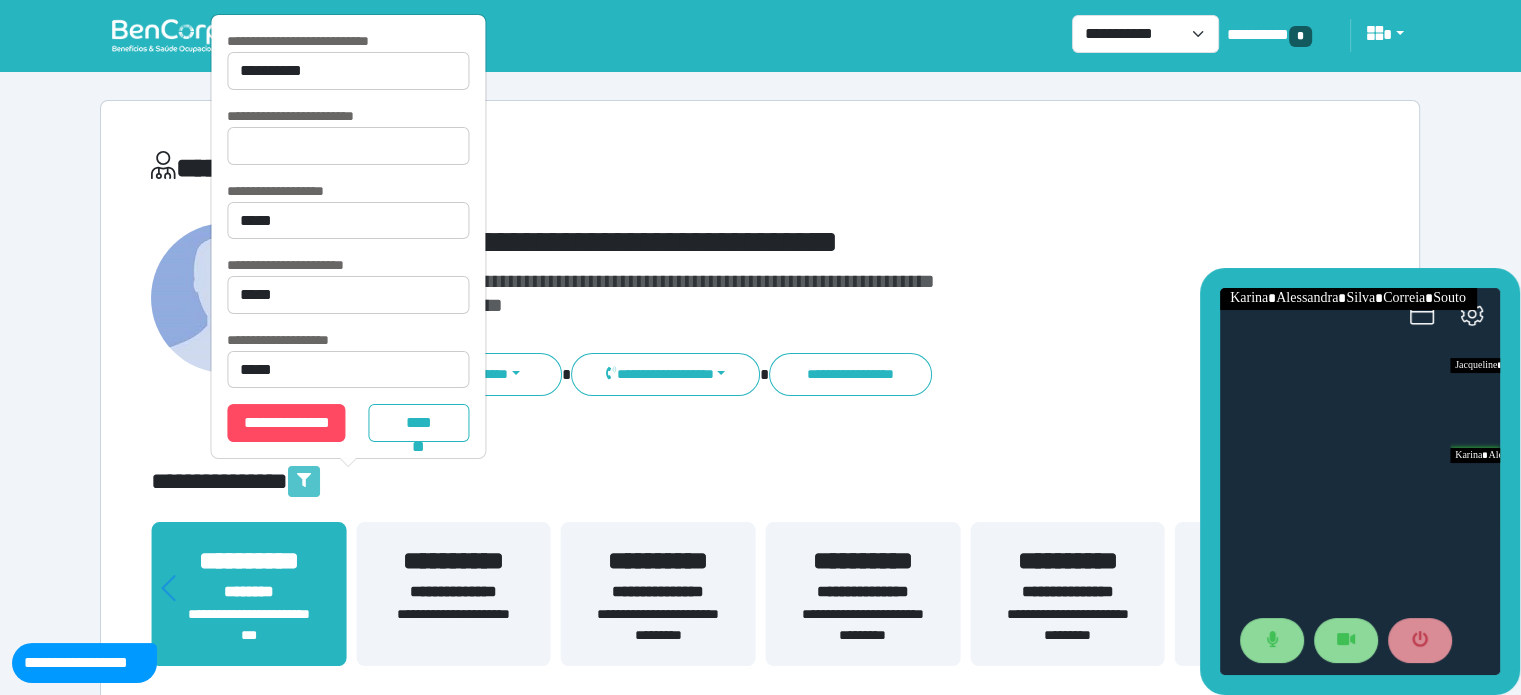click 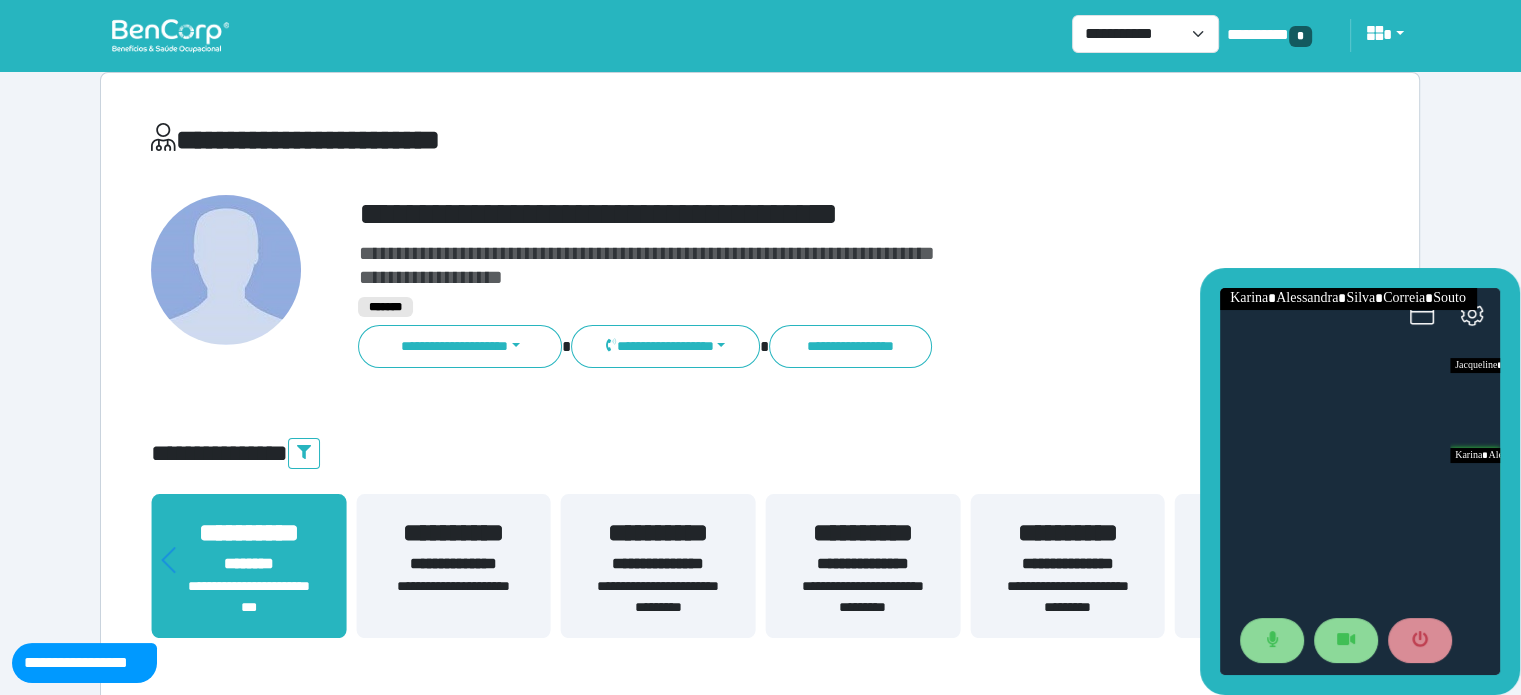 scroll, scrollTop: 0, scrollLeft: 0, axis: both 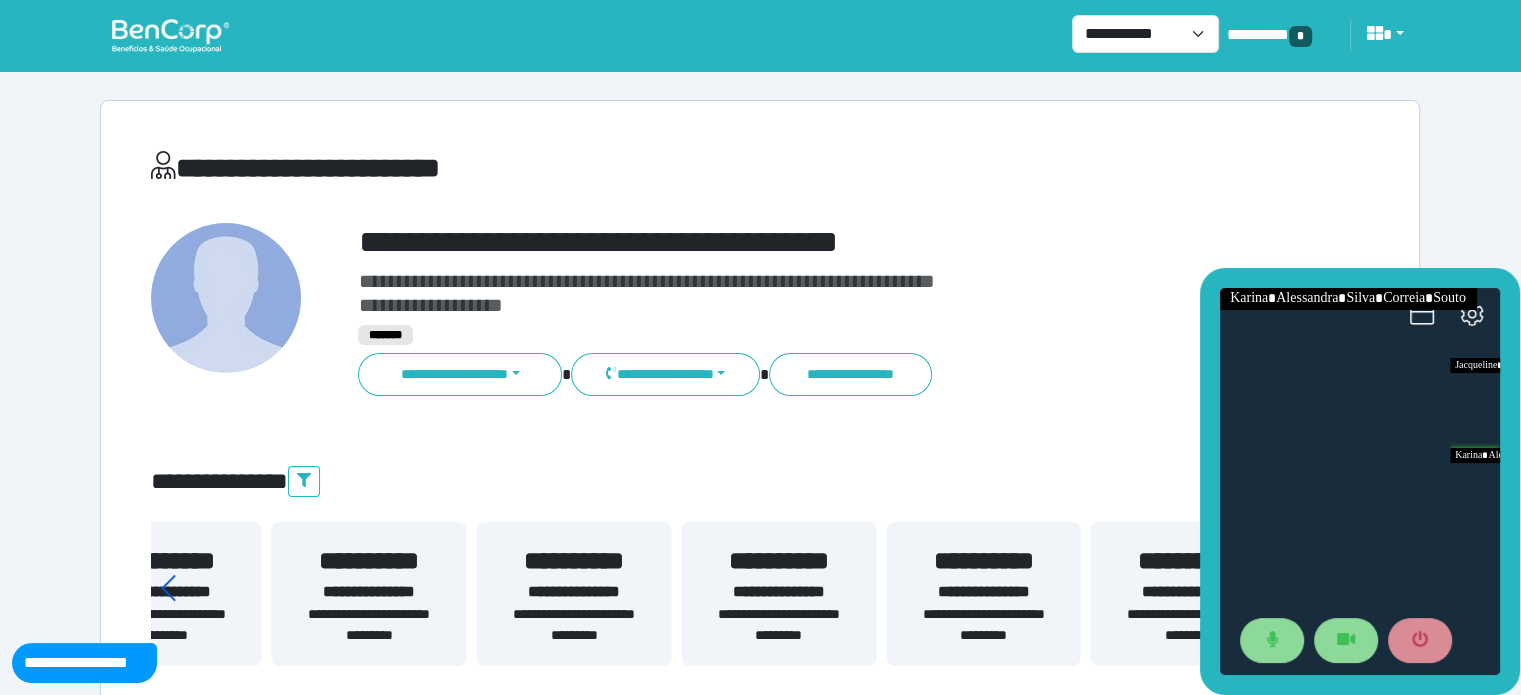 drag, startPoint x: 1085, startPoint y: 611, endPoint x: 166, endPoint y: 569, distance: 919.9592 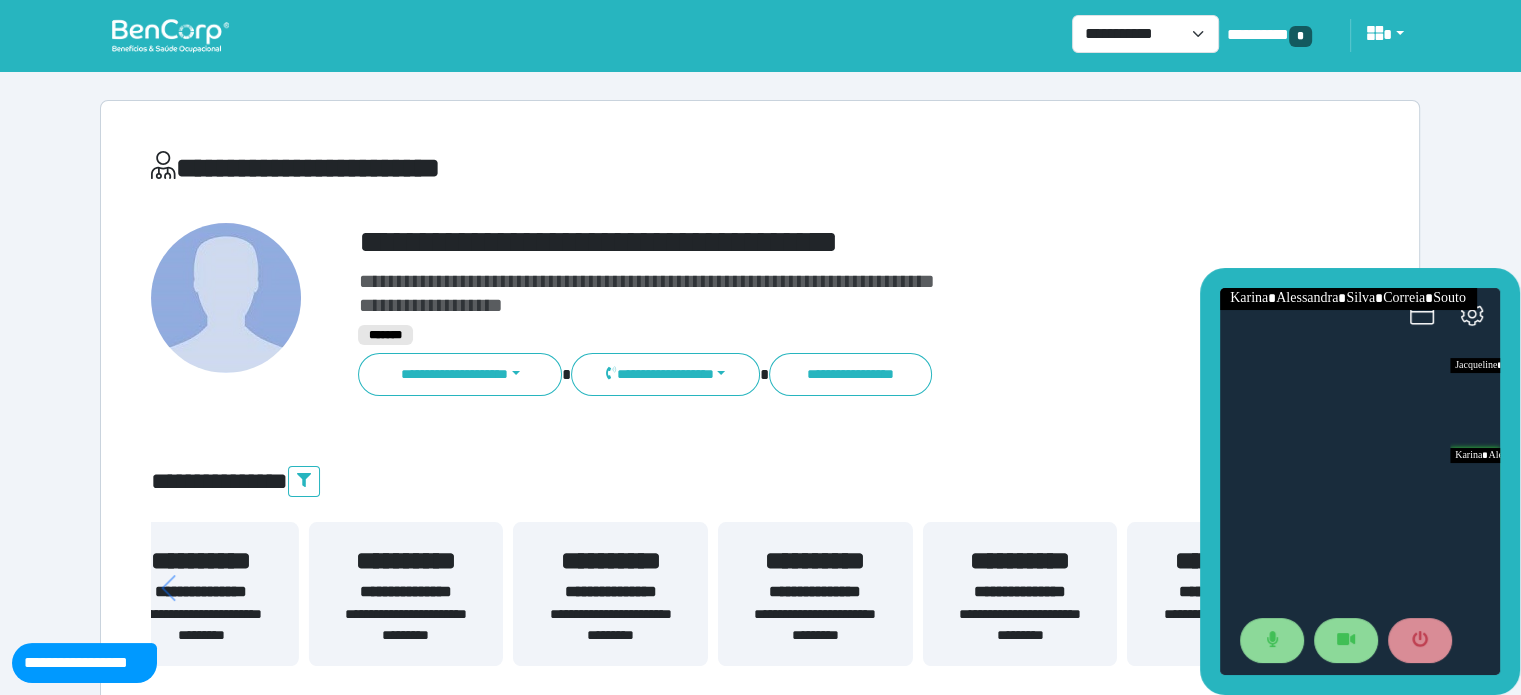 drag, startPoint x: 806, startPoint y: 597, endPoint x: 349, endPoint y: 590, distance: 457.05362 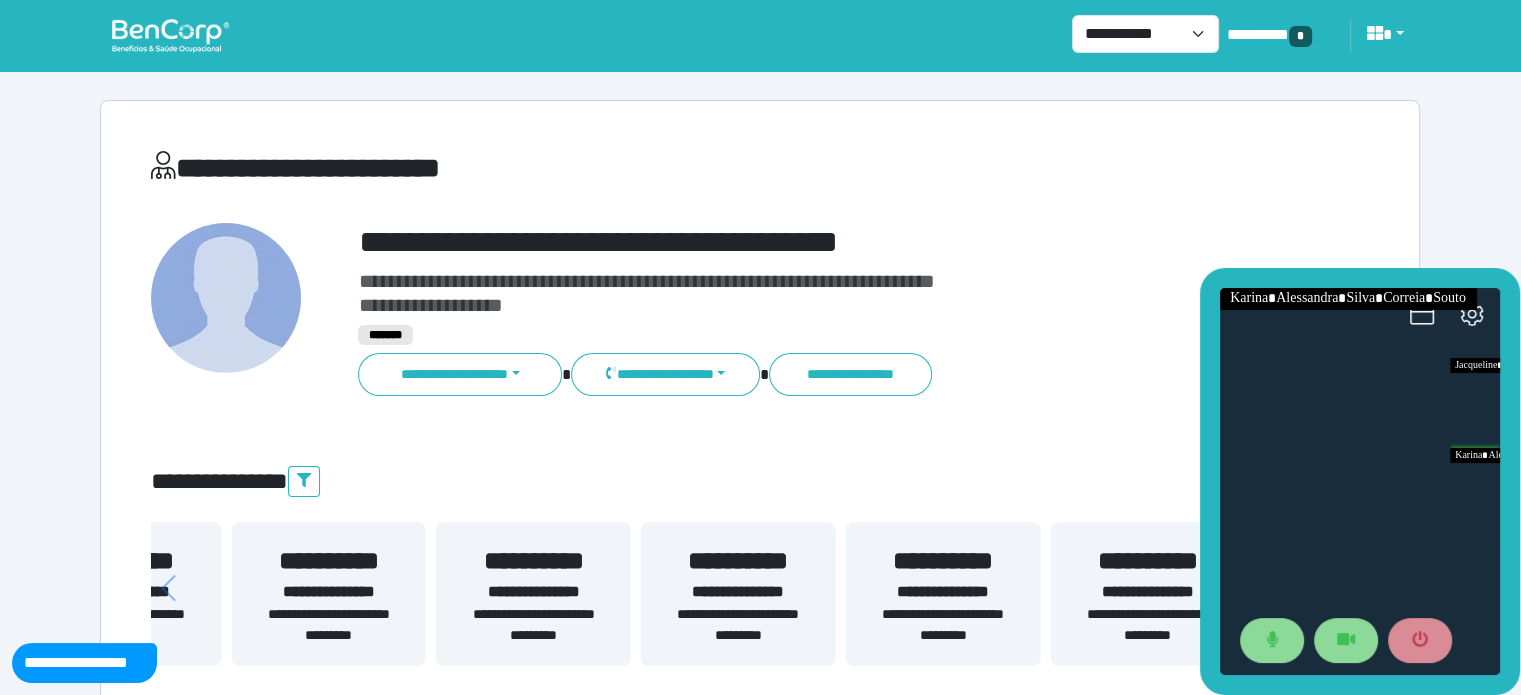 drag, startPoint x: 998, startPoint y: 638, endPoint x: 464, endPoint y: 620, distance: 534.3033 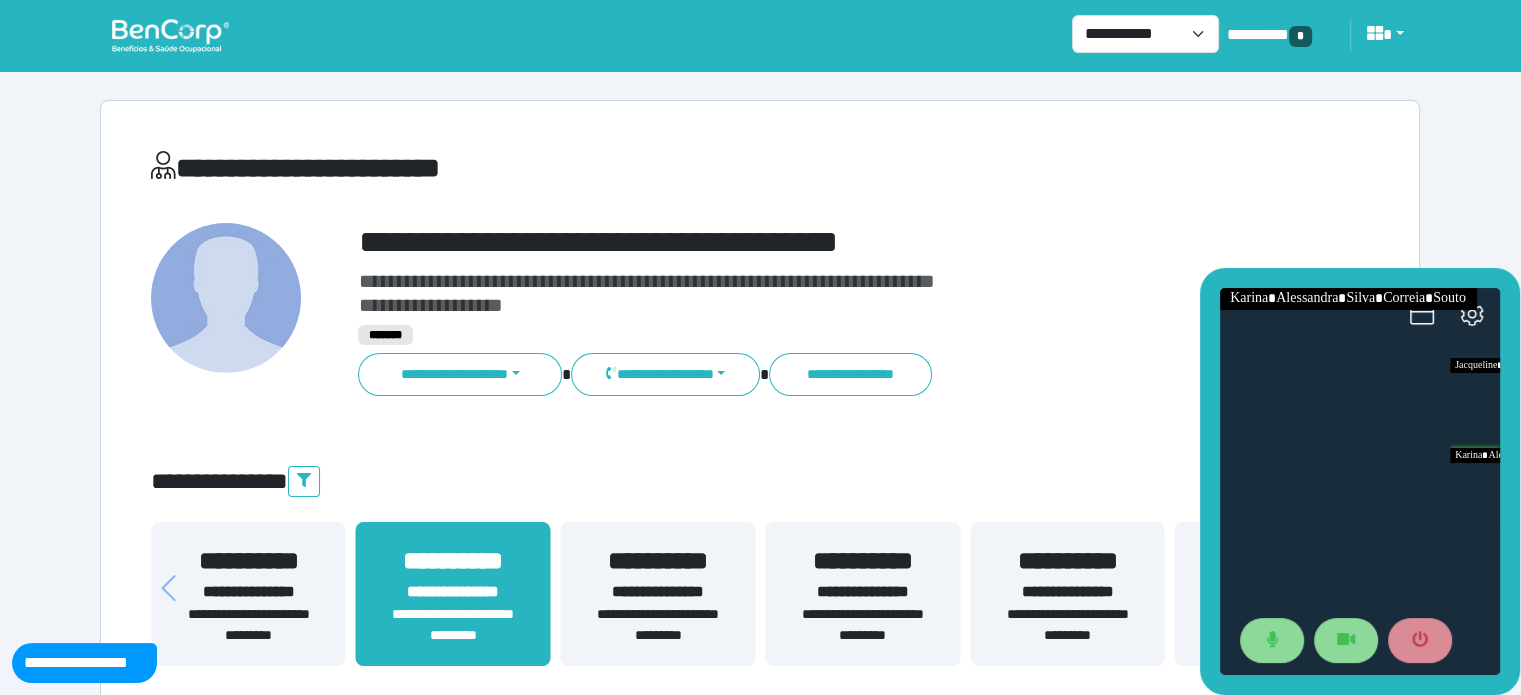 click on "**********" at bounding box center (760, 606) 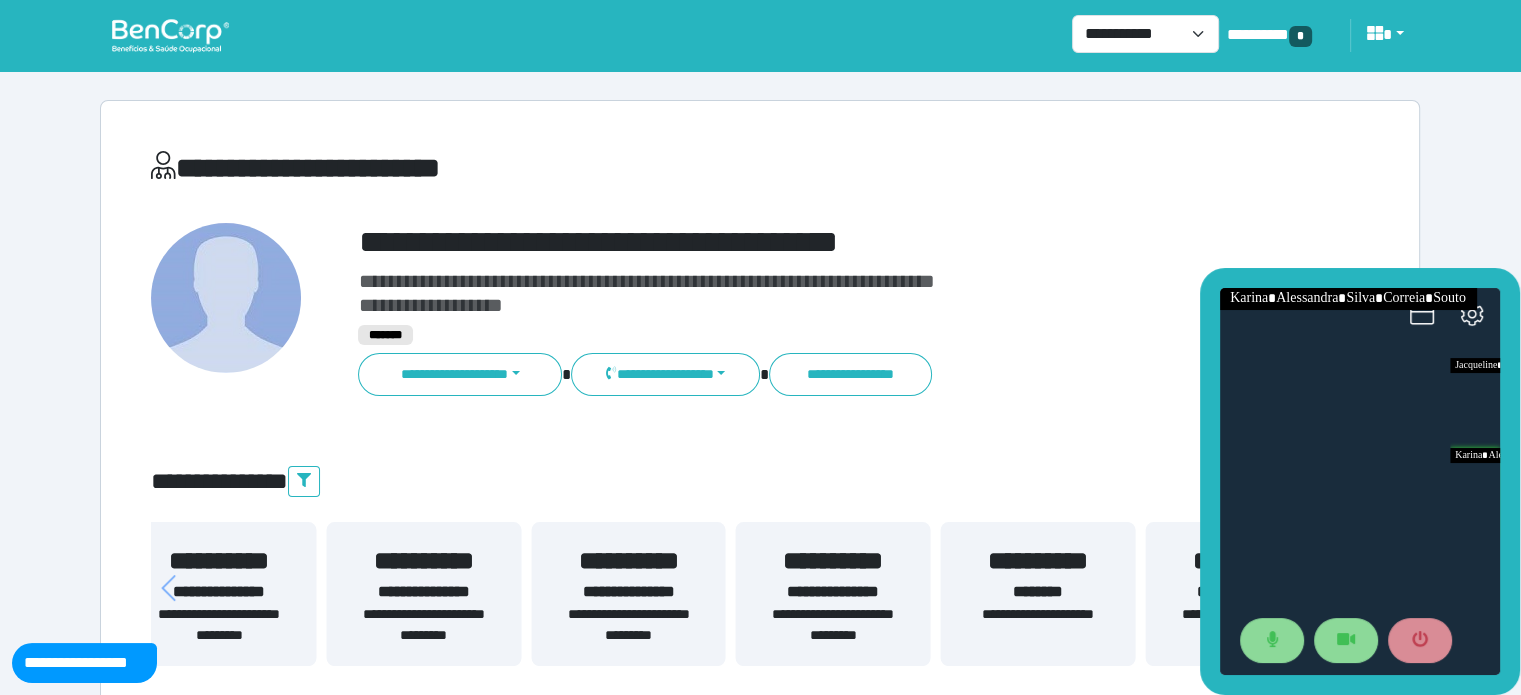 drag, startPoint x: 878, startPoint y: 592, endPoint x: 162, endPoint y: 653, distance: 718.59375 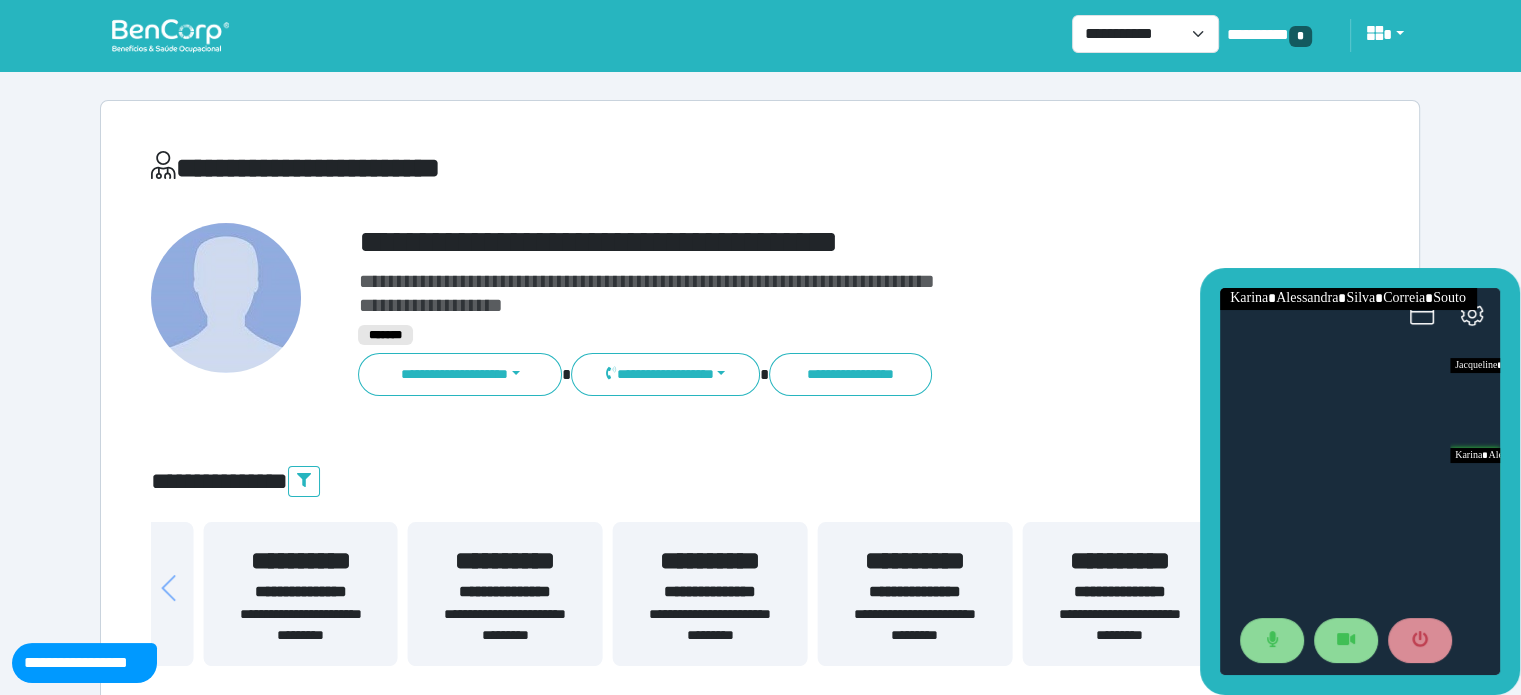 drag, startPoint x: 947, startPoint y: 634, endPoint x: 270, endPoint y: 683, distance: 678.77094 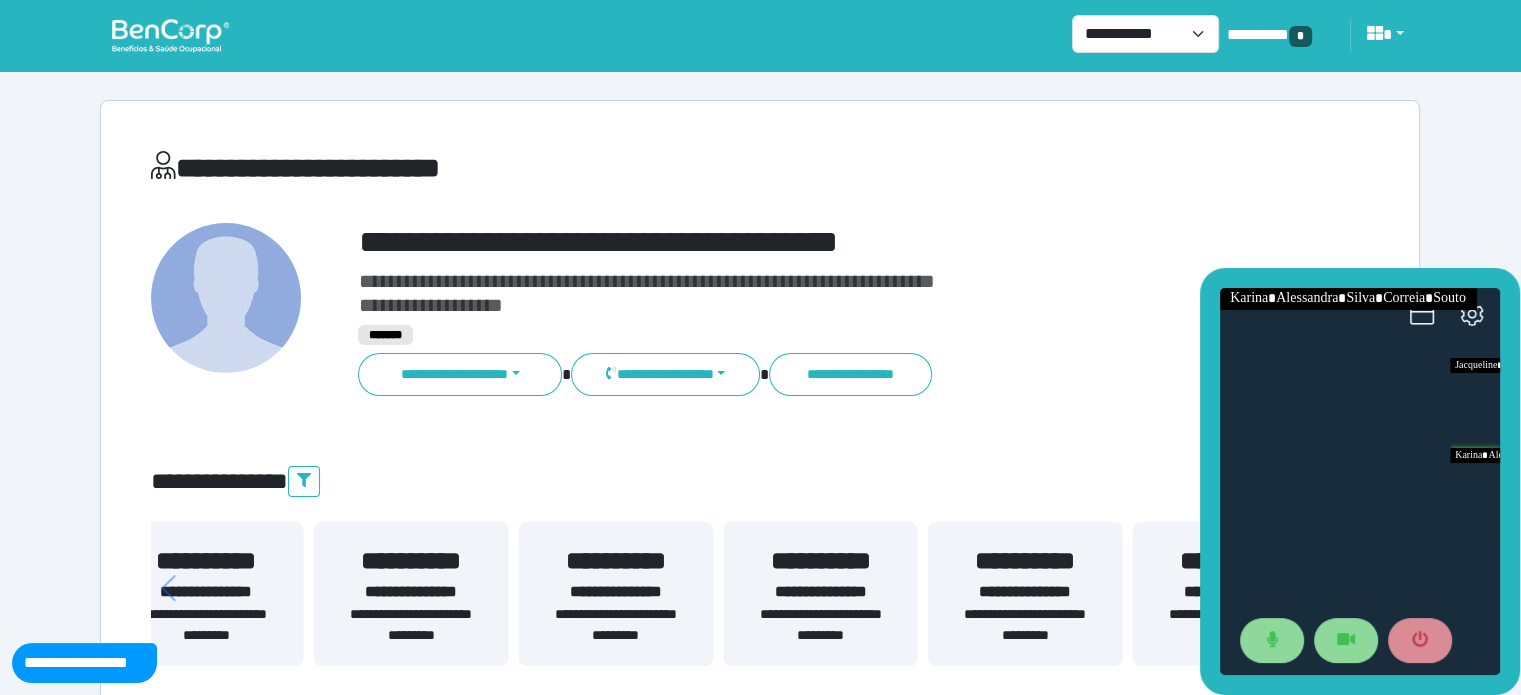 drag, startPoint x: 976, startPoint y: 640, endPoint x: 107, endPoint y: 699, distance: 871.00055 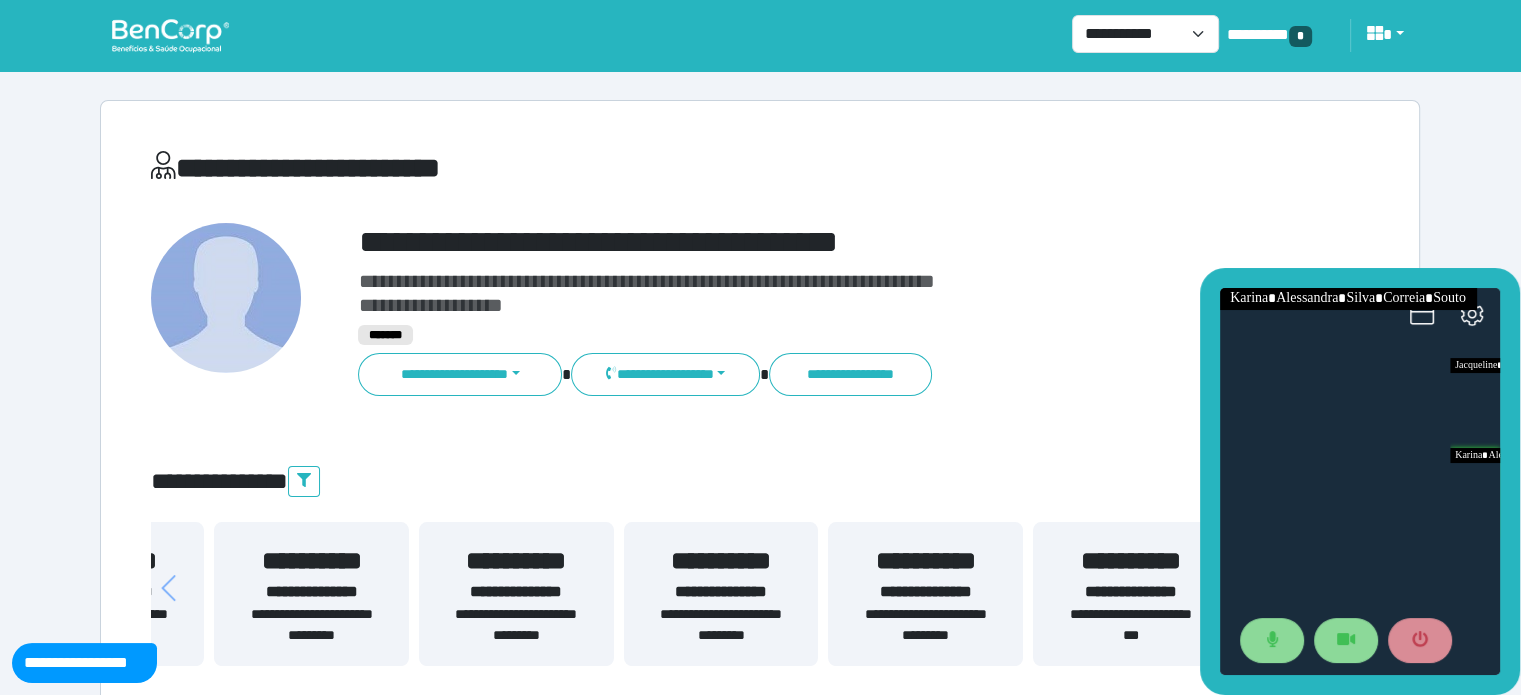 drag, startPoint x: 919, startPoint y: 599, endPoint x: 368, endPoint y: 651, distance: 553.4483 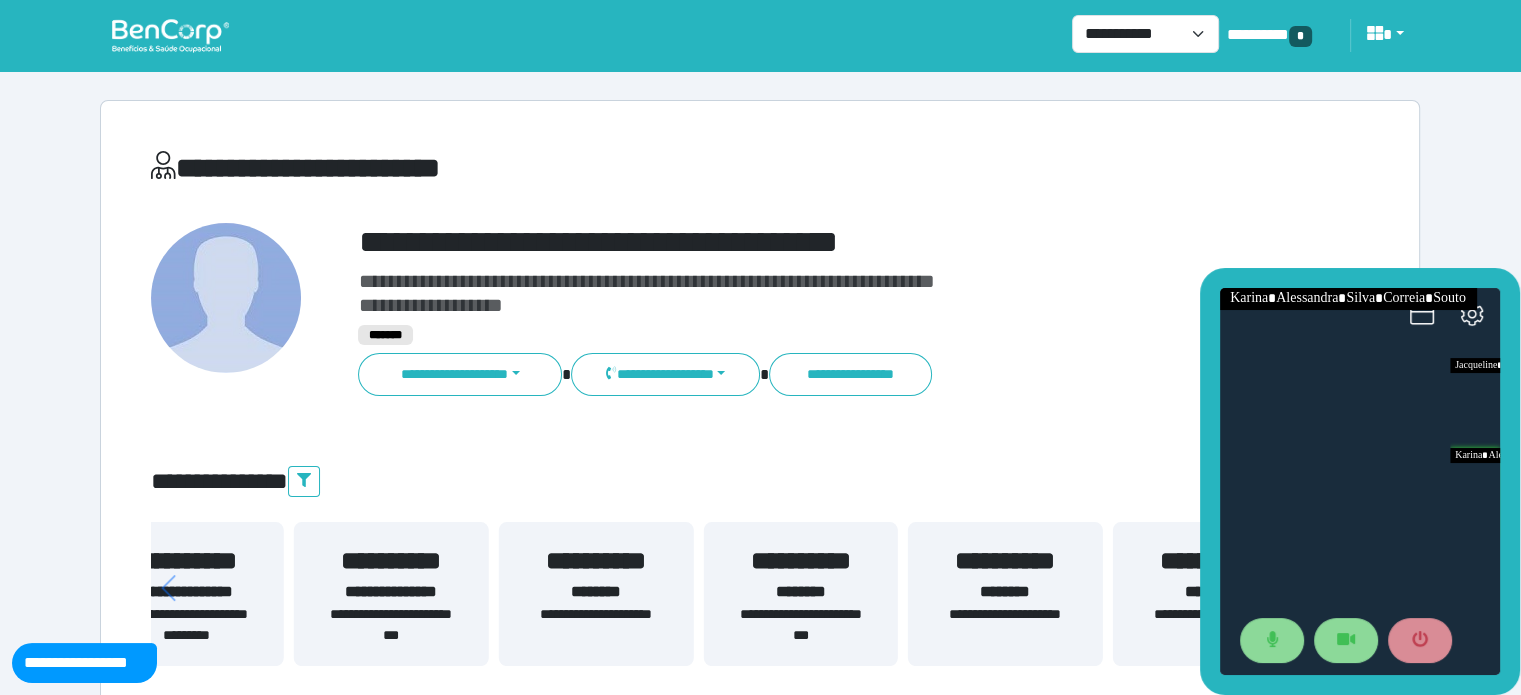 drag, startPoint x: 1132, startPoint y: 639, endPoint x: 447, endPoint y: 603, distance: 685.9453 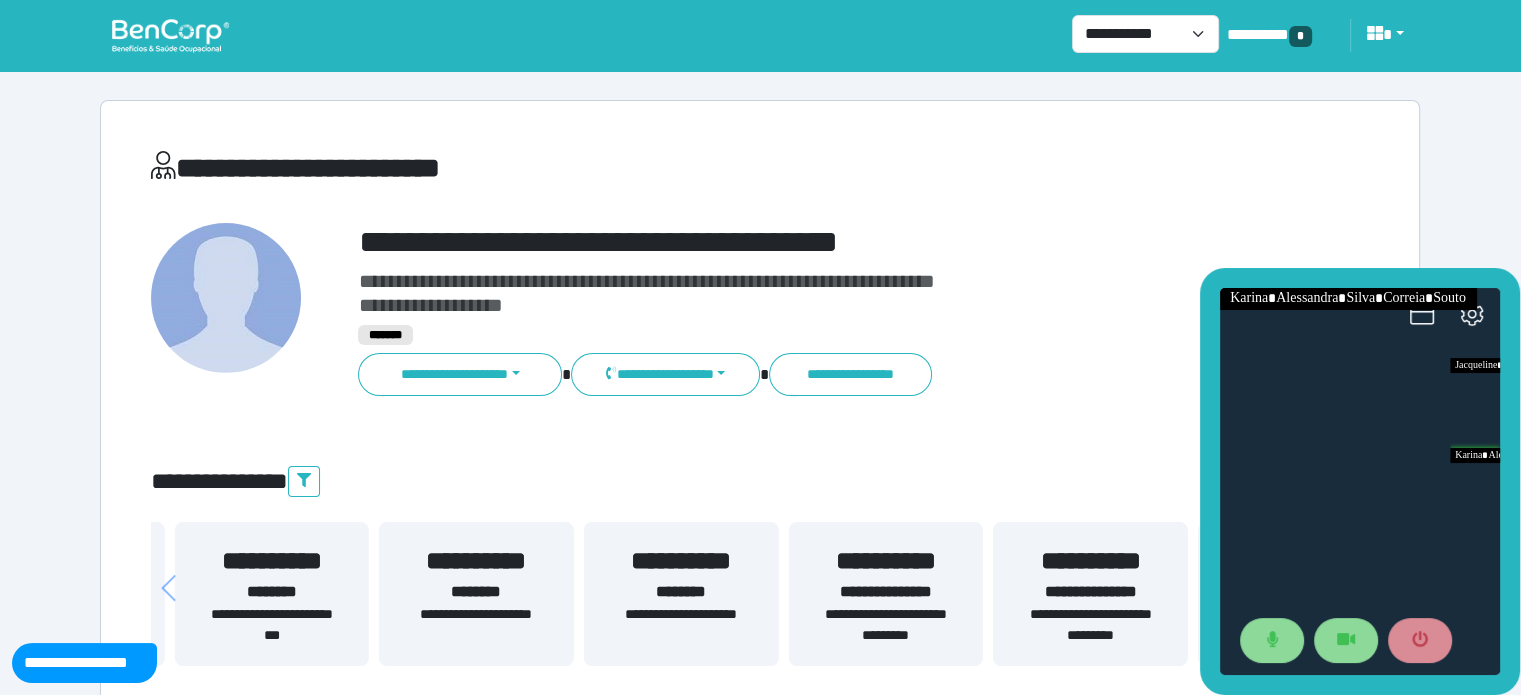 drag, startPoint x: 998, startPoint y: 615, endPoint x: 268, endPoint y: 601, distance: 730.1342 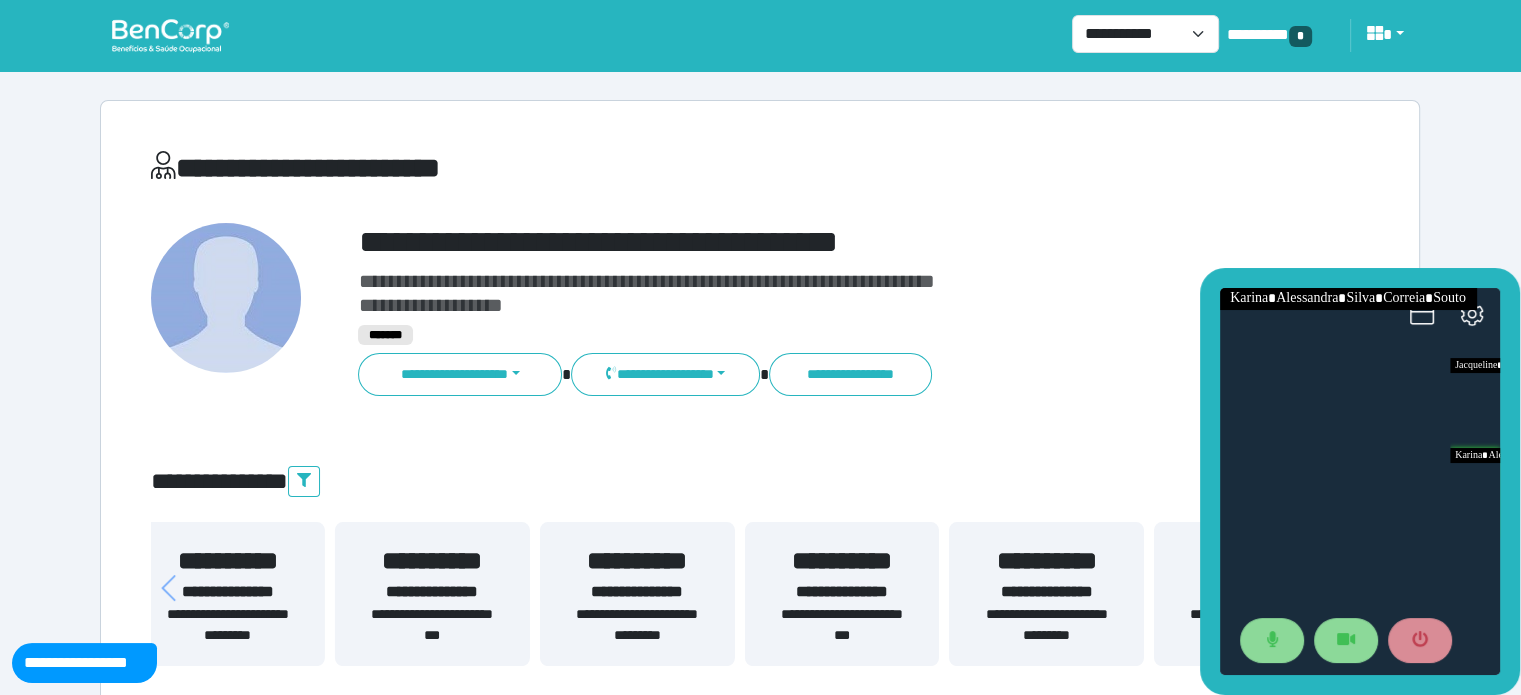 drag, startPoint x: 993, startPoint y: 603, endPoint x: 274, endPoint y: 619, distance: 719.178 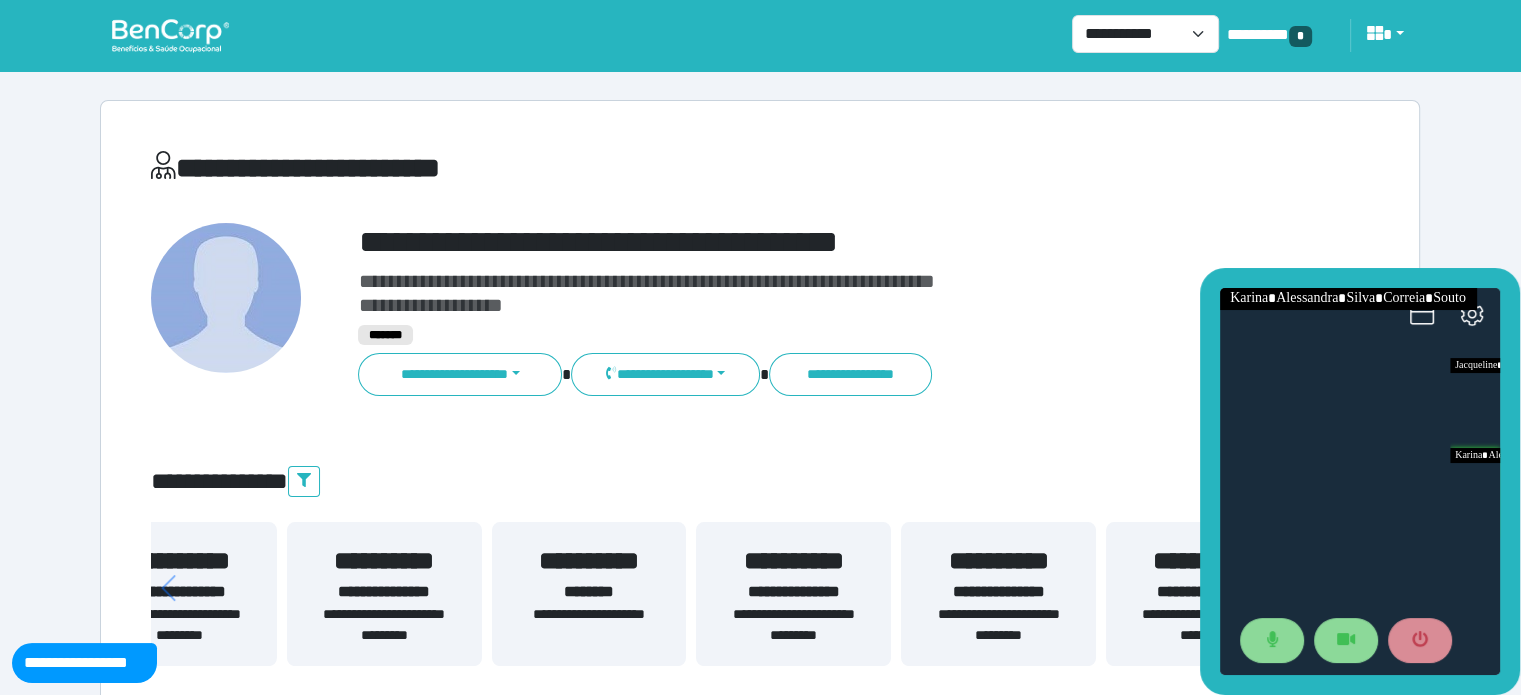 drag, startPoint x: 1029, startPoint y: 604, endPoint x: 244, endPoint y: 603, distance: 785.0006 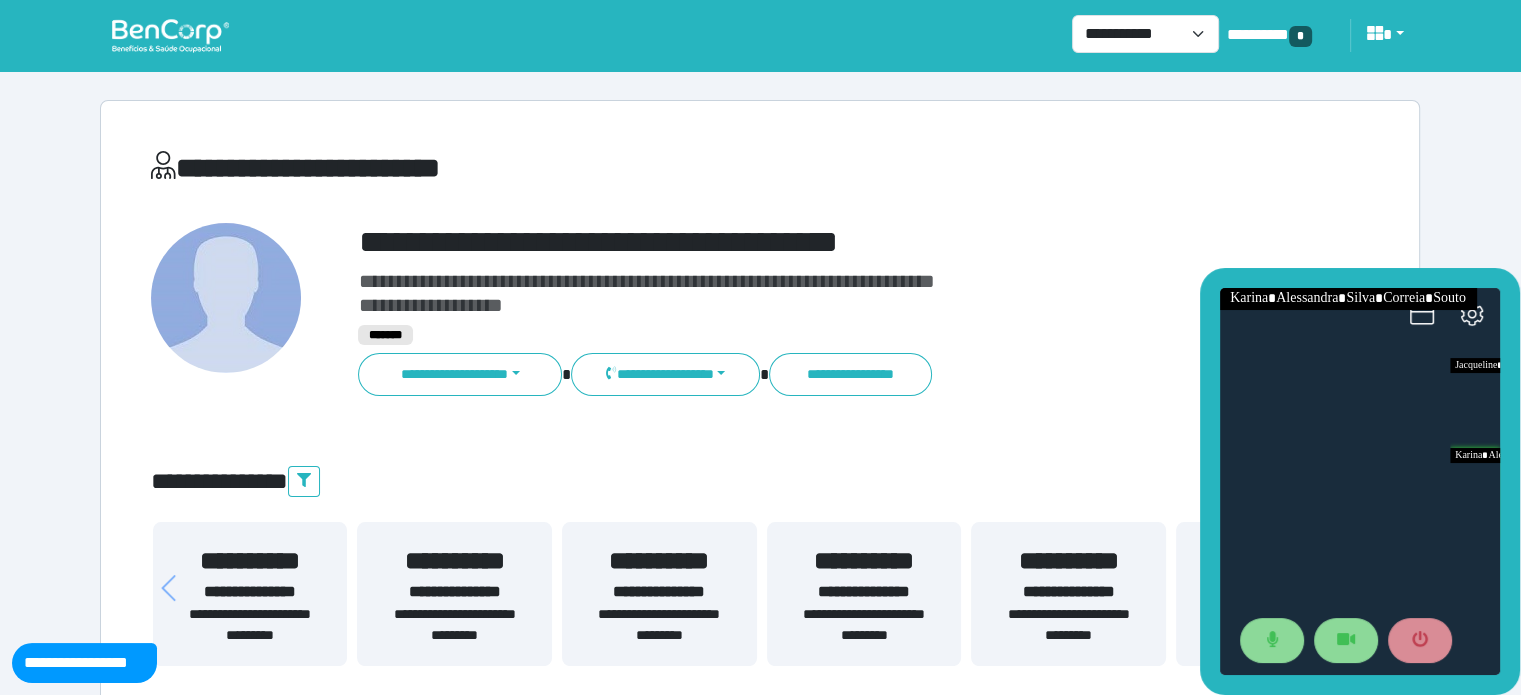 drag, startPoint x: 1073, startPoint y: 621, endPoint x: 249, endPoint y: 603, distance: 824.1966 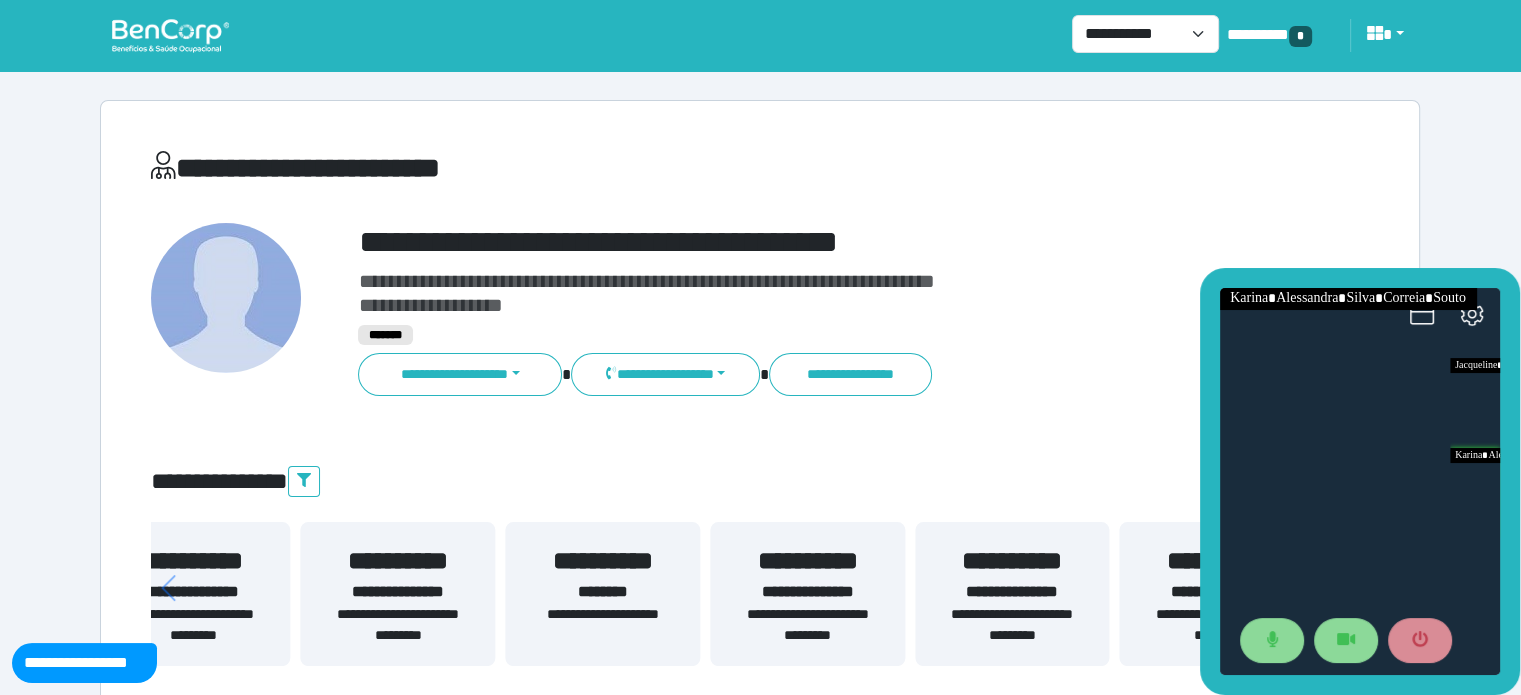 drag, startPoint x: 968, startPoint y: 615, endPoint x: 166, endPoint y: 621, distance: 802.02246 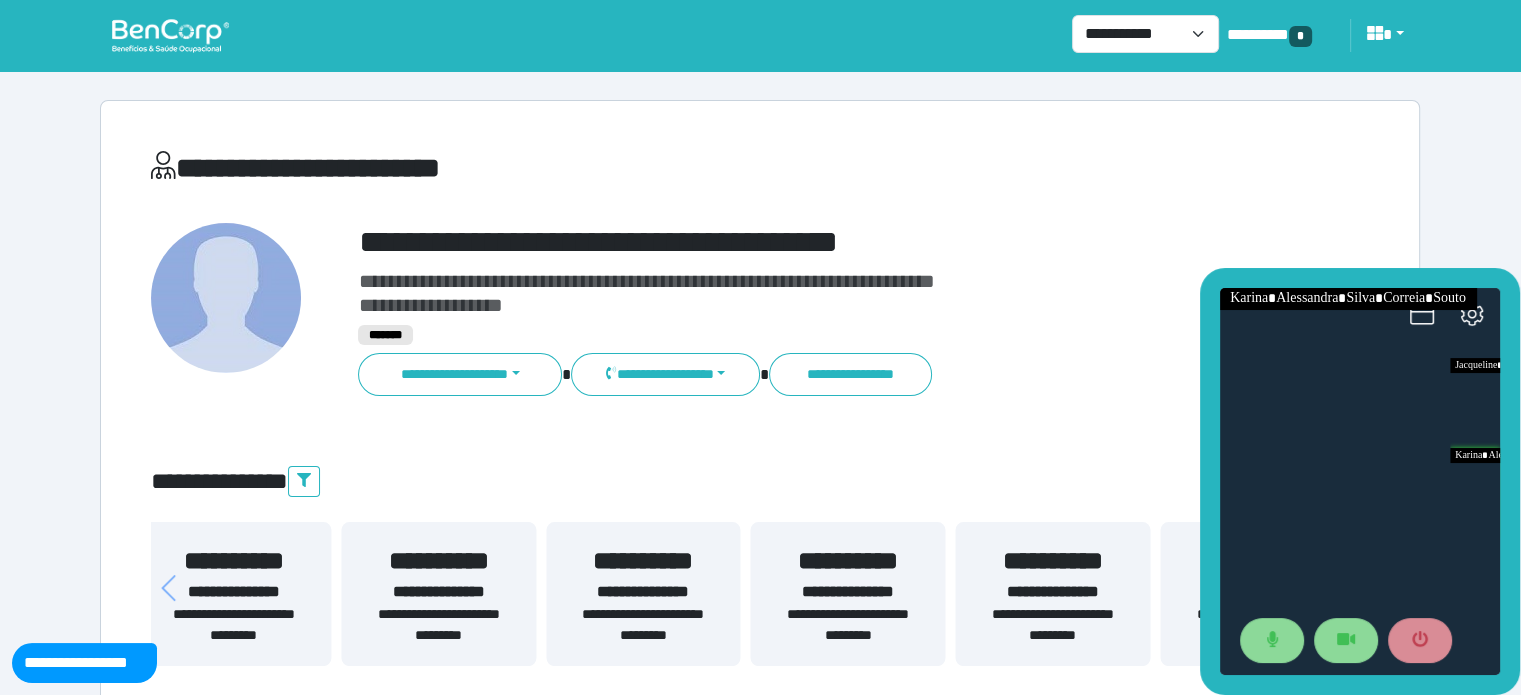 drag, startPoint x: 1000, startPoint y: 595, endPoint x: 159, endPoint y: 587, distance: 841.038 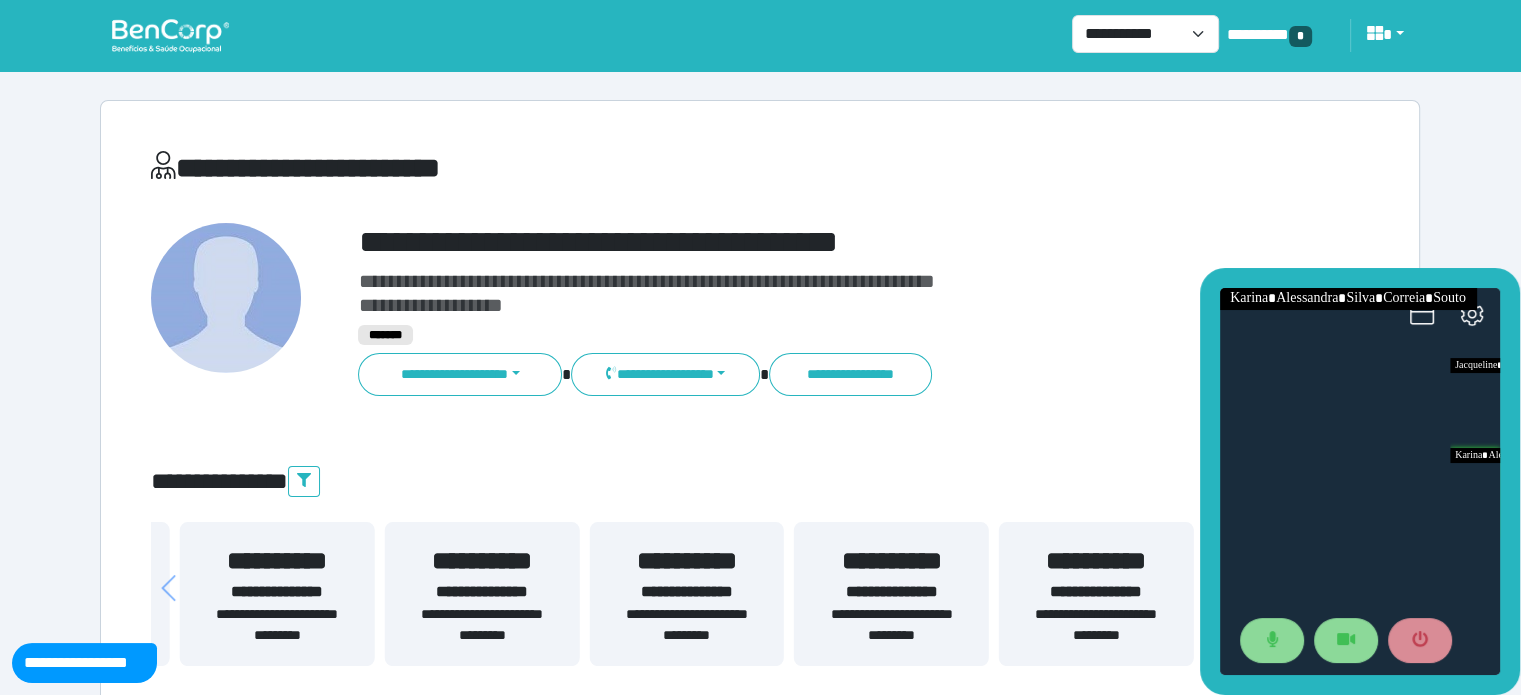 drag, startPoint x: 1048, startPoint y: 601, endPoint x: 176, endPoint y: 607, distance: 872.0206 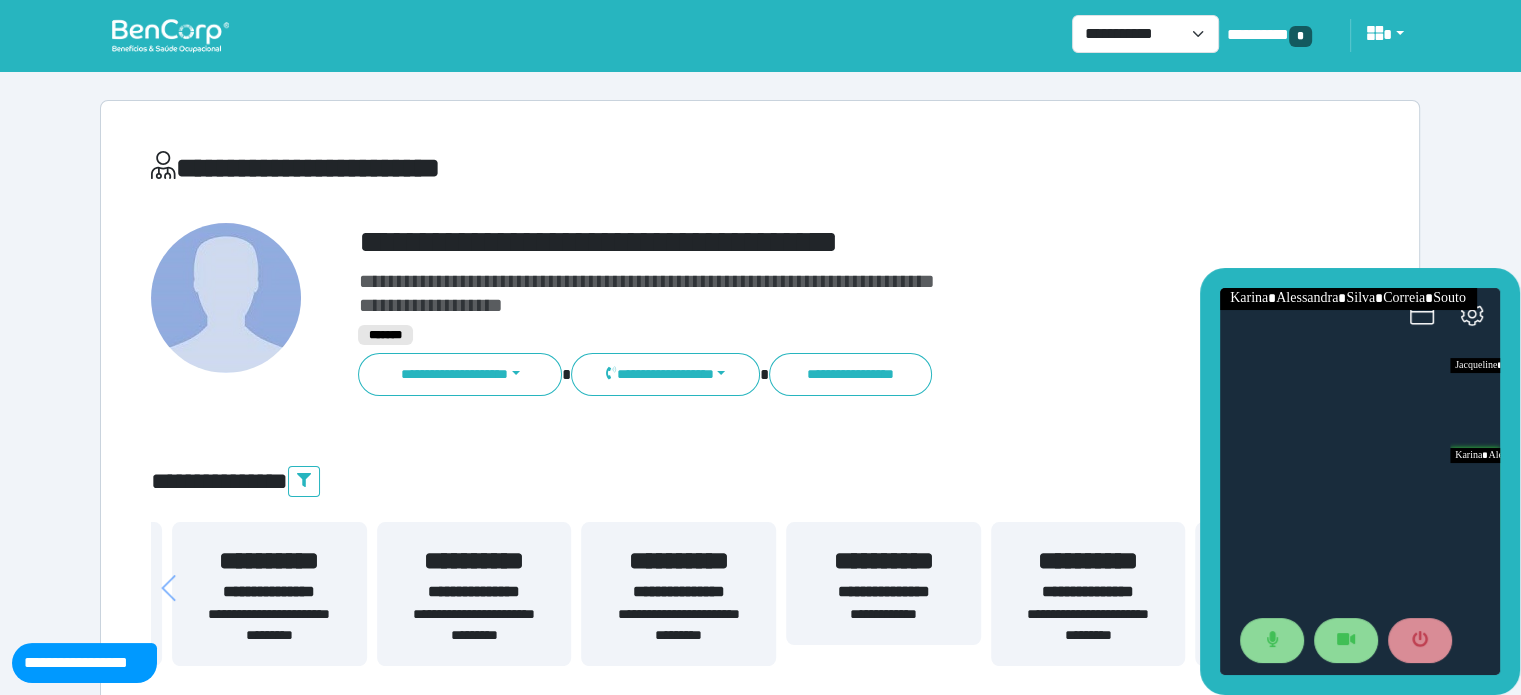 drag, startPoint x: 1149, startPoint y: 633, endPoint x: 224, endPoint y: 637, distance: 925.00867 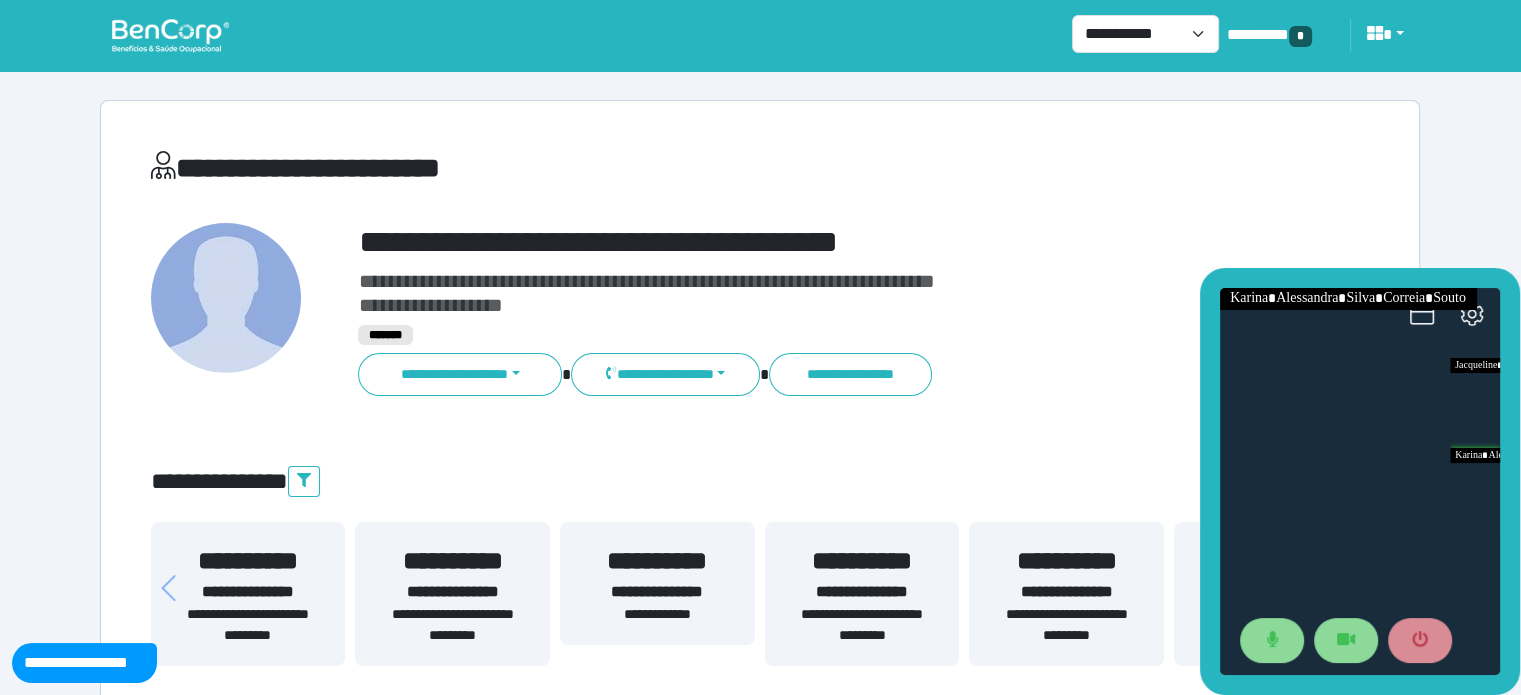 click on "**********" at bounding box center [657, 592] 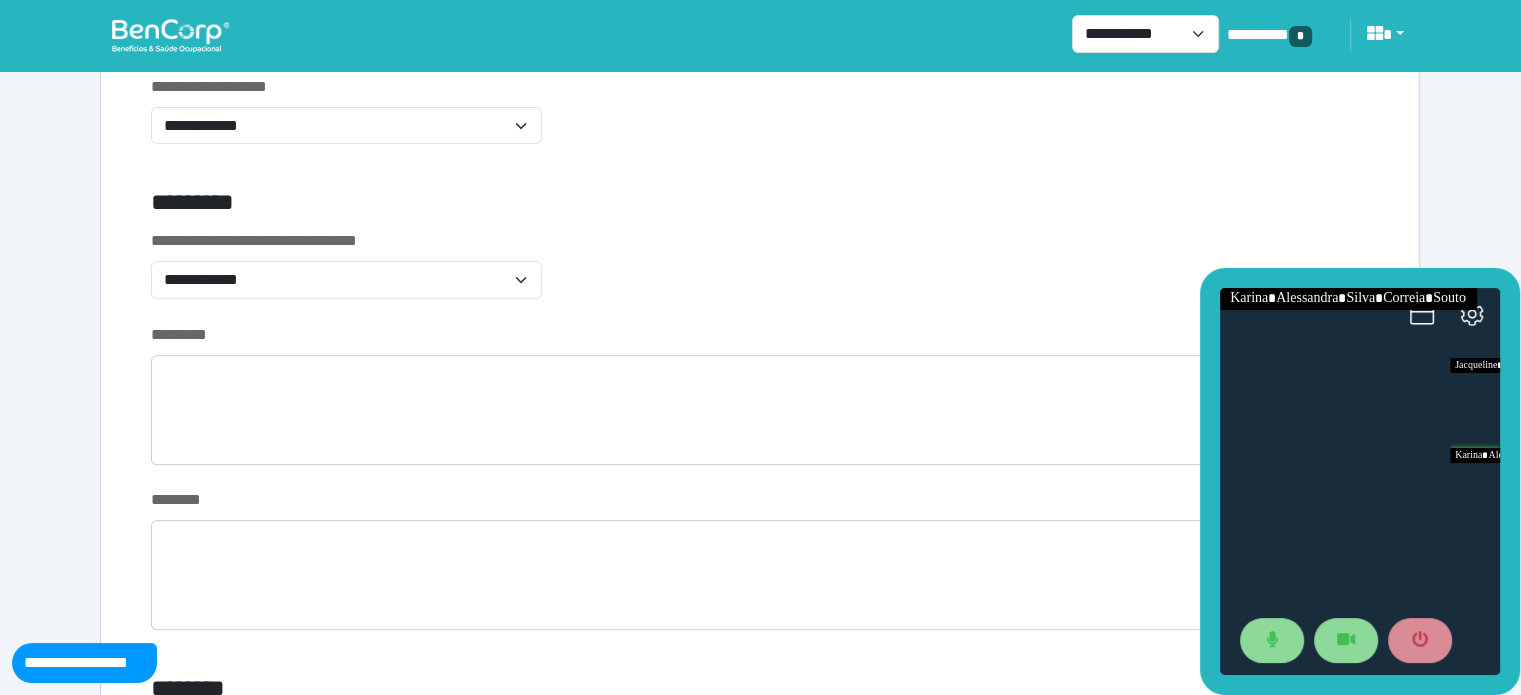 scroll, scrollTop: 665, scrollLeft: 0, axis: vertical 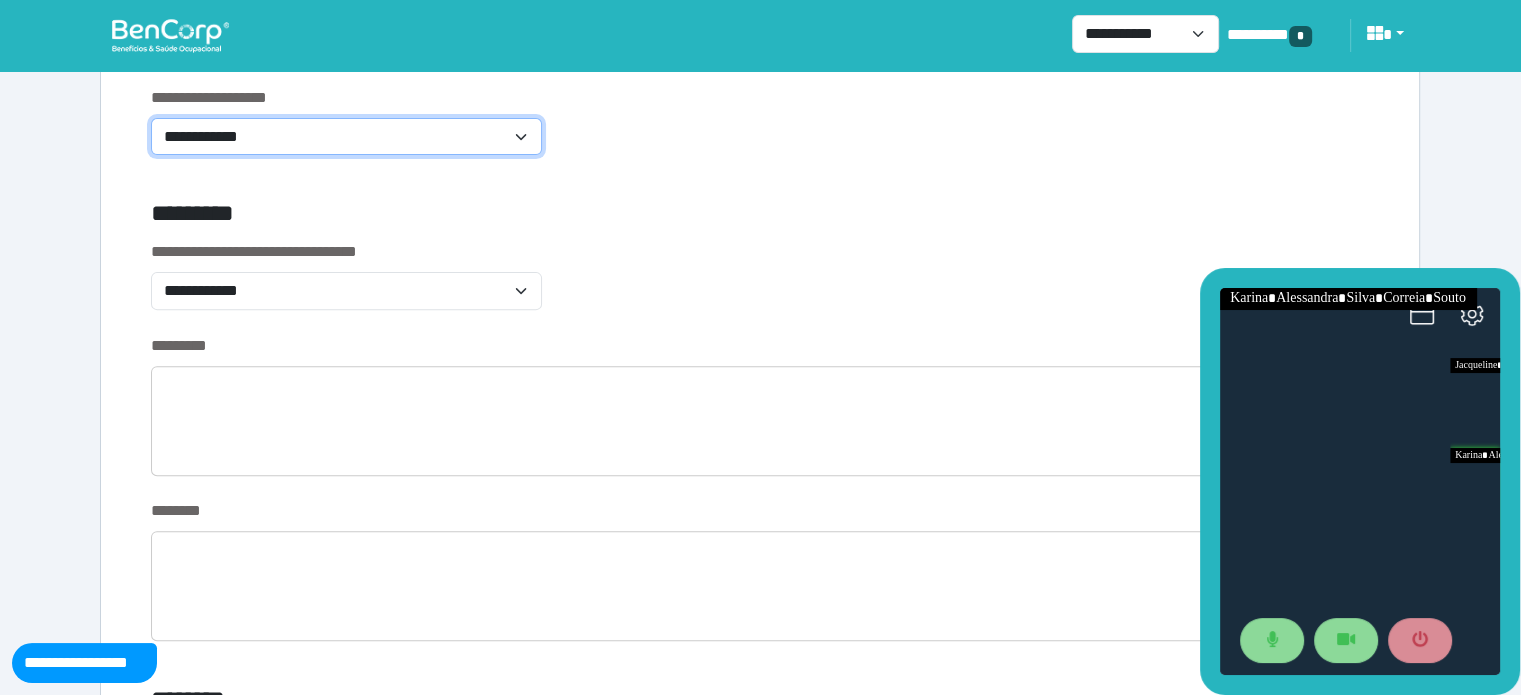 click on "**********" at bounding box center [346, 137] 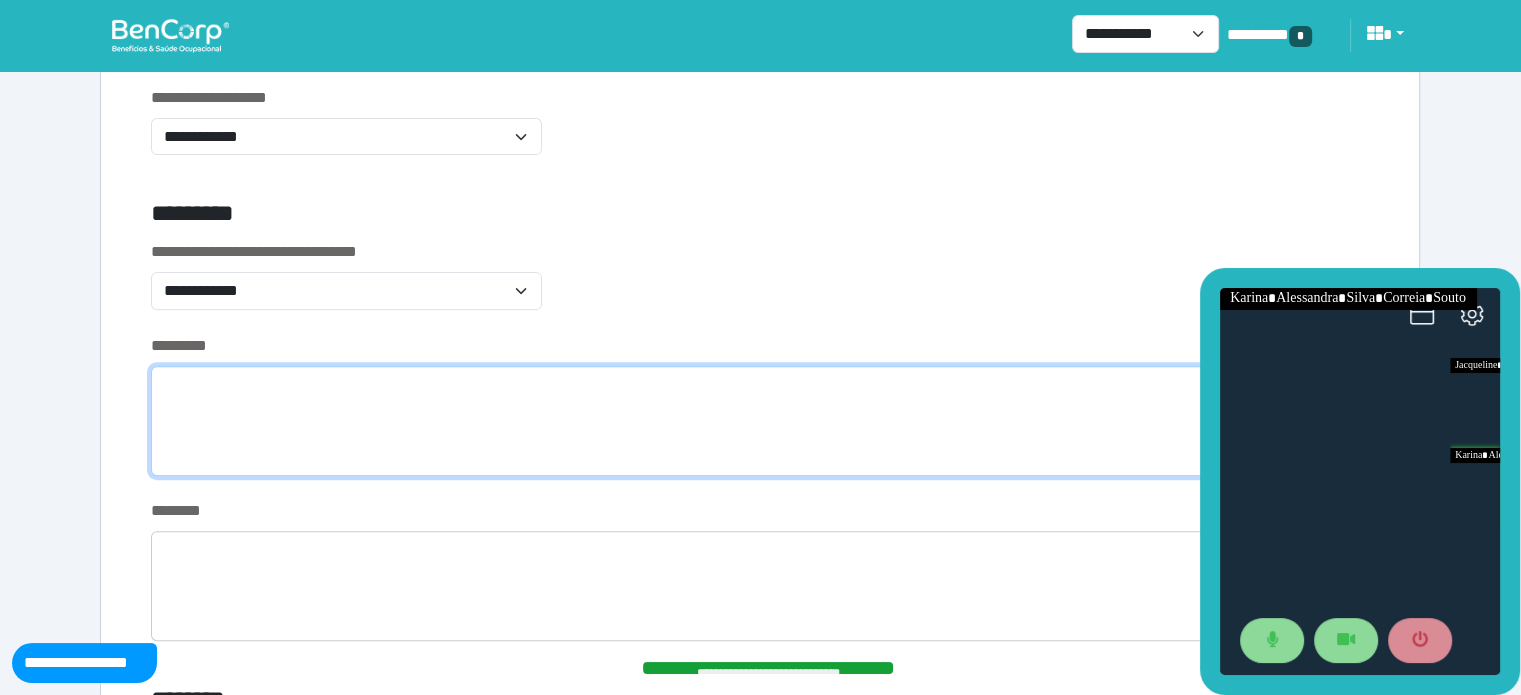 click at bounding box center (760, 421) 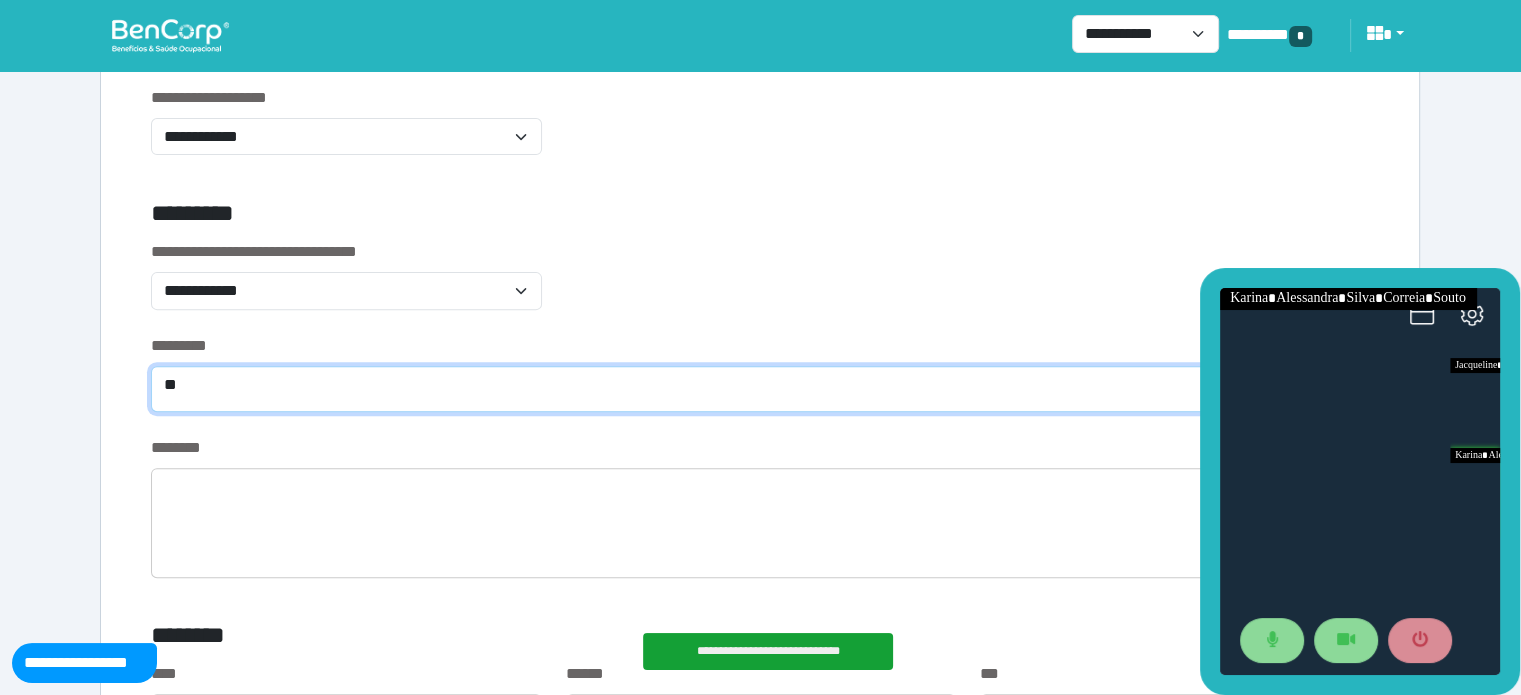 type on "*" 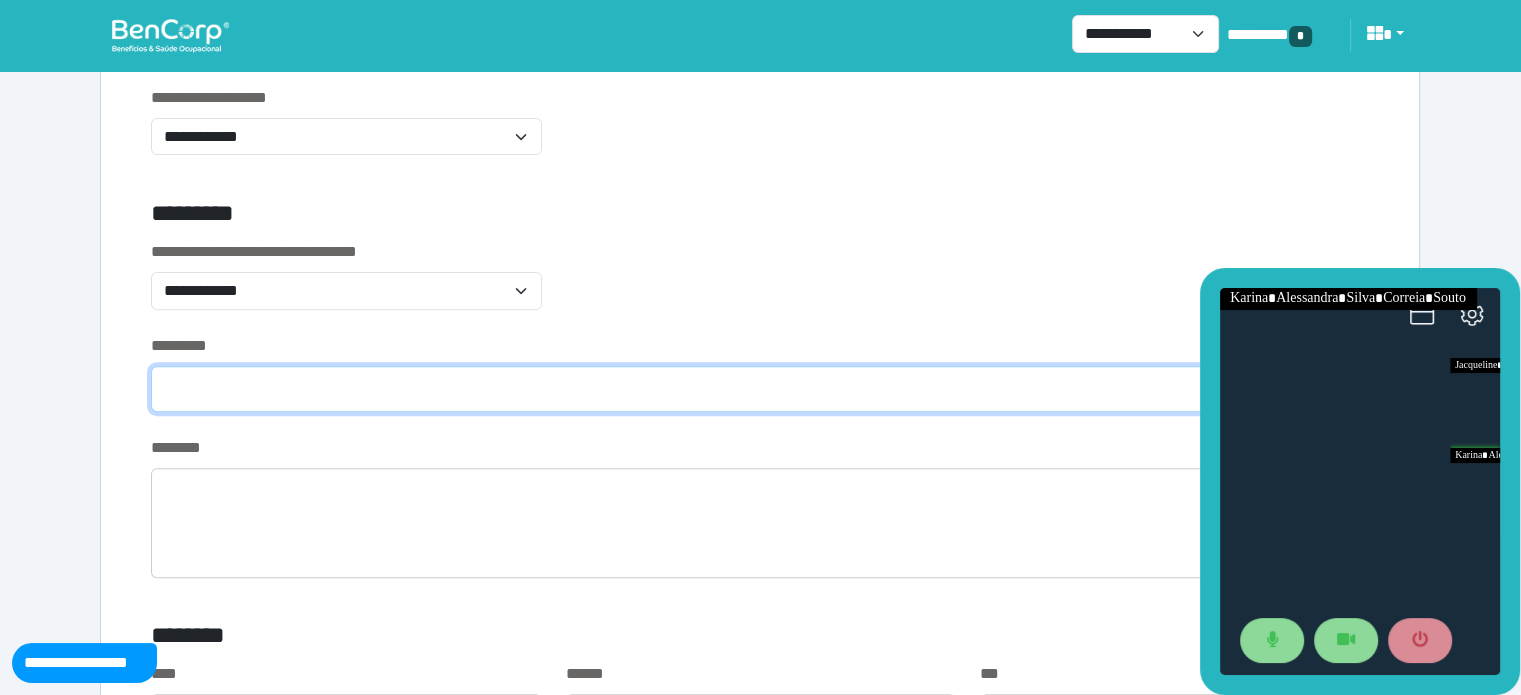 type on "*" 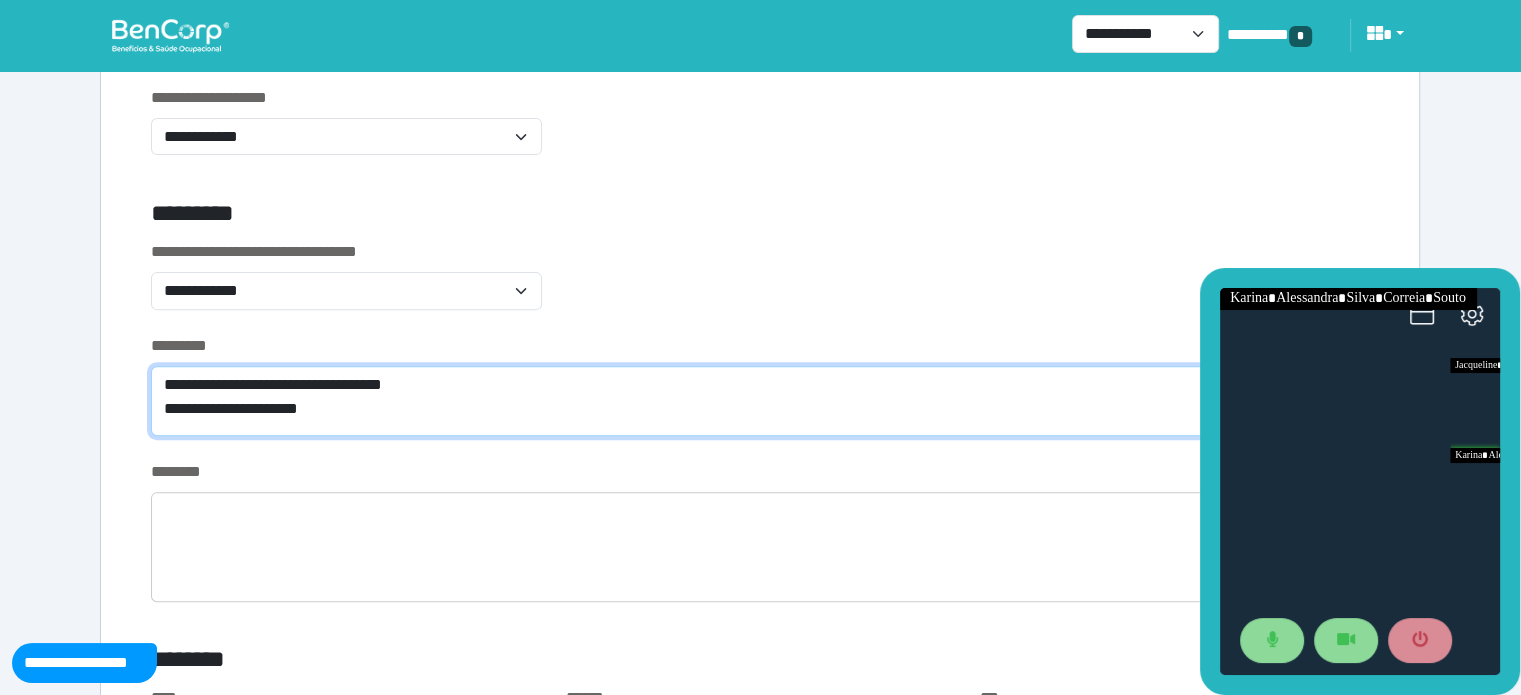 scroll, scrollTop: 0, scrollLeft: 0, axis: both 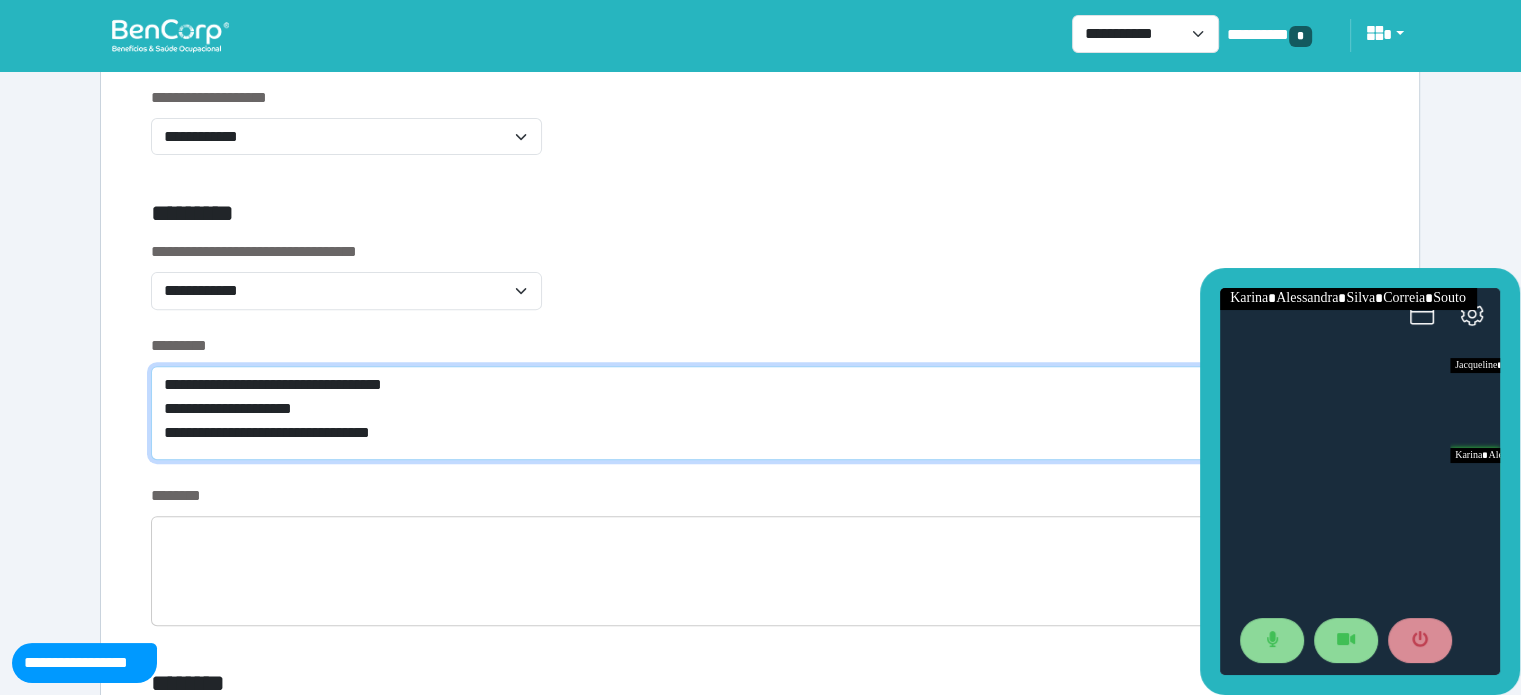 click on "**********" at bounding box center (760, 413) 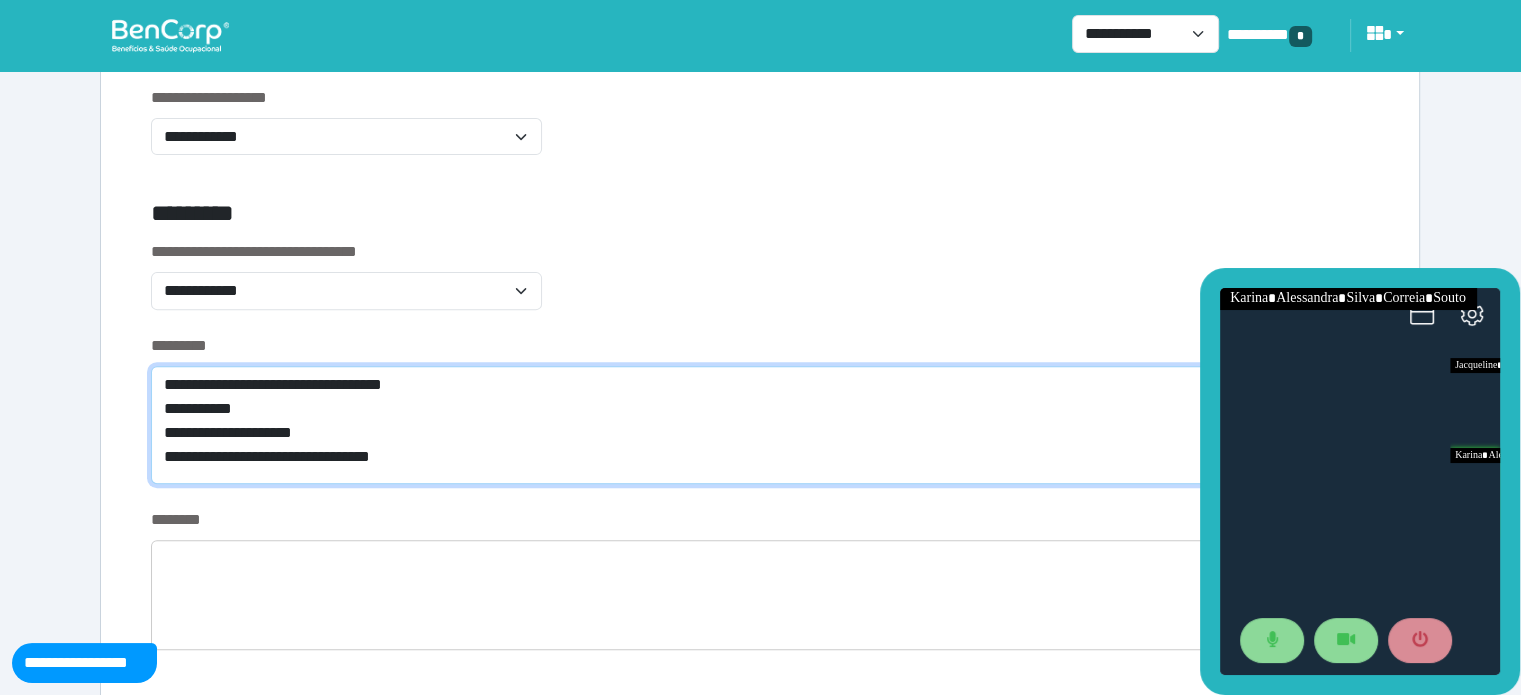 click on "**********" at bounding box center (760, 425) 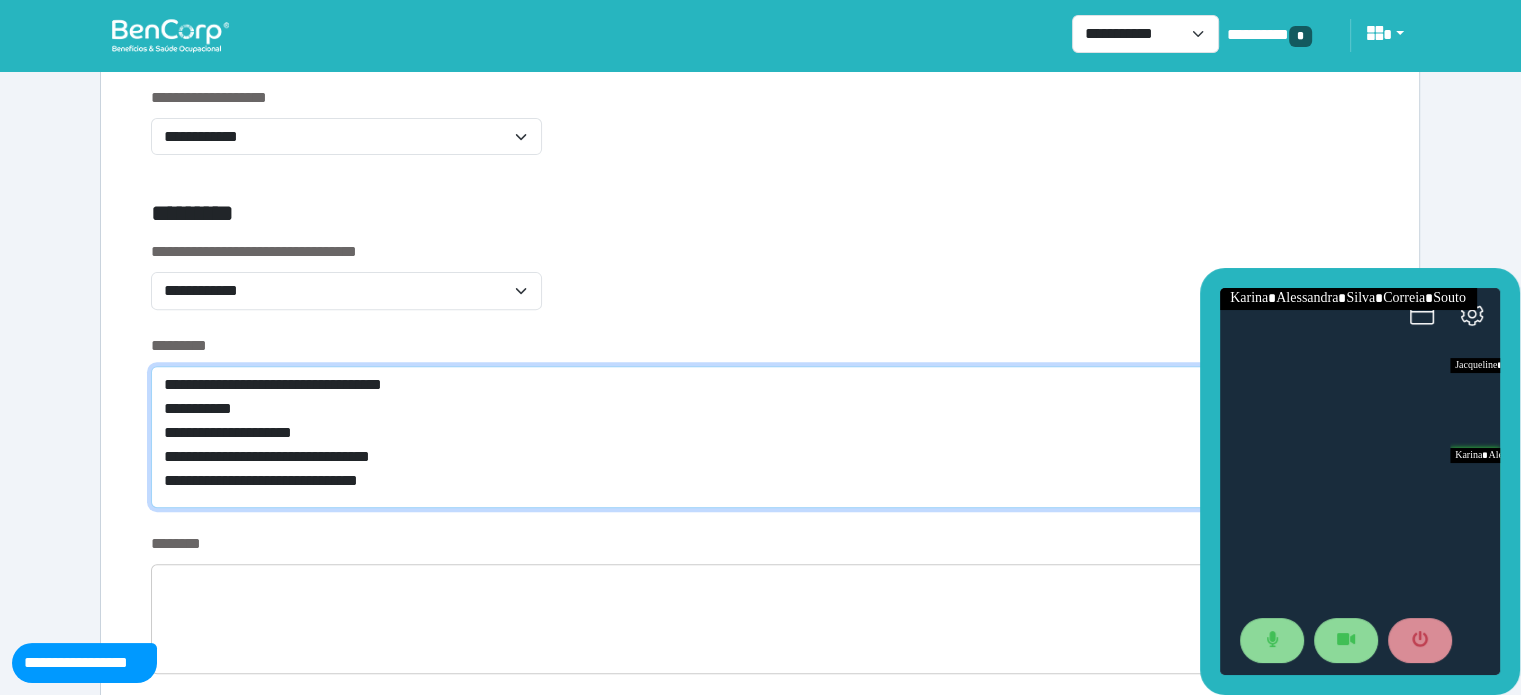 scroll, scrollTop: 0, scrollLeft: 0, axis: both 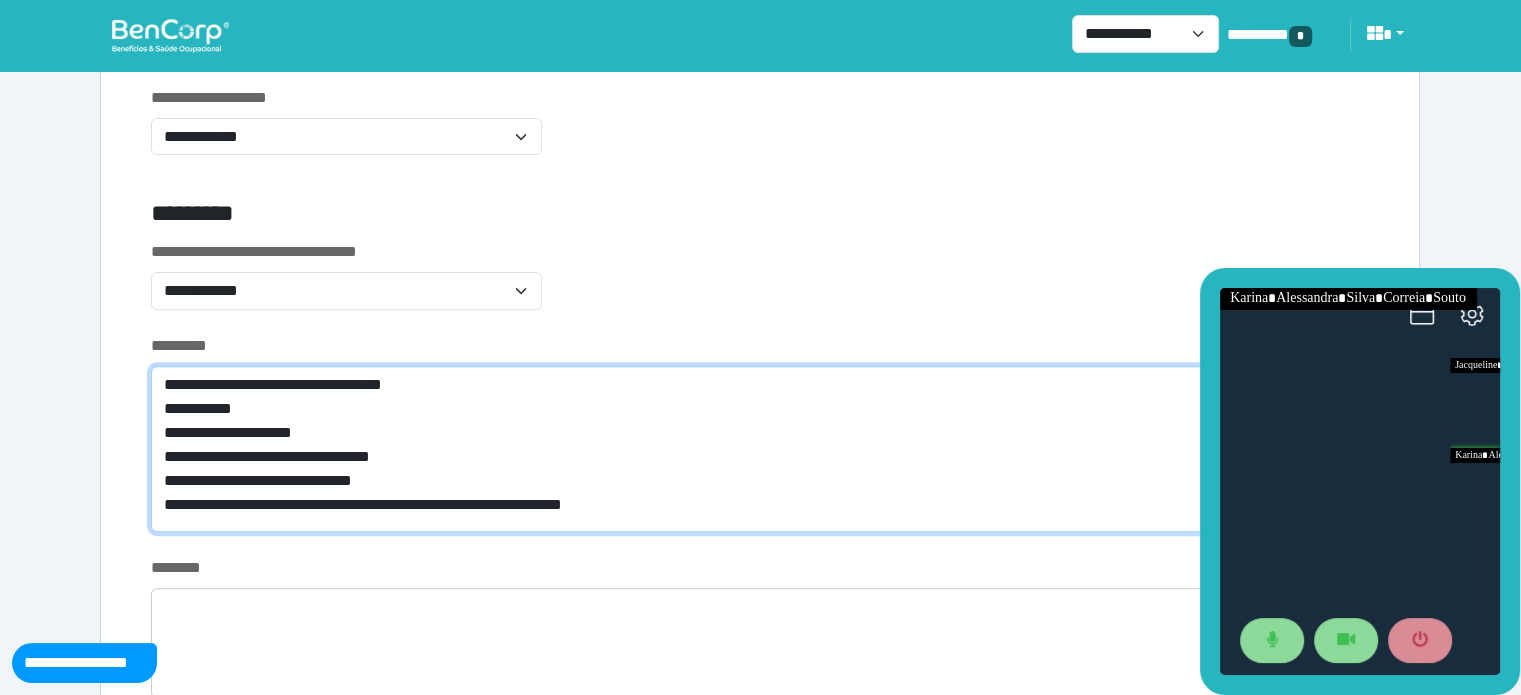 drag, startPoint x: 720, startPoint y: 509, endPoint x: 160, endPoint y: 543, distance: 561.0312 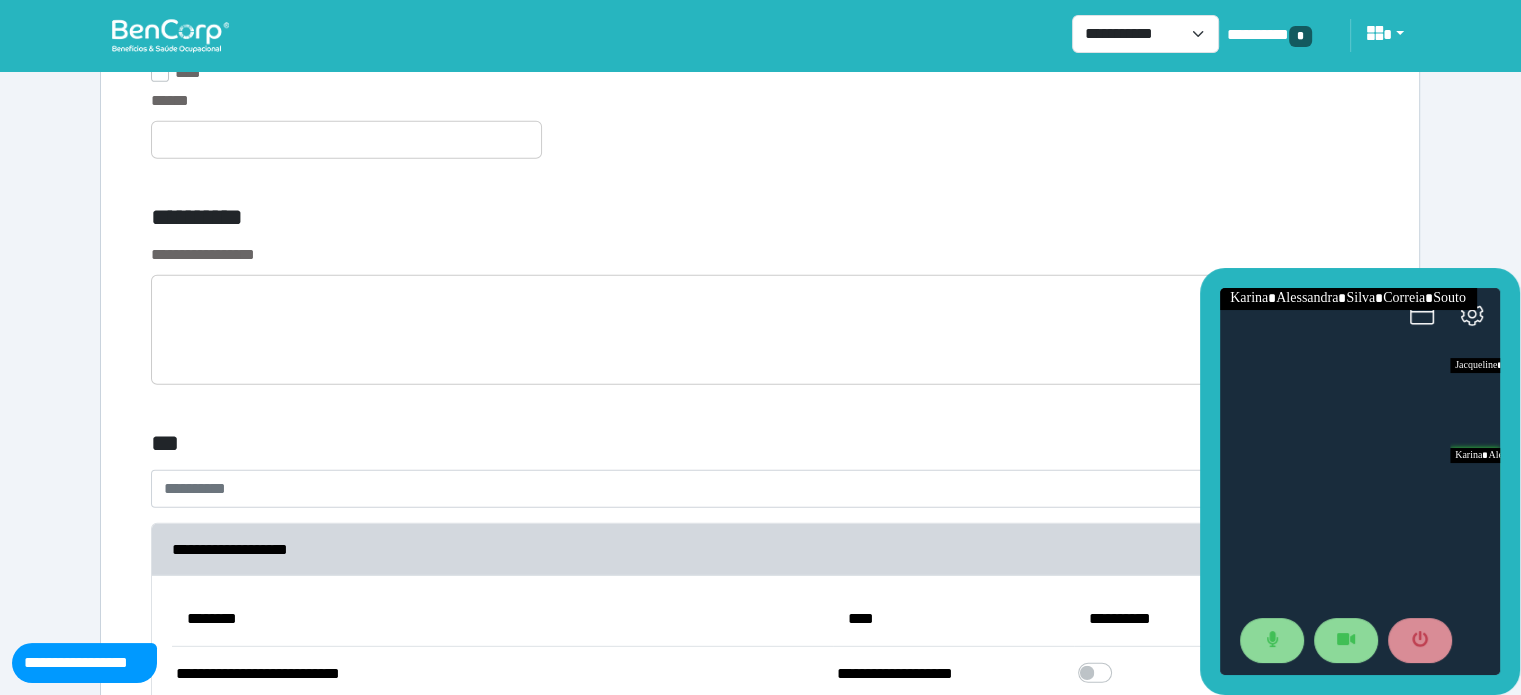 scroll, scrollTop: 5856, scrollLeft: 0, axis: vertical 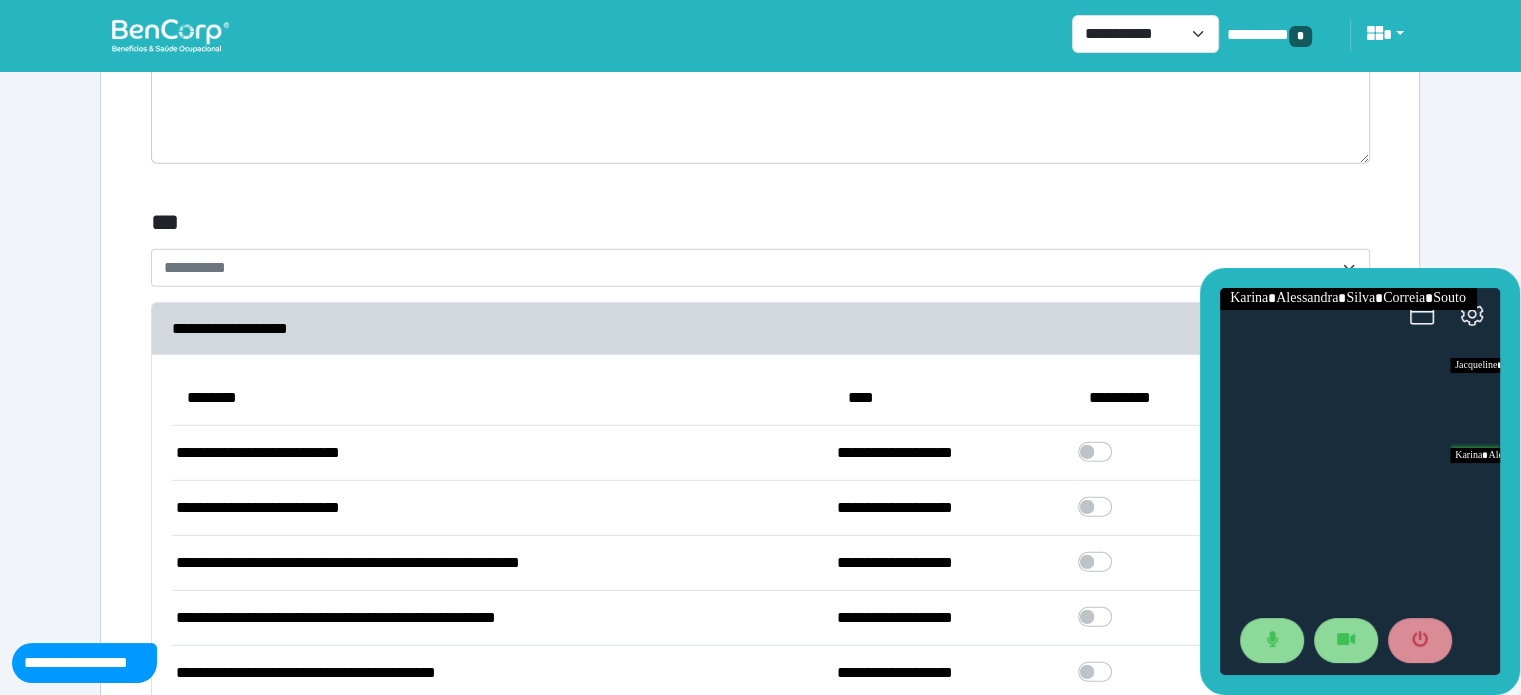 type on "**********" 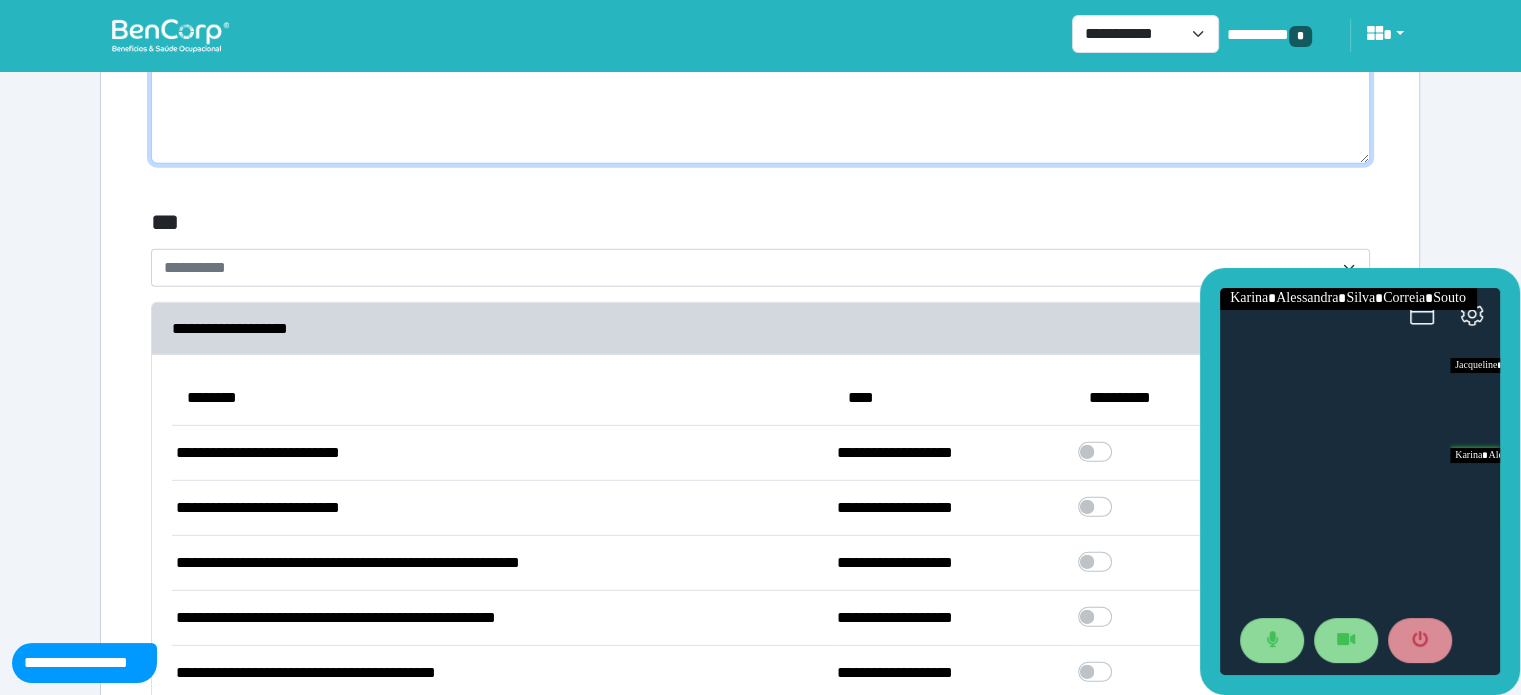 click at bounding box center [760, 109] 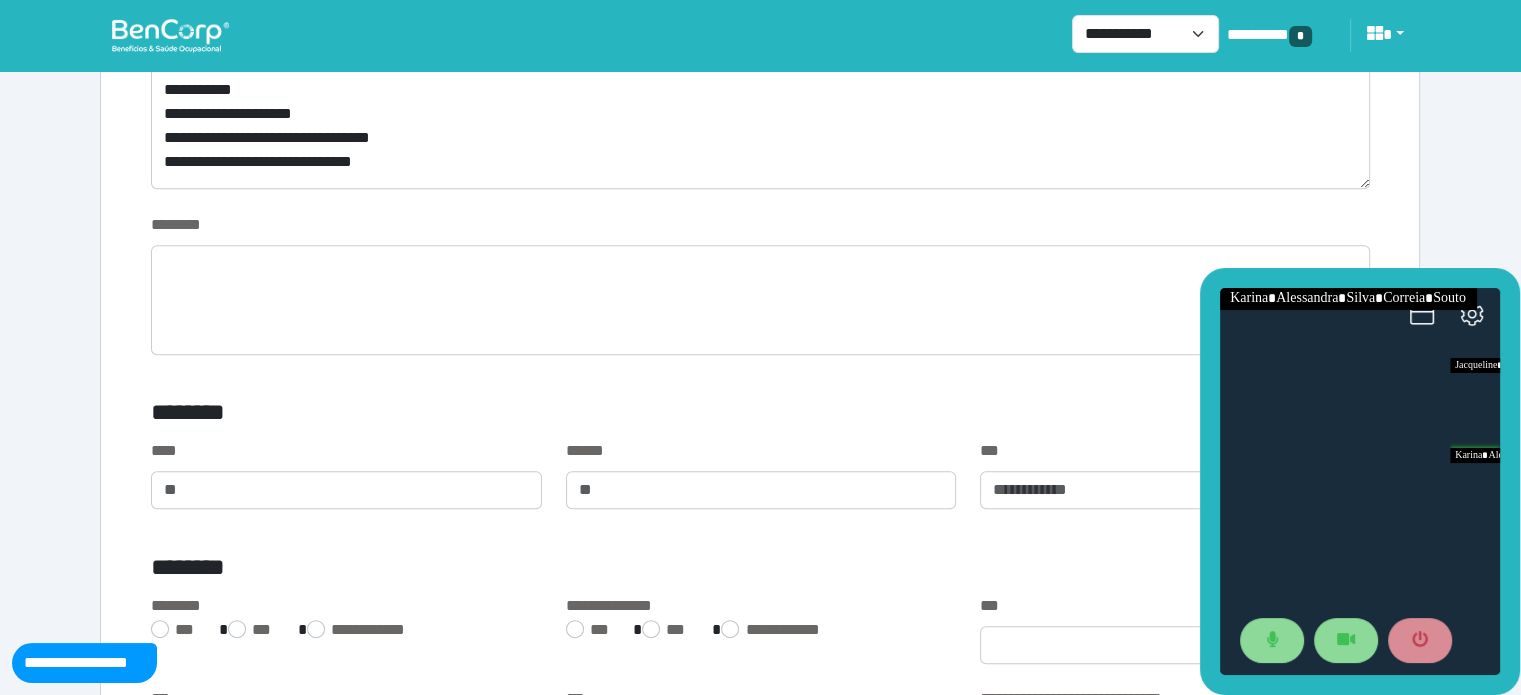 scroll, scrollTop: 908, scrollLeft: 0, axis: vertical 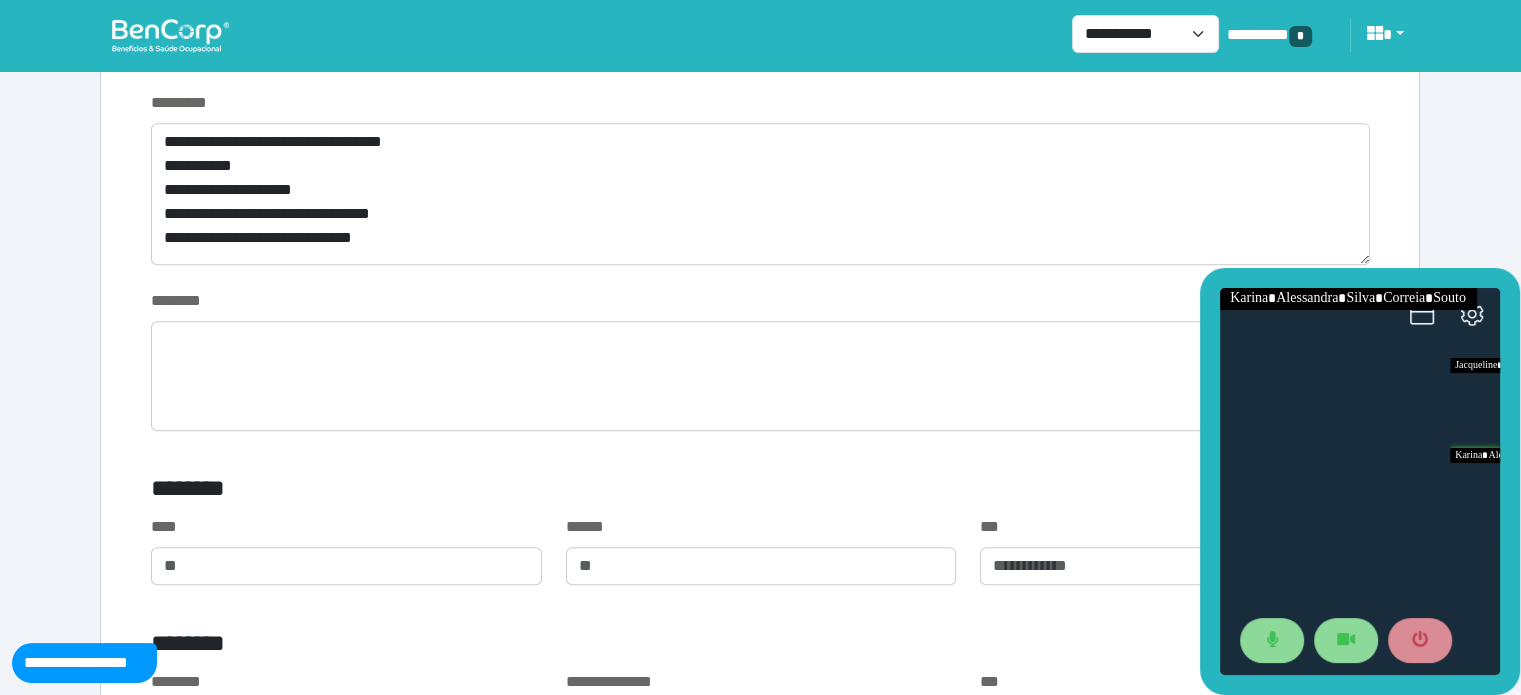 type on "**********" 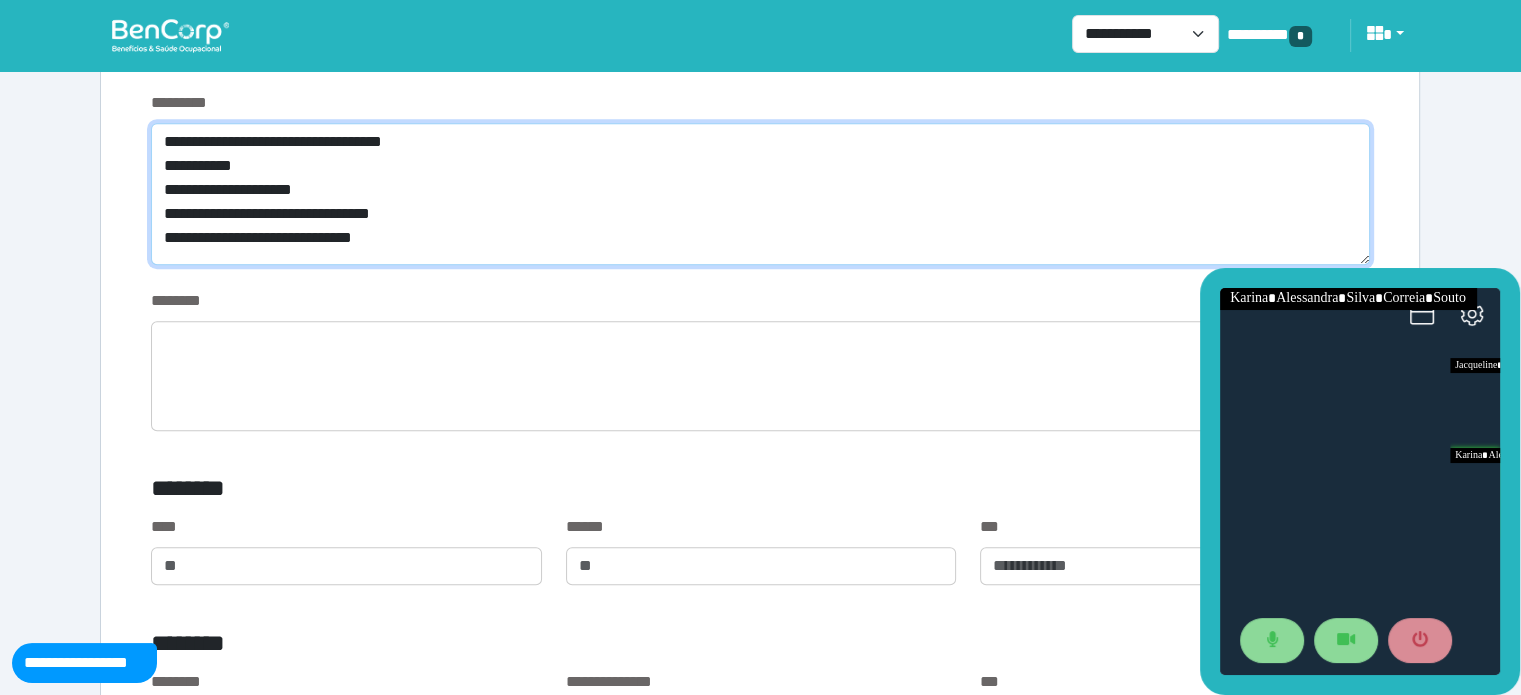 click on "**********" at bounding box center (760, 194) 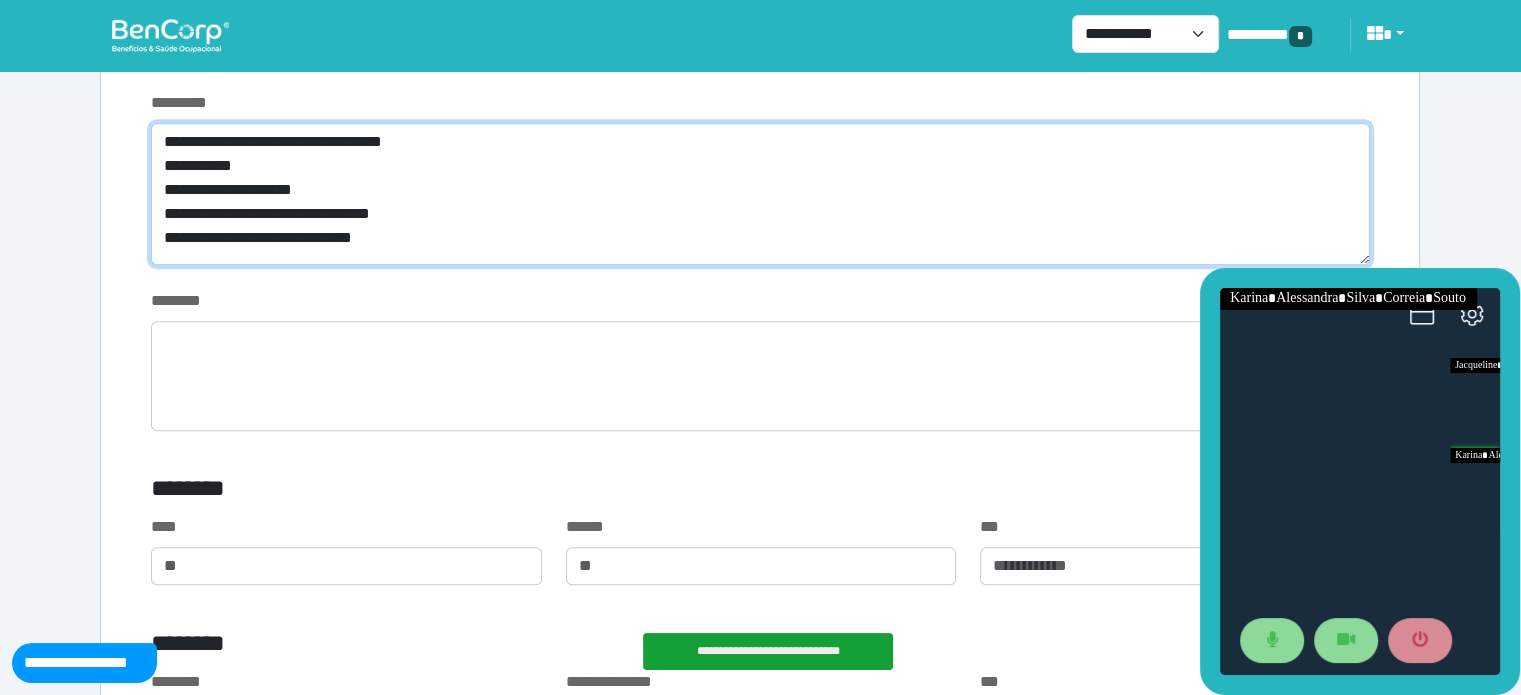 click on "**********" at bounding box center (760, 194) 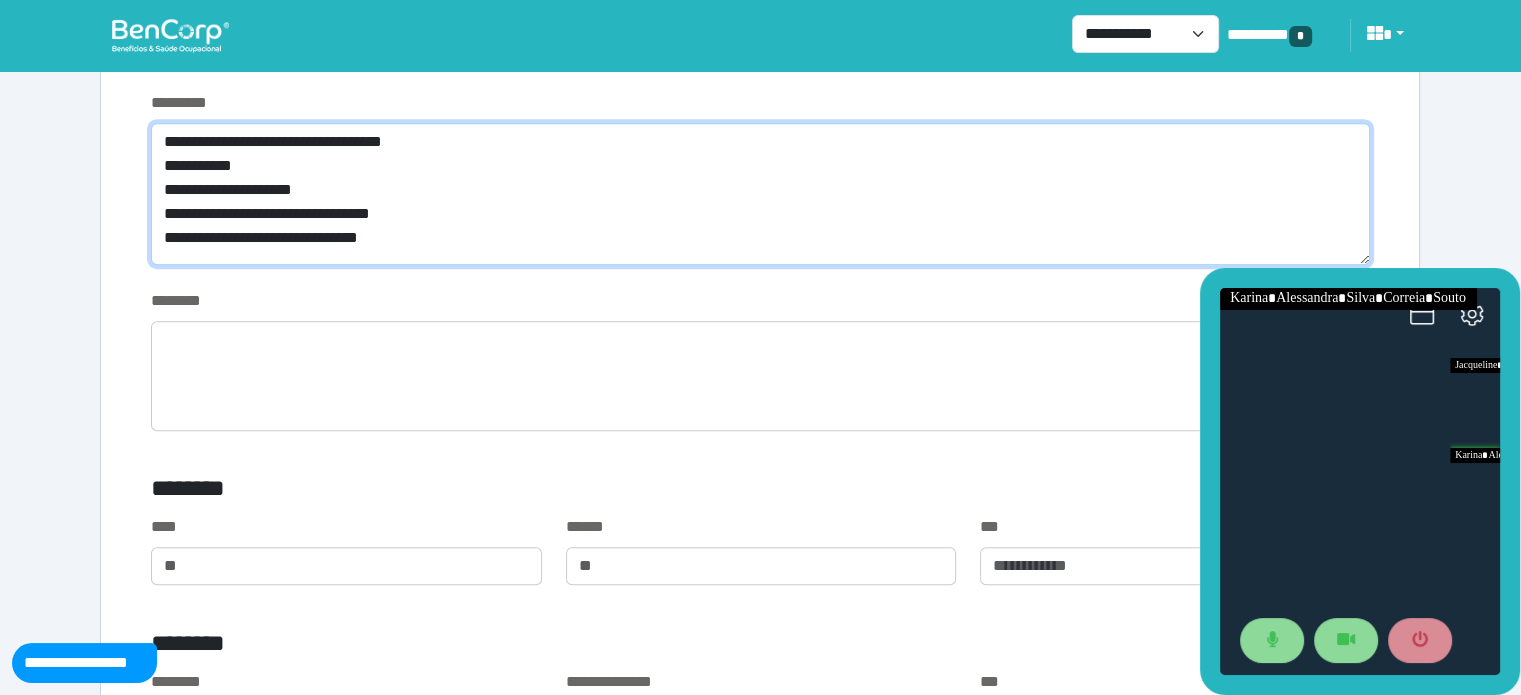 scroll, scrollTop: 0, scrollLeft: 0, axis: both 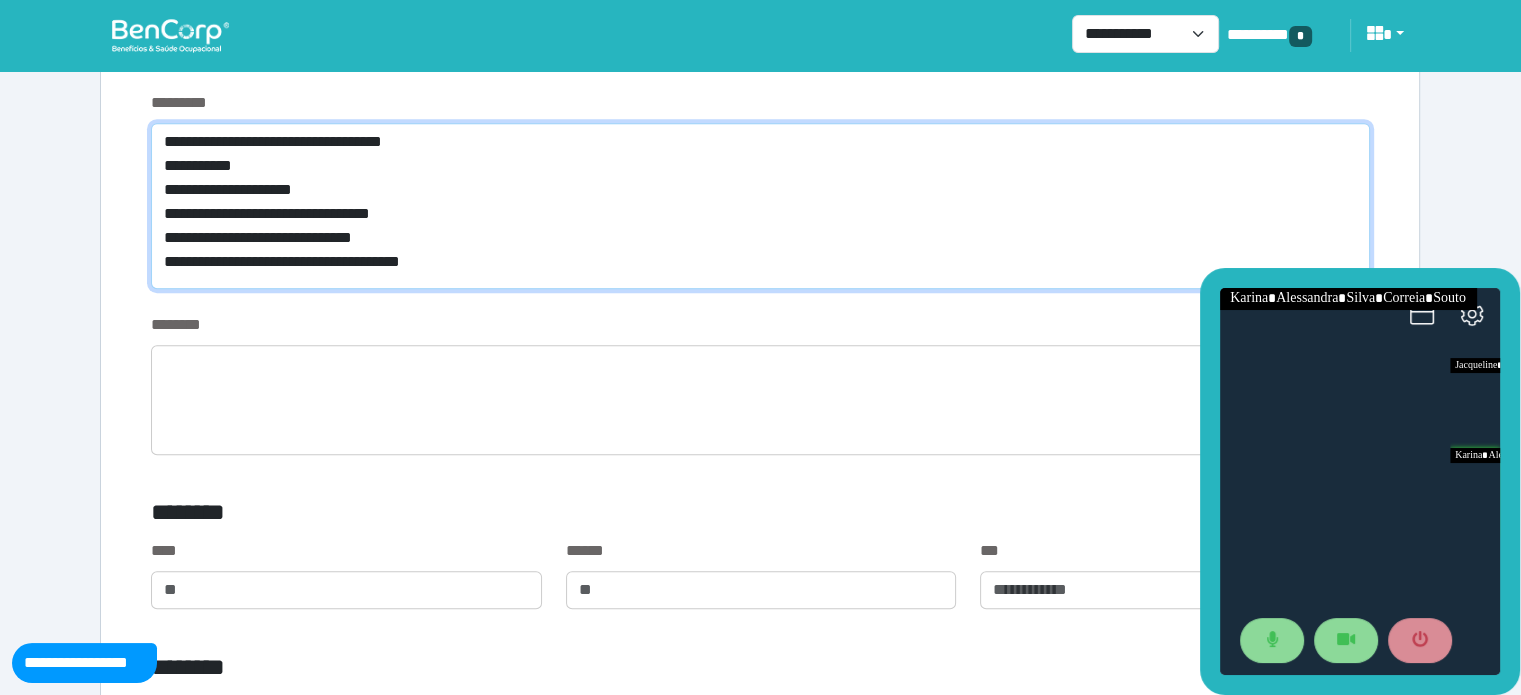 click on "**********" at bounding box center [760, 206] 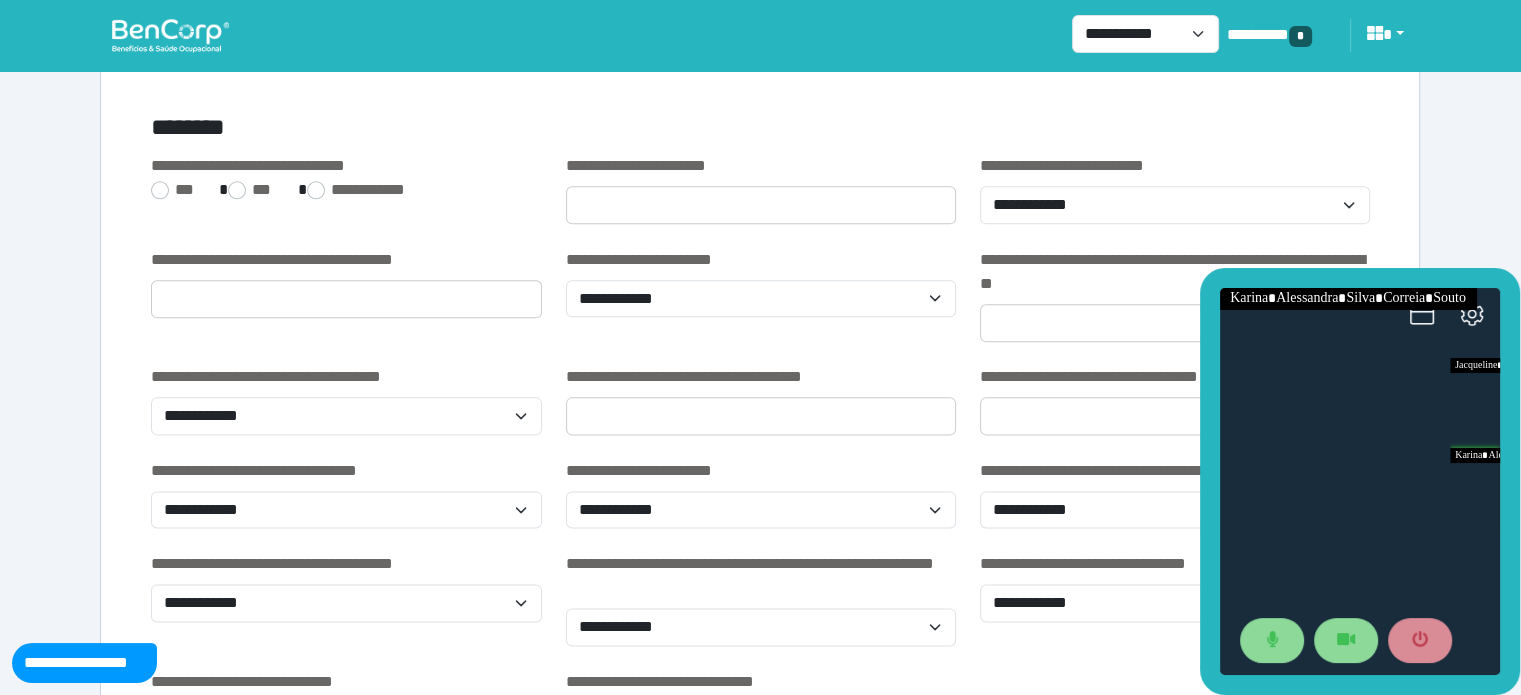scroll, scrollTop: 2433, scrollLeft: 0, axis: vertical 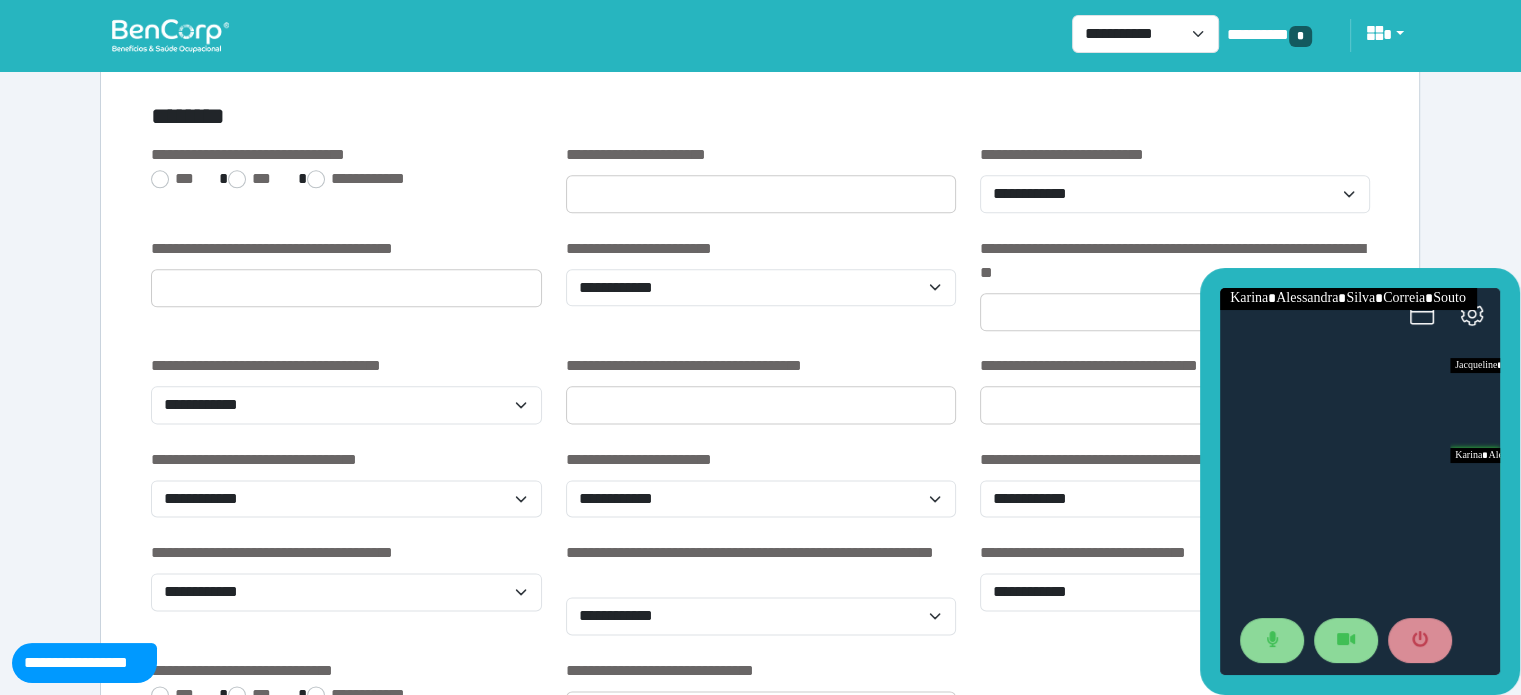 type on "**********" 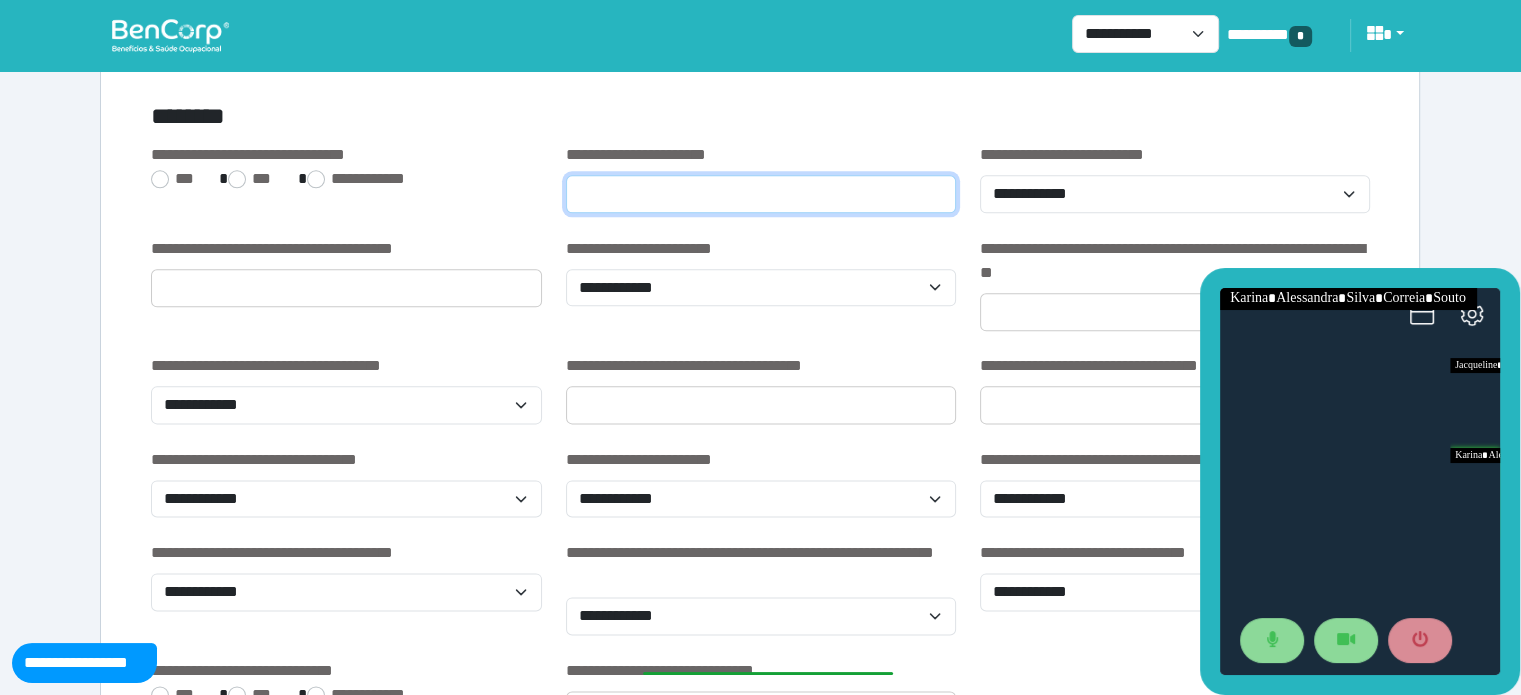 click at bounding box center [761, 194] 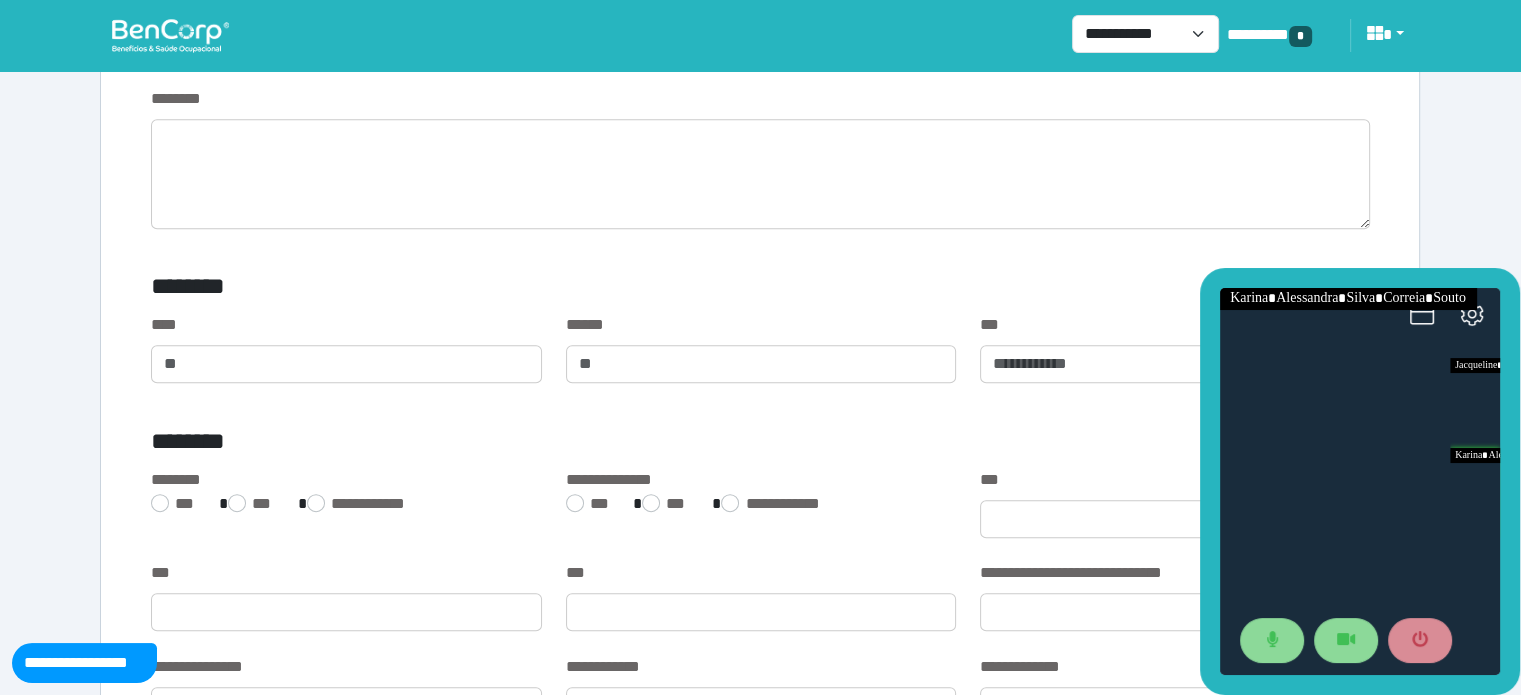 scroll, scrollTop: 1123, scrollLeft: 0, axis: vertical 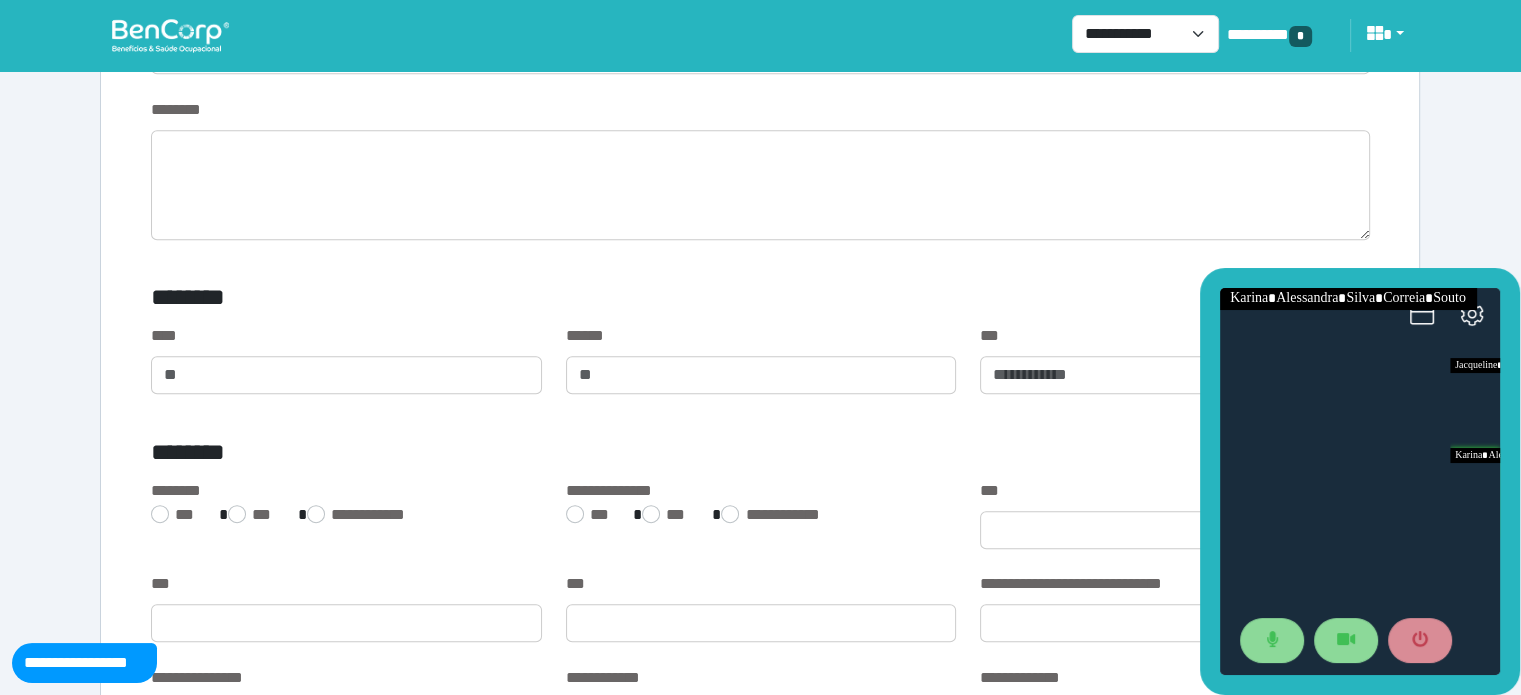 type on "**********" 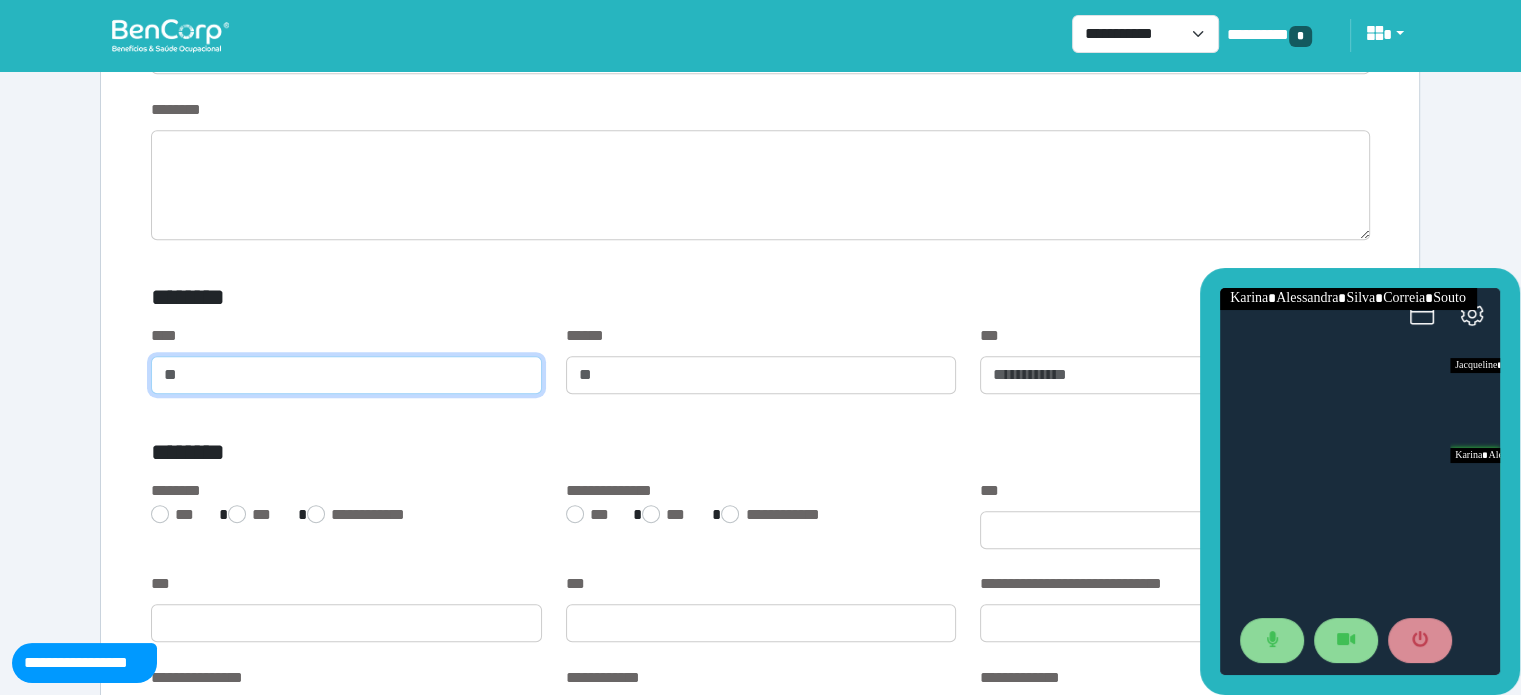 click at bounding box center (346, 375) 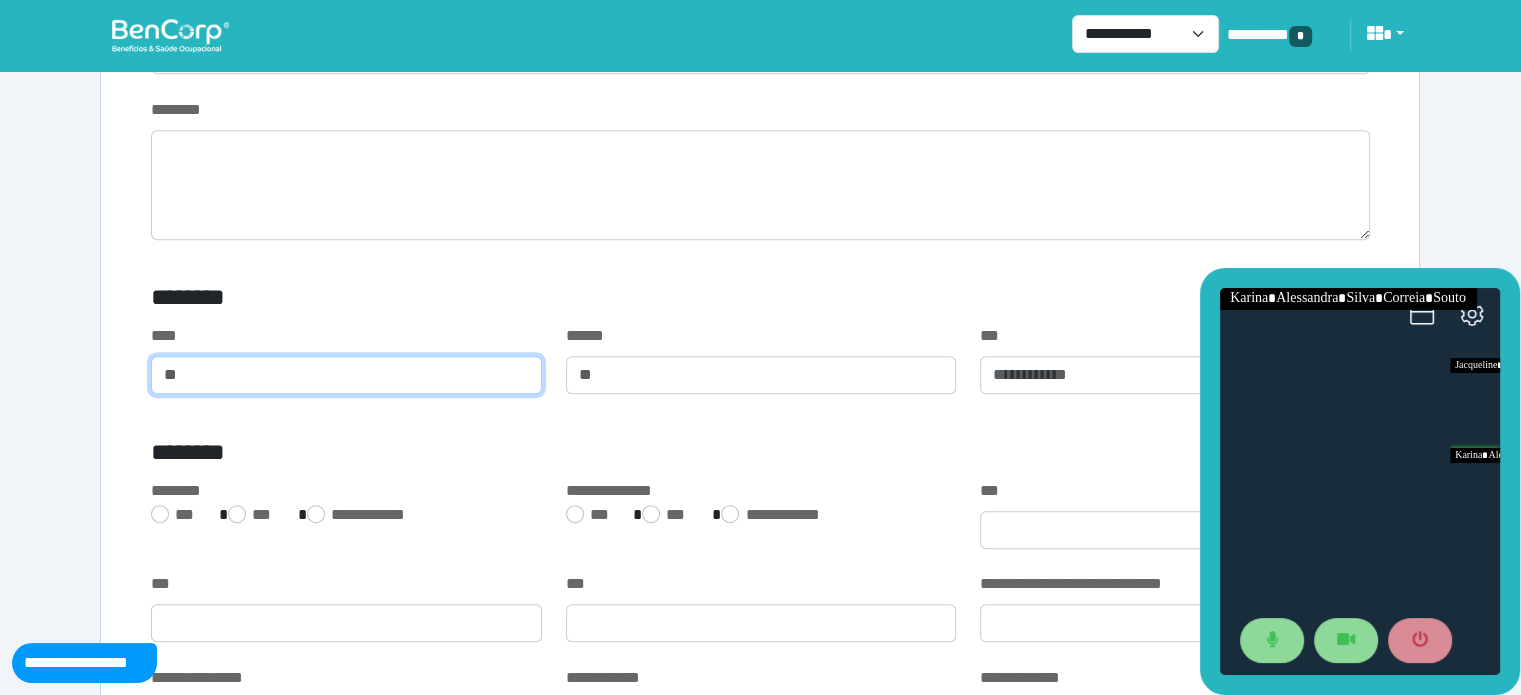 click at bounding box center [346, 375] 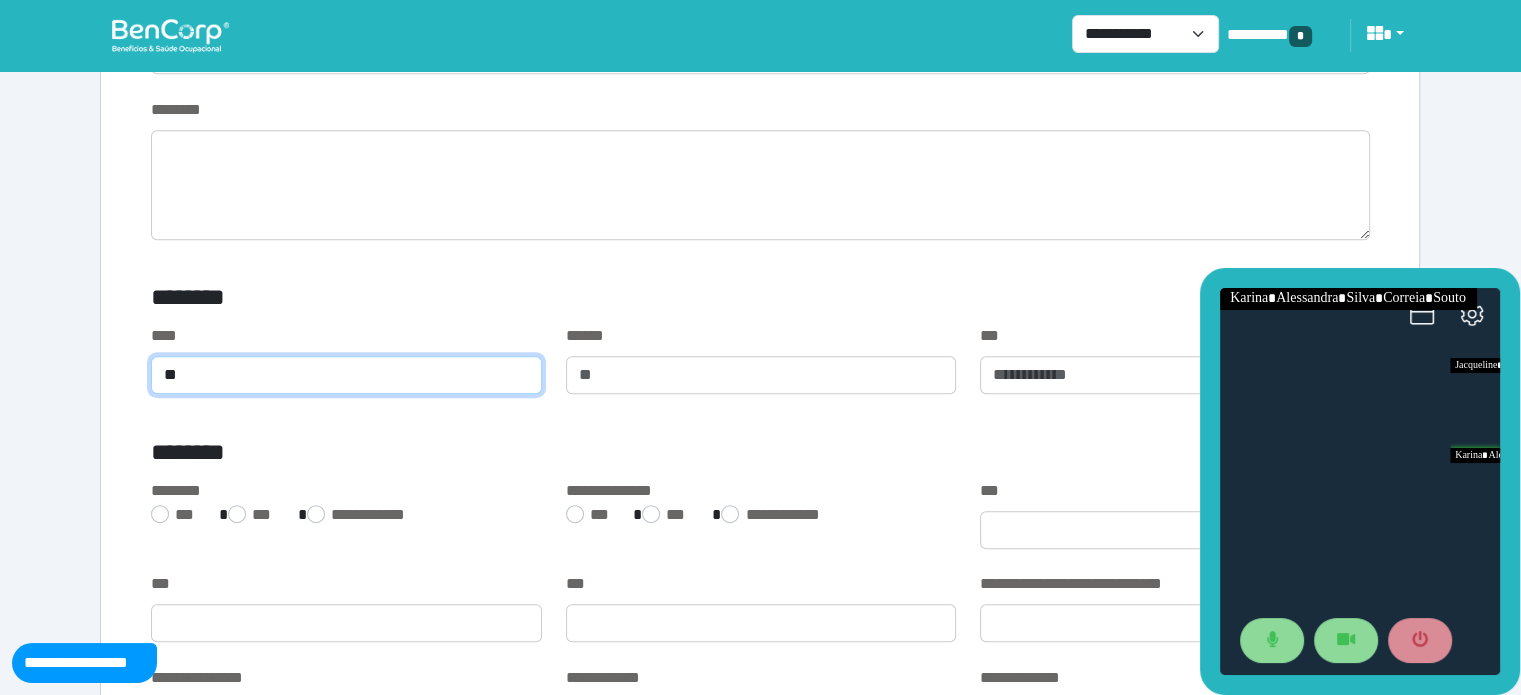 type on "*" 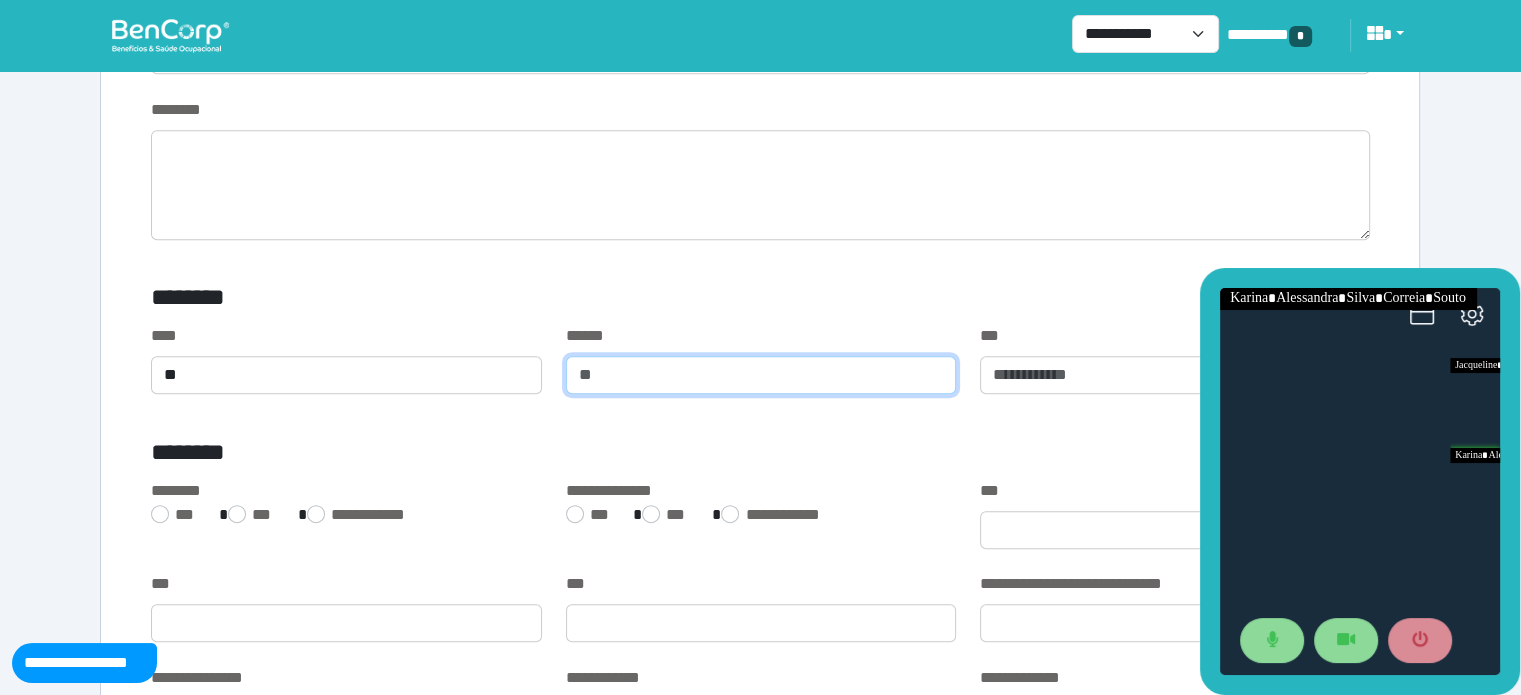 click at bounding box center (761, 375) 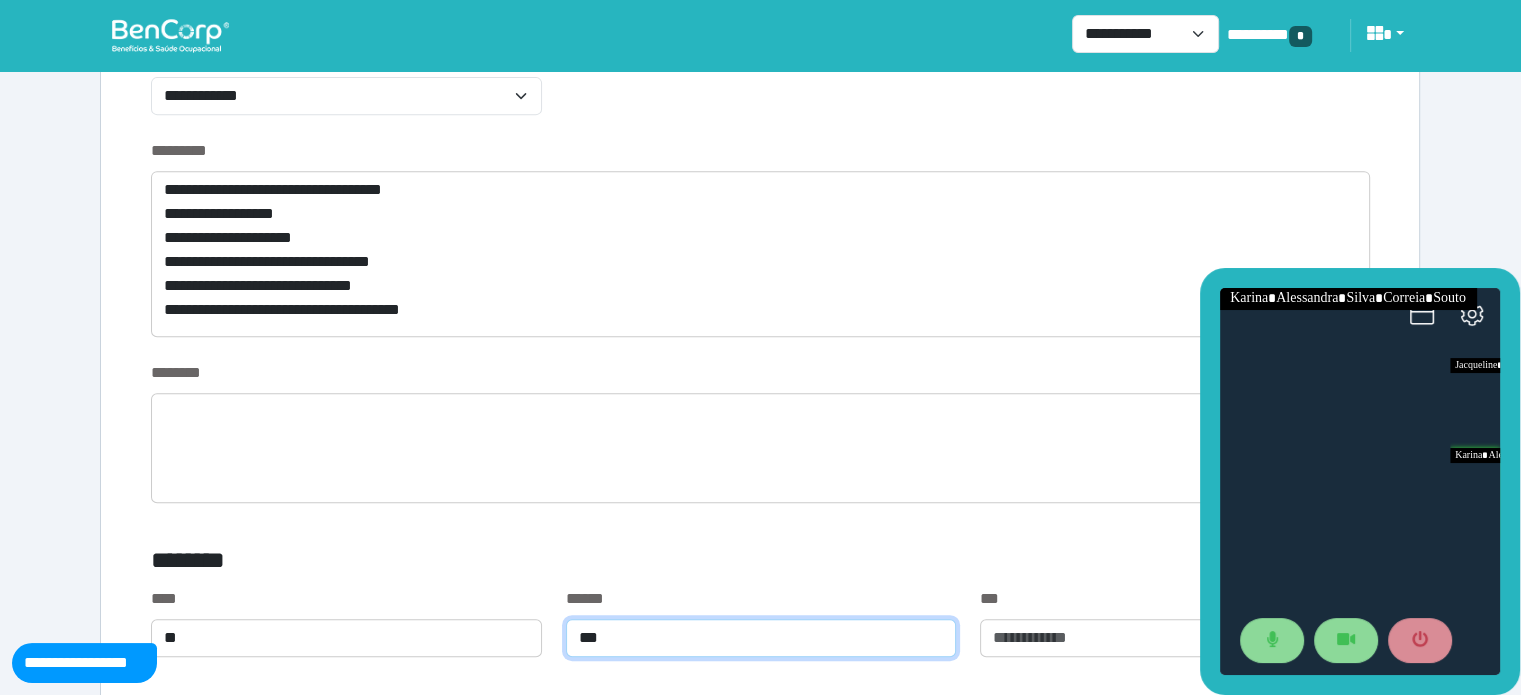 scroll, scrollTop: 850, scrollLeft: 0, axis: vertical 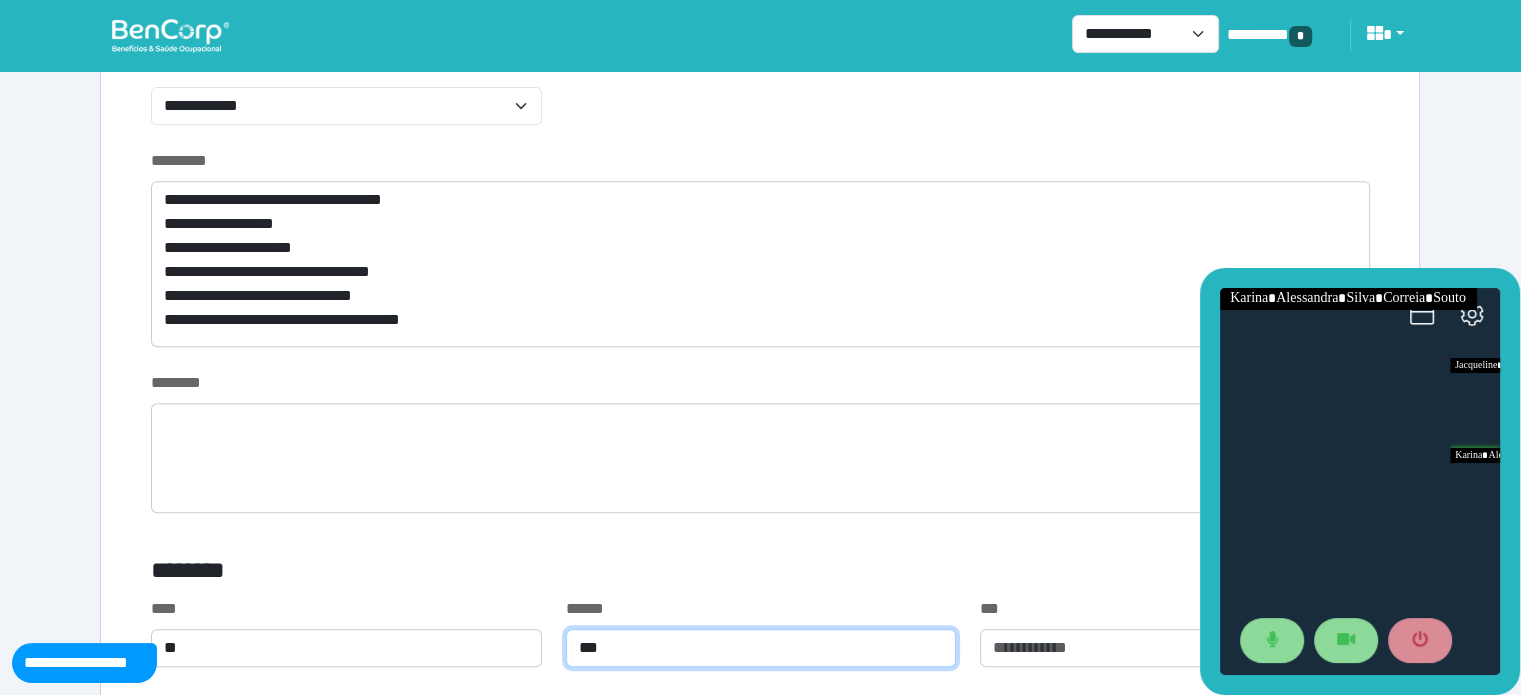 type on "***" 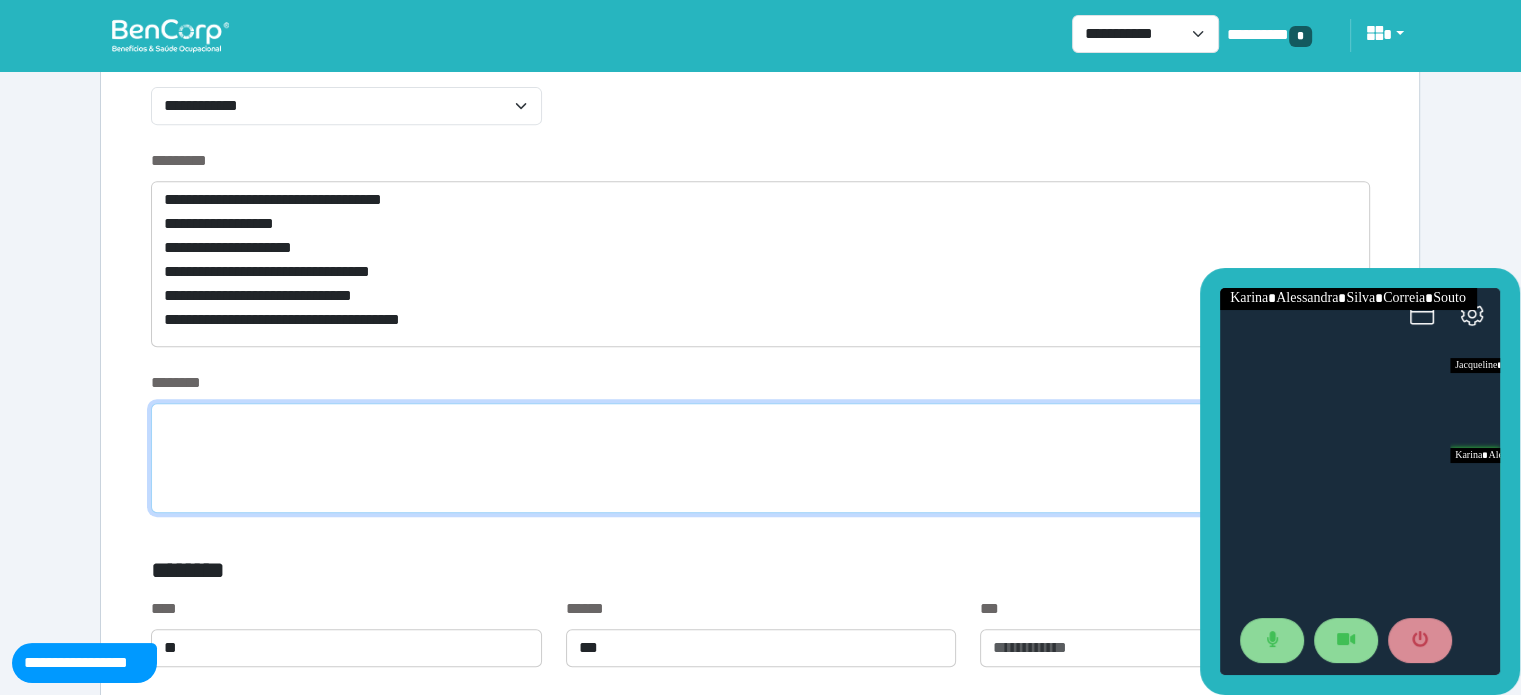 click at bounding box center (760, 458) 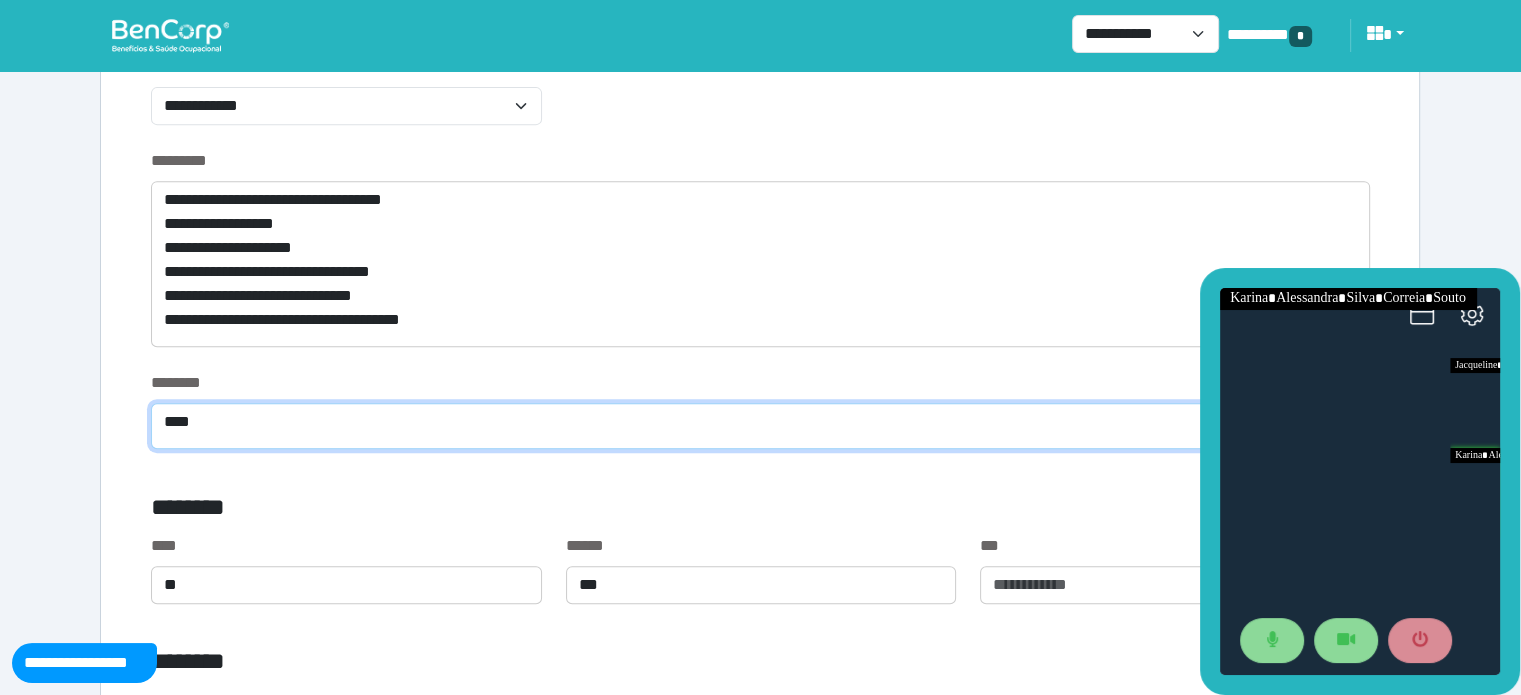 type on "****" 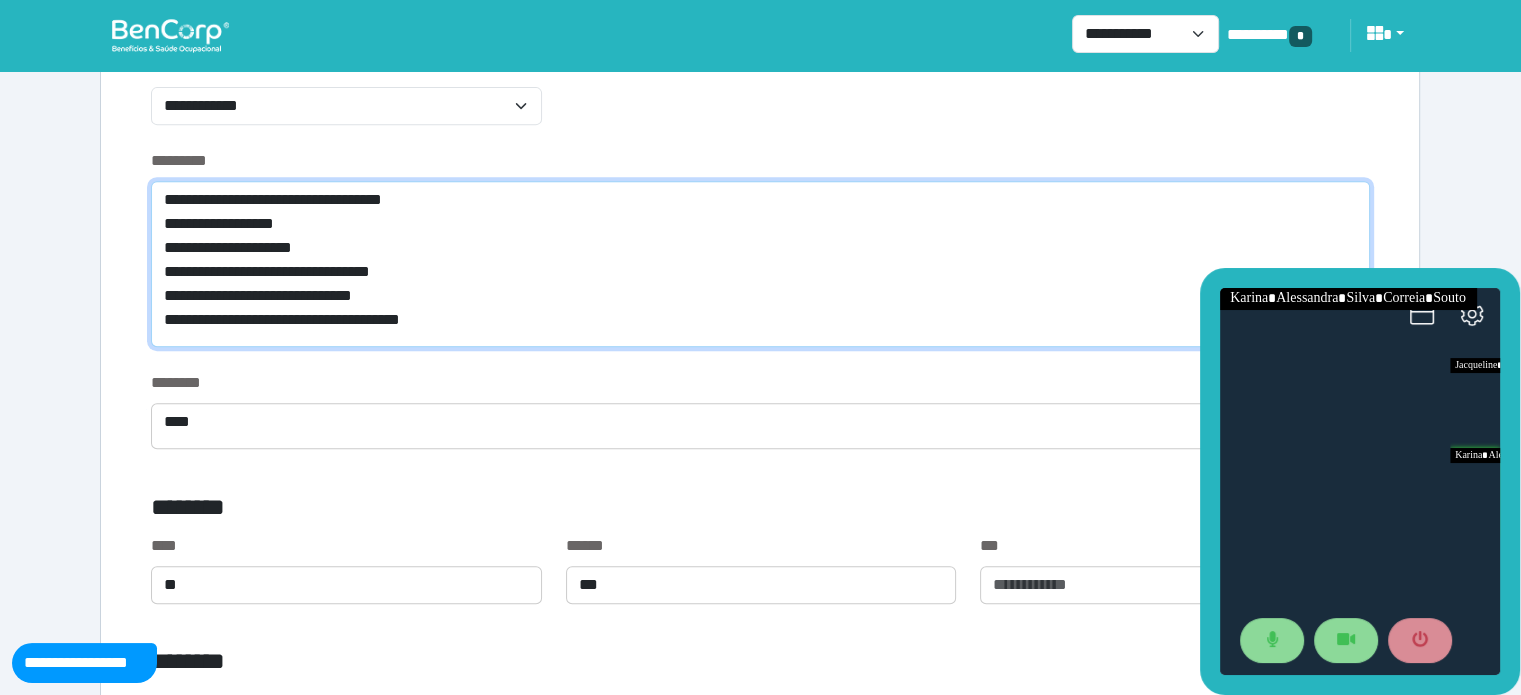click on "**********" at bounding box center (760, 264) 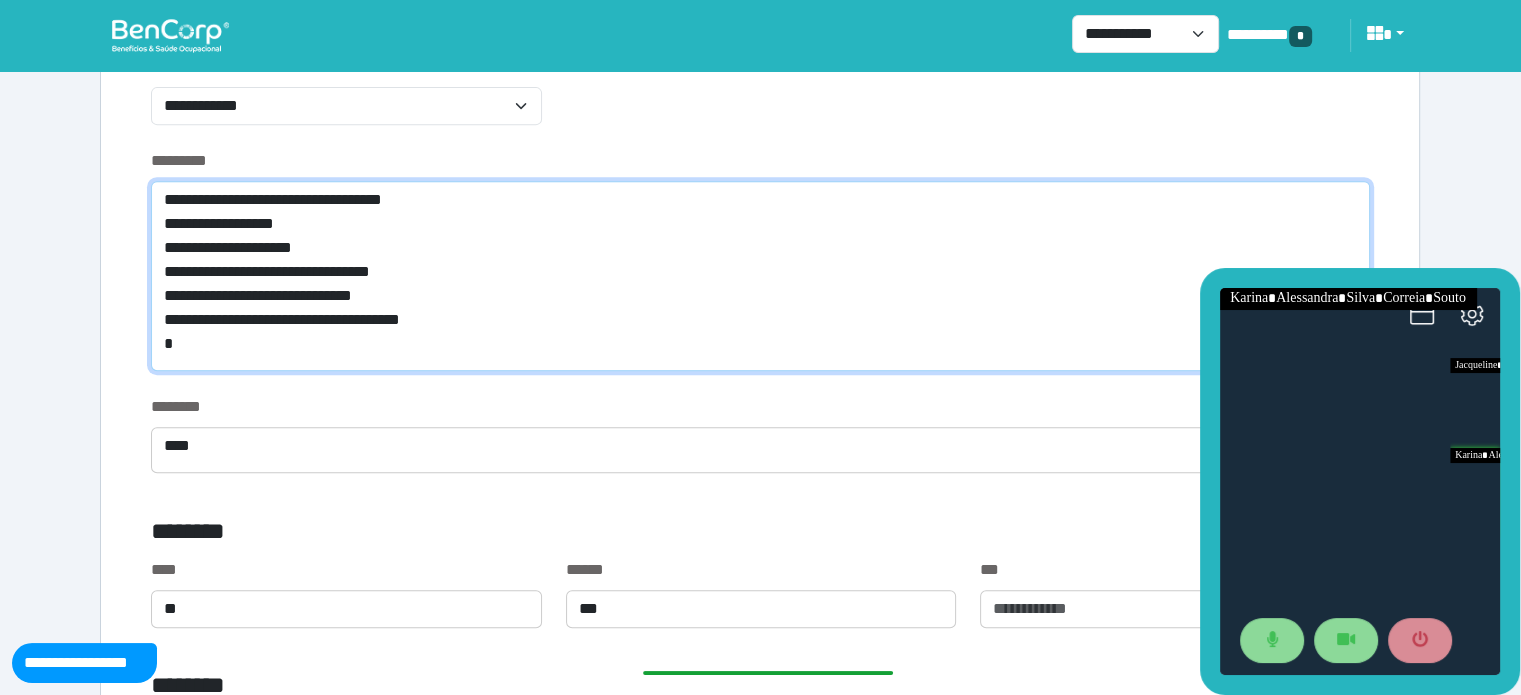 scroll, scrollTop: 0, scrollLeft: 0, axis: both 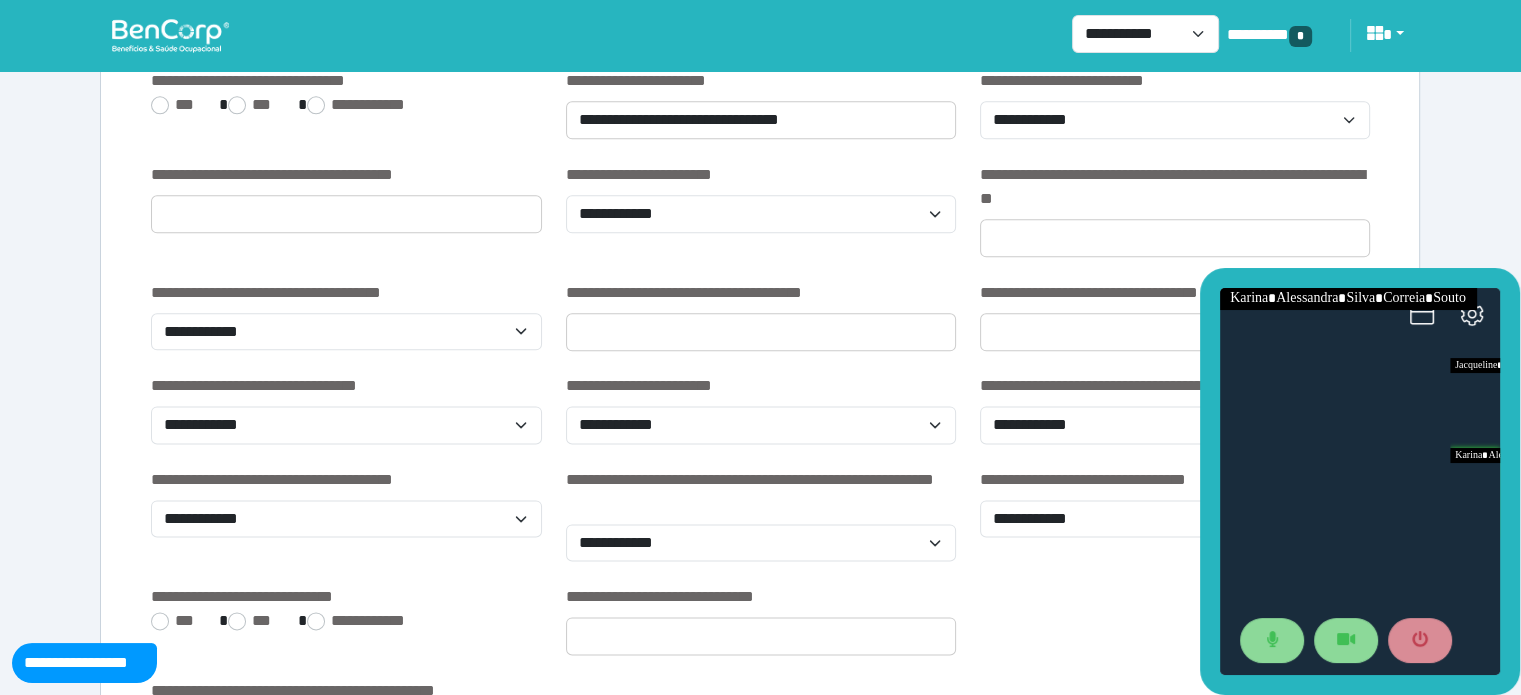 type on "**********" 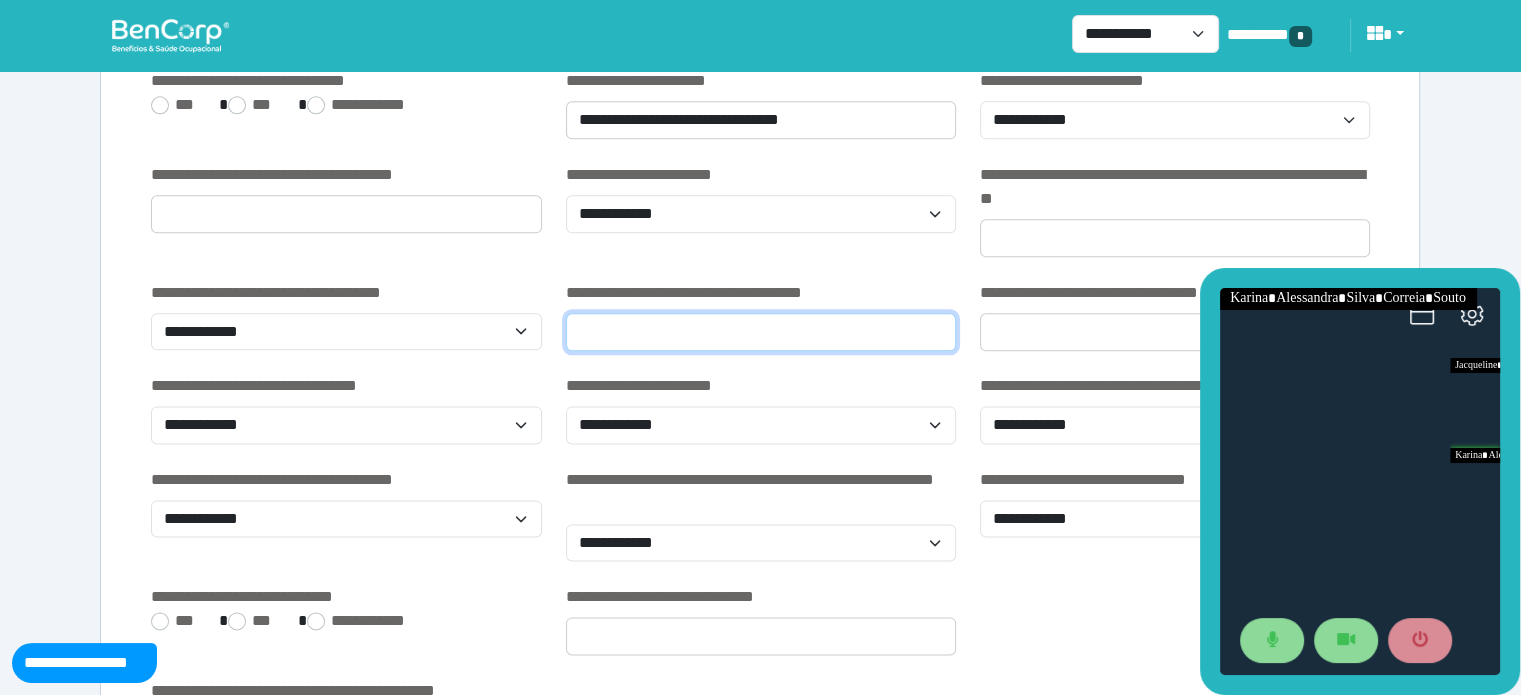 click at bounding box center [761, 332] 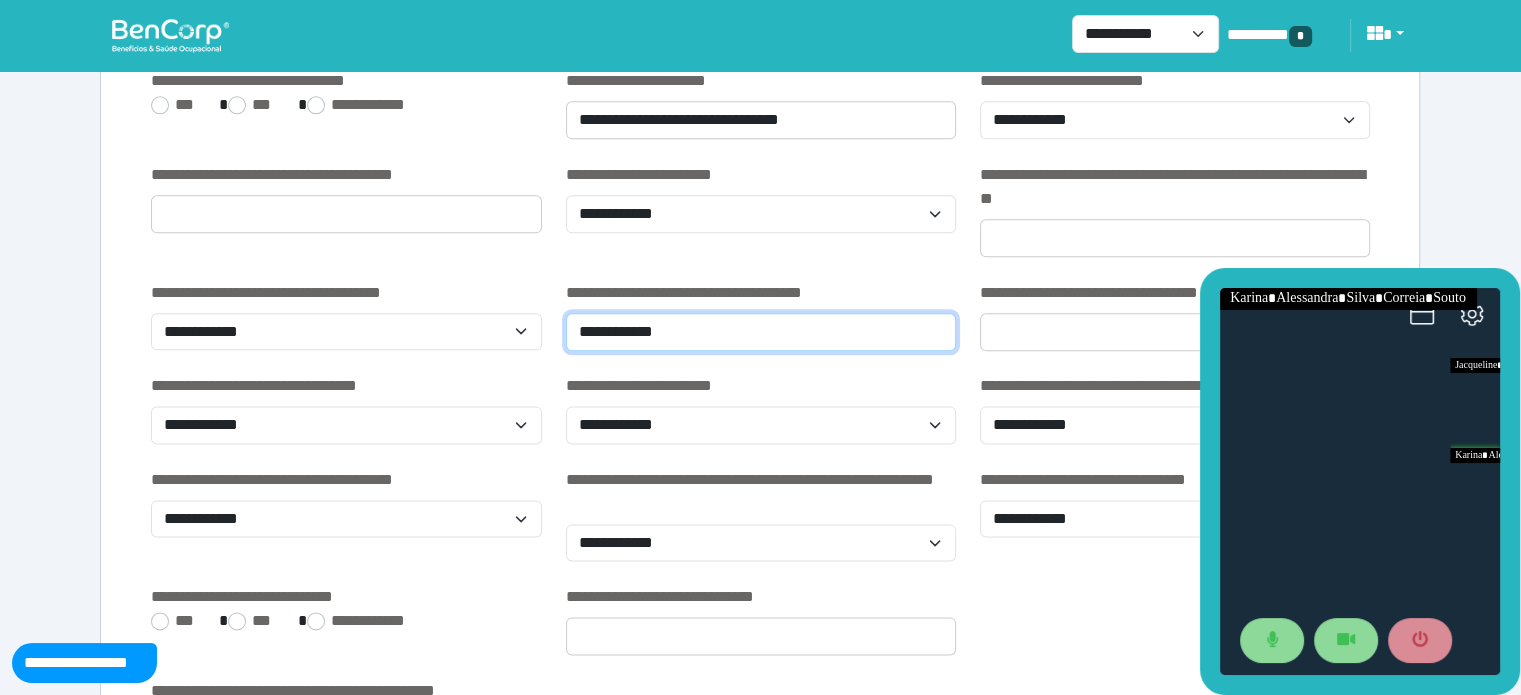 type on "**********" 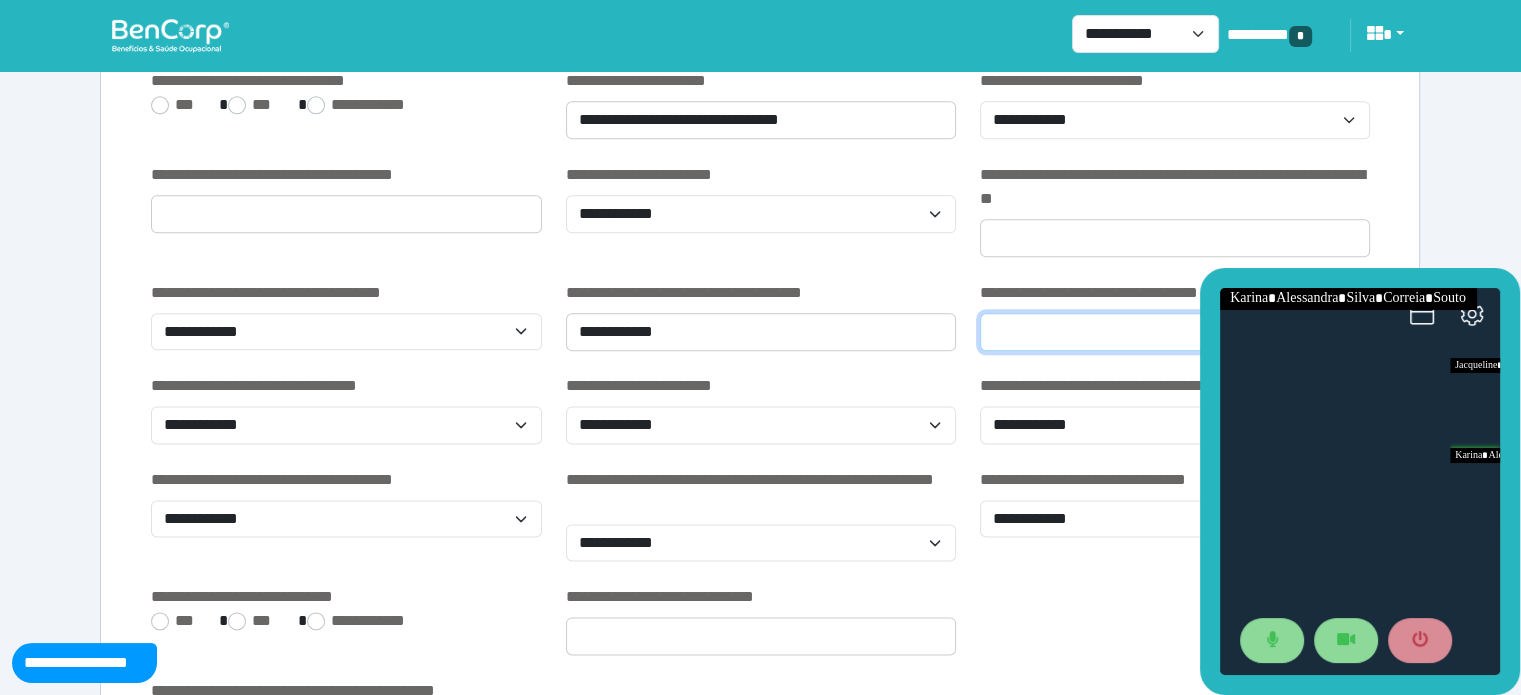 click at bounding box center (1175, 332) 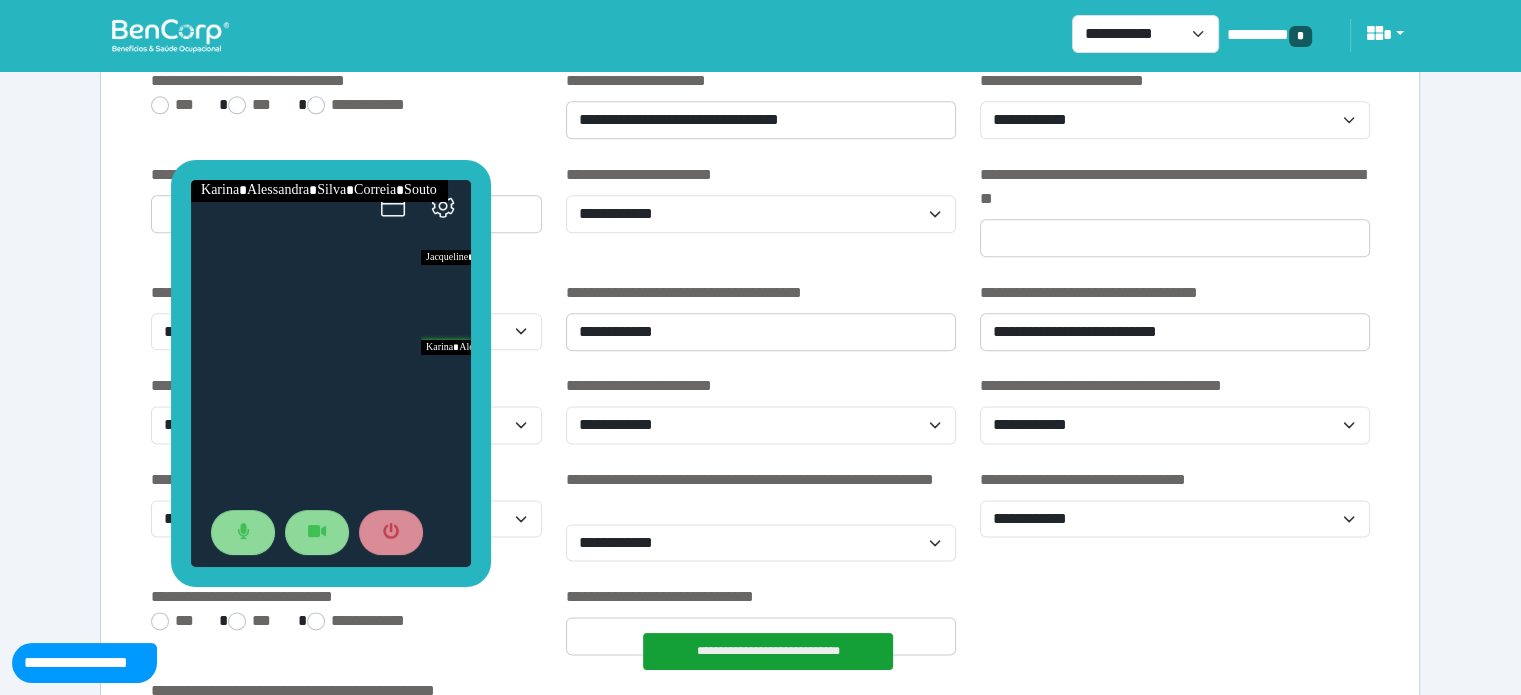 drag, startPoint x: 1240, startPoint y: 287, endPoint x: 206, endPoint y: 179, distance: 1039.6249 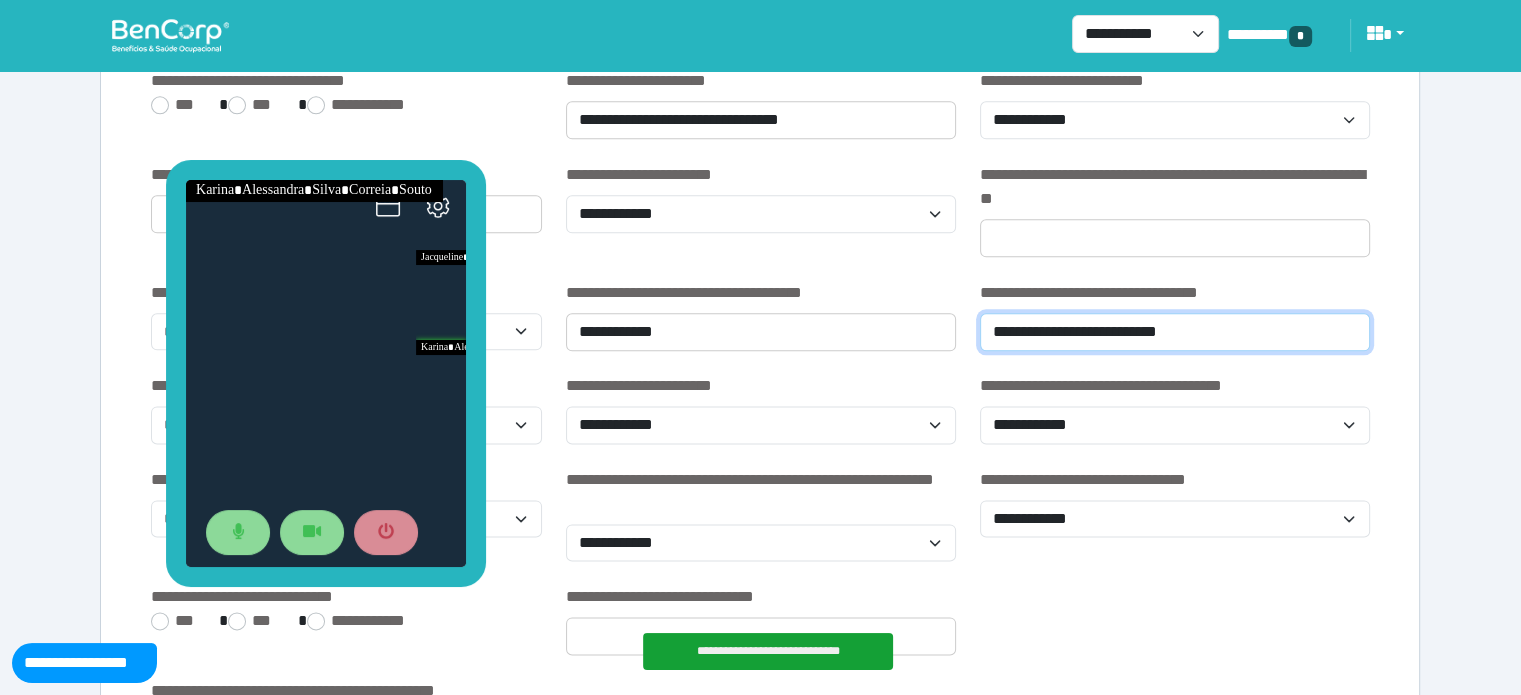 click on "**********" at bounding box center [1175, 332] 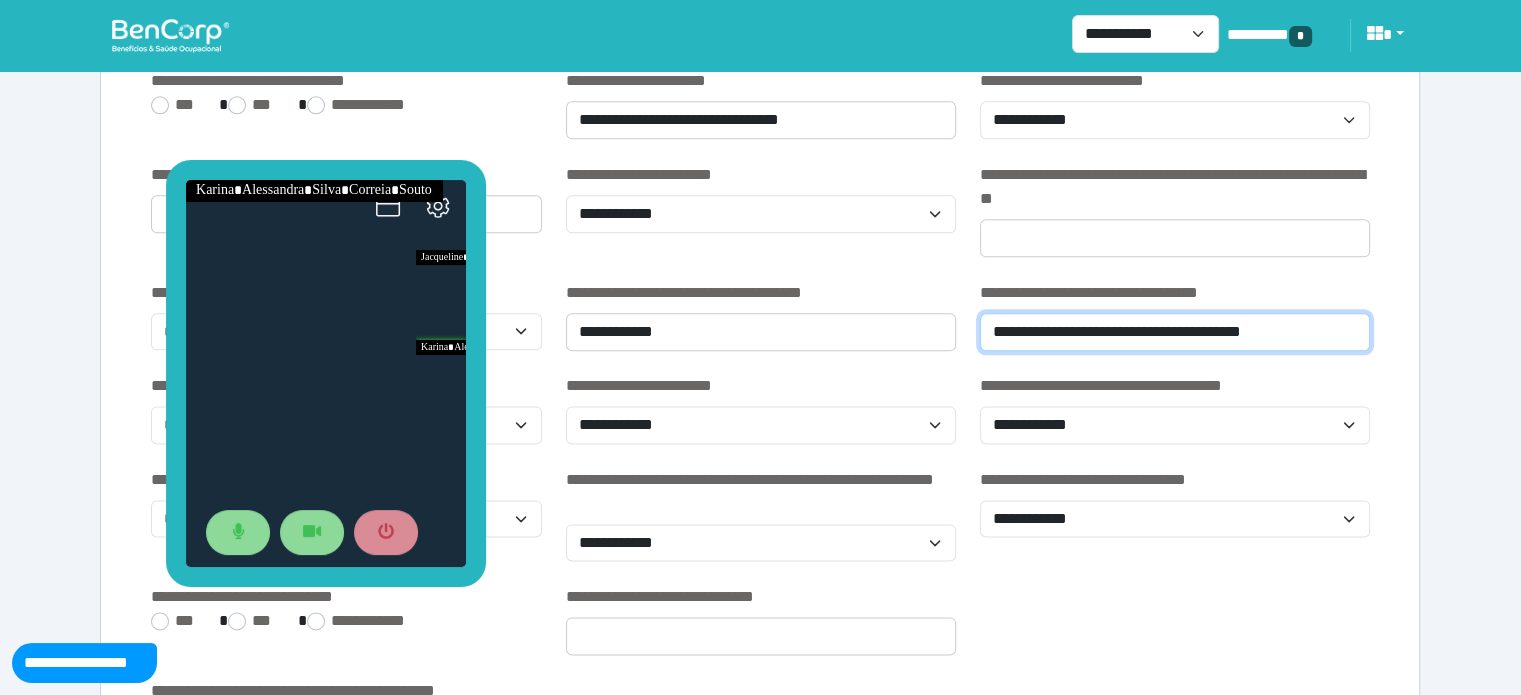 type on "**********" 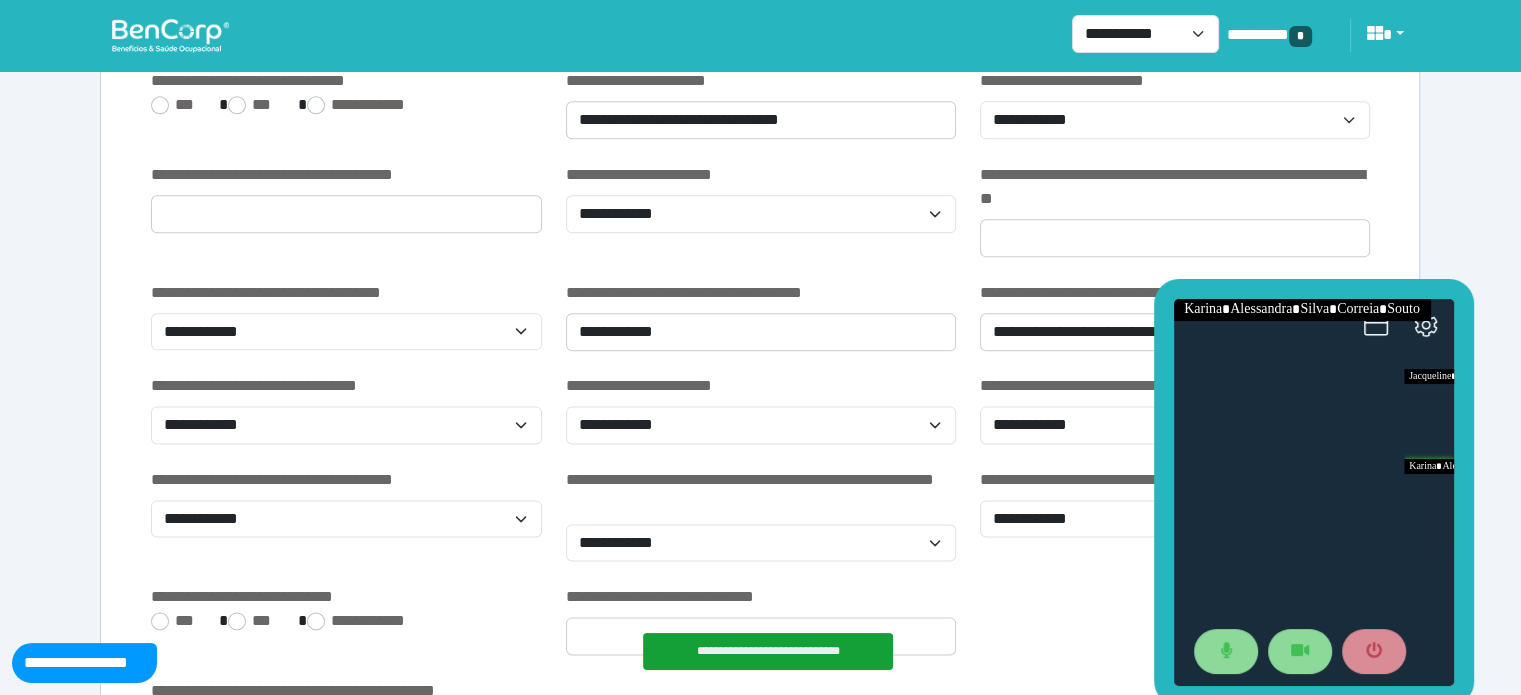 drag, startPoint x: 448, startPoint y: 172, endPoint x: 1436, endPoint y: 292, distance: 995.26074 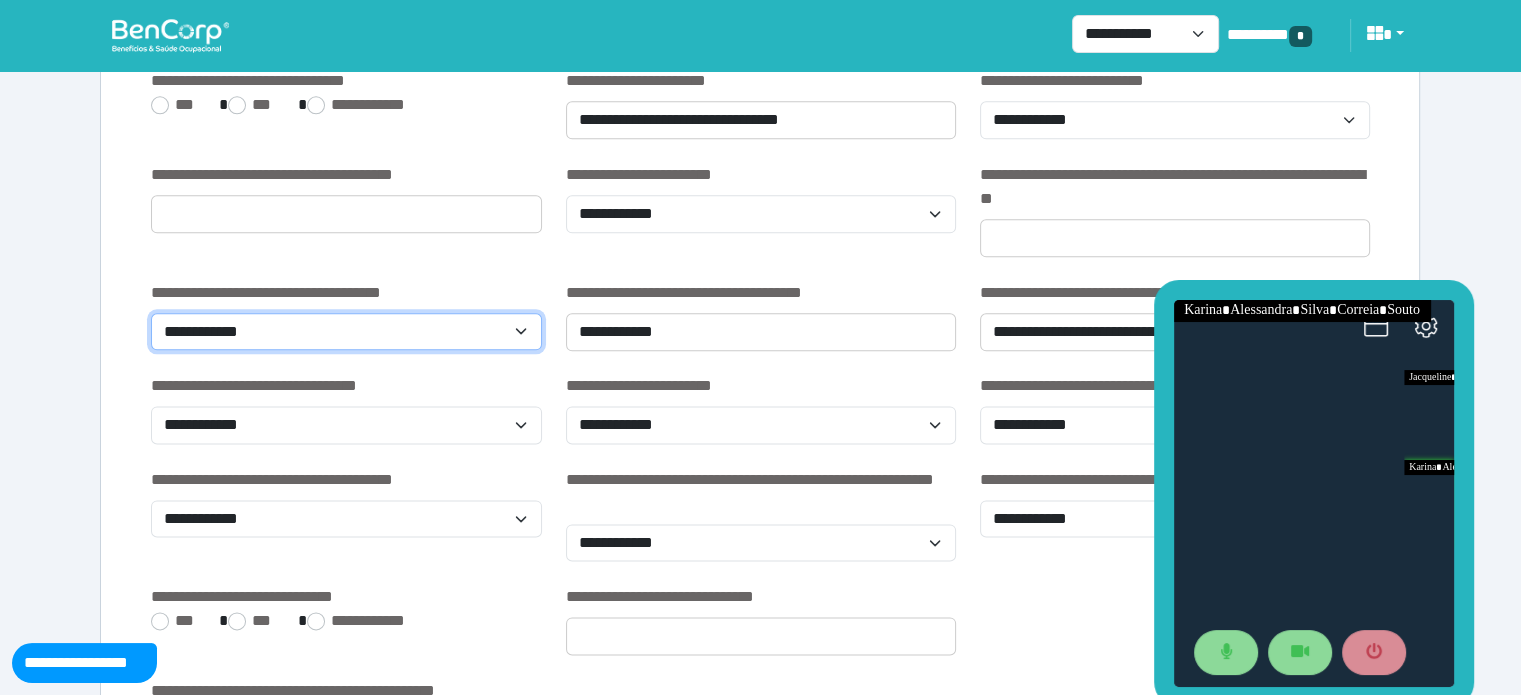 click on "**********" at bounding box center (346, 332) 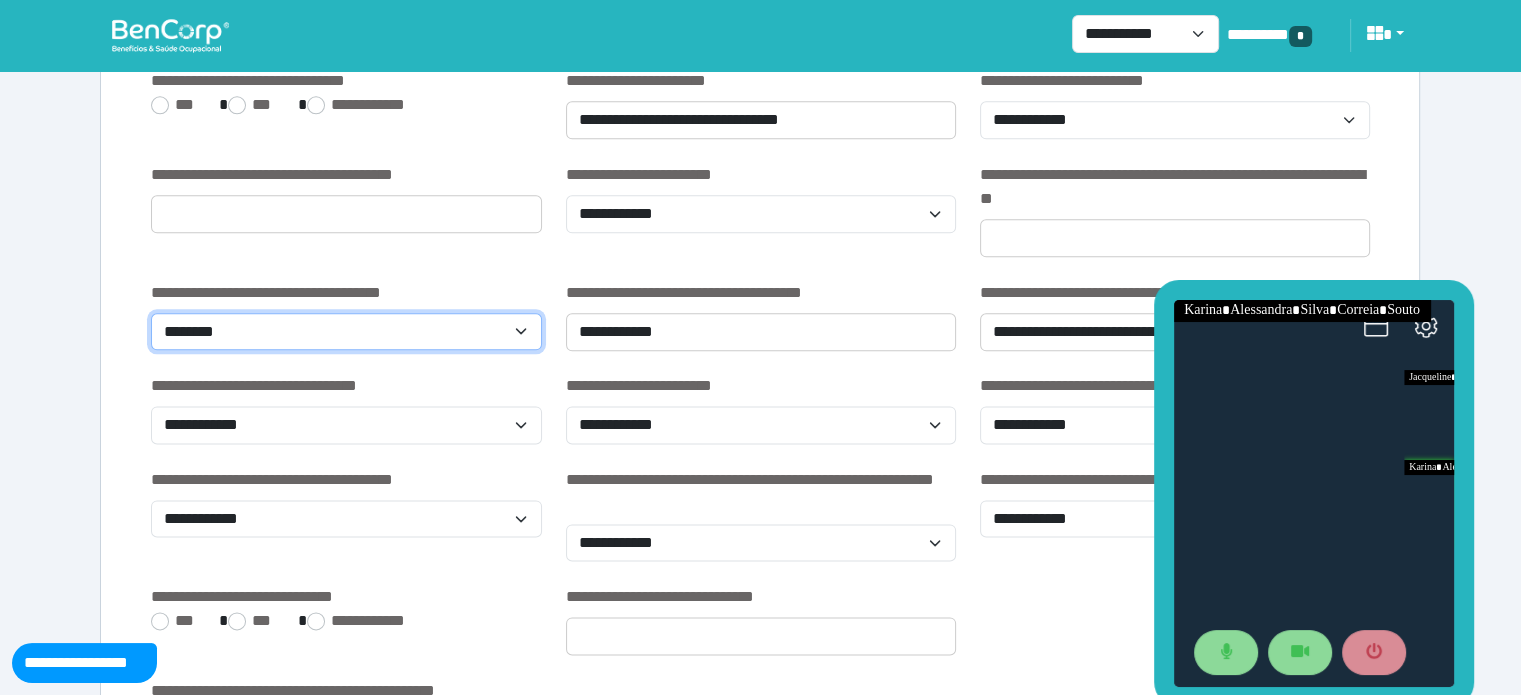 click on "**********" at bounding box center [346, 332] 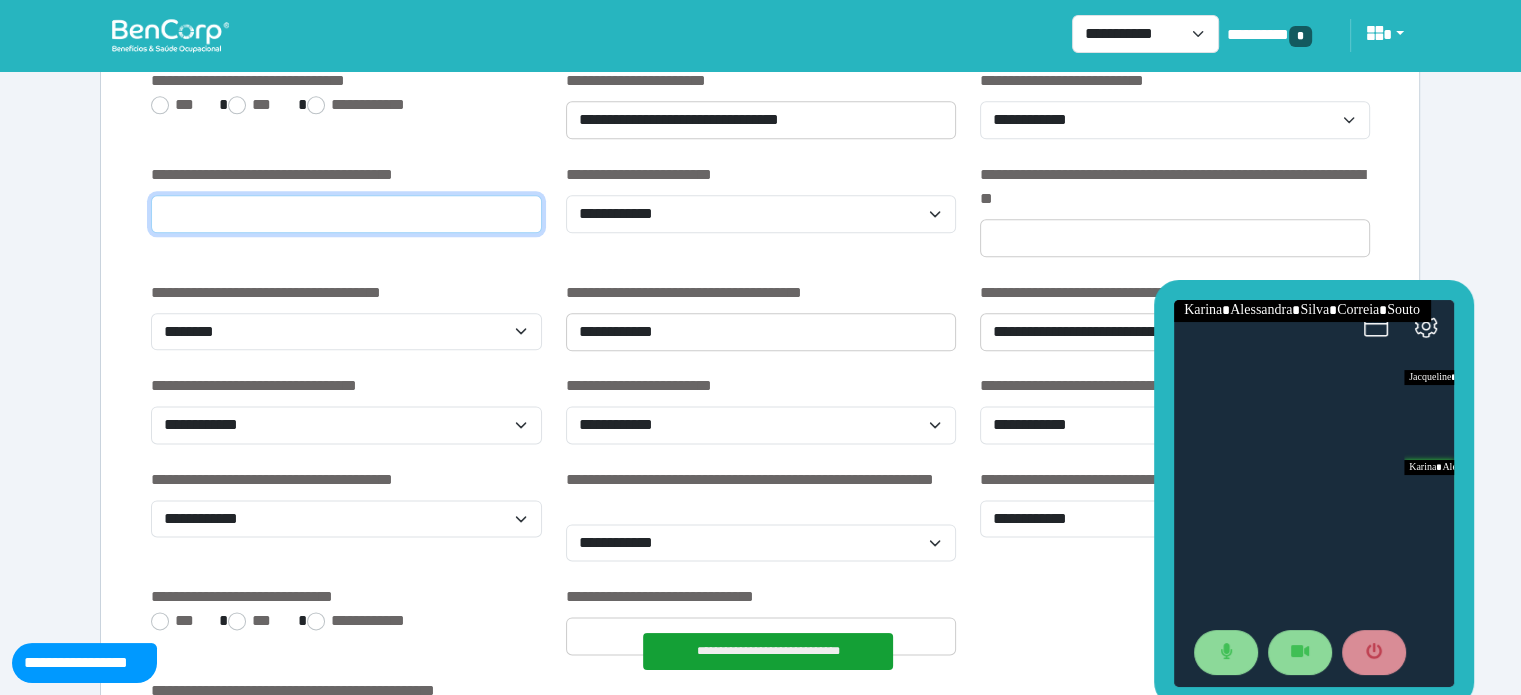 click at bounding box center (346, 214) 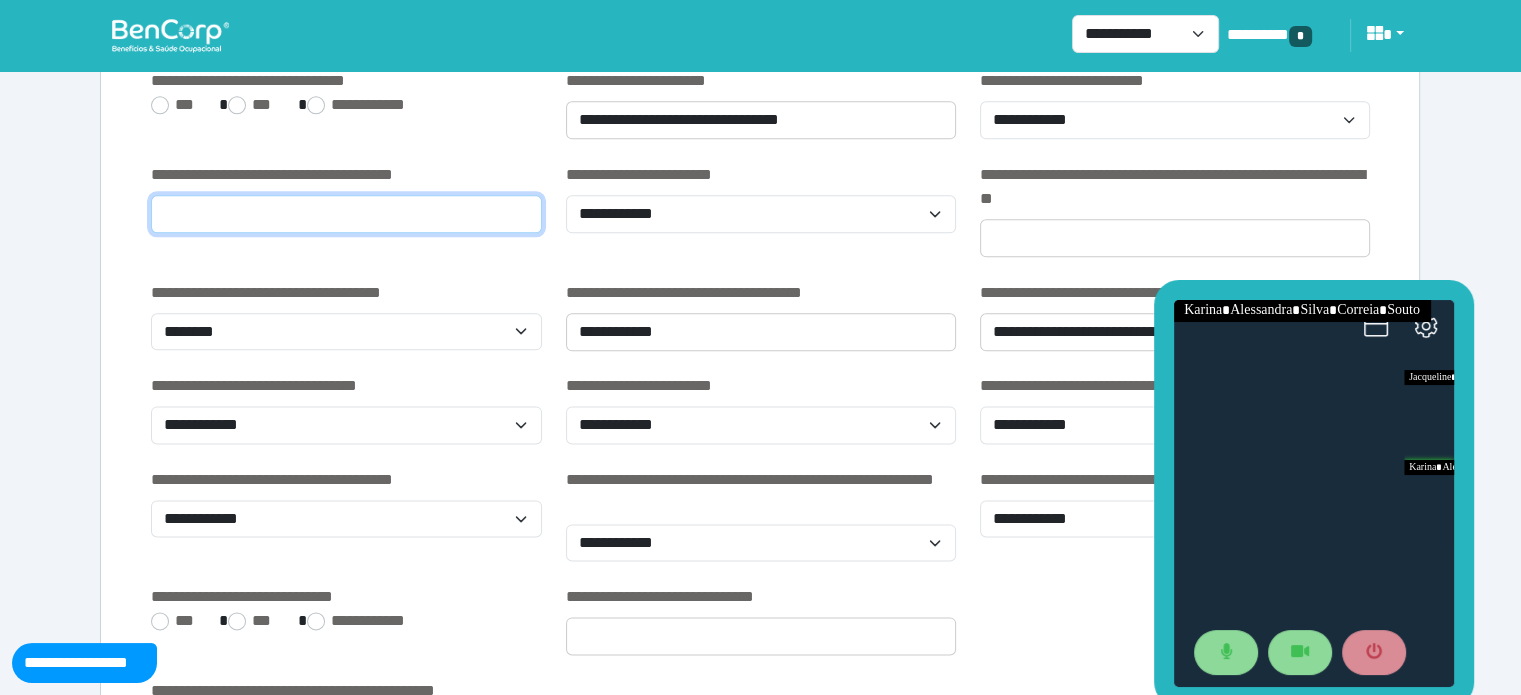 click on "*" at bounding box center (346, 214) 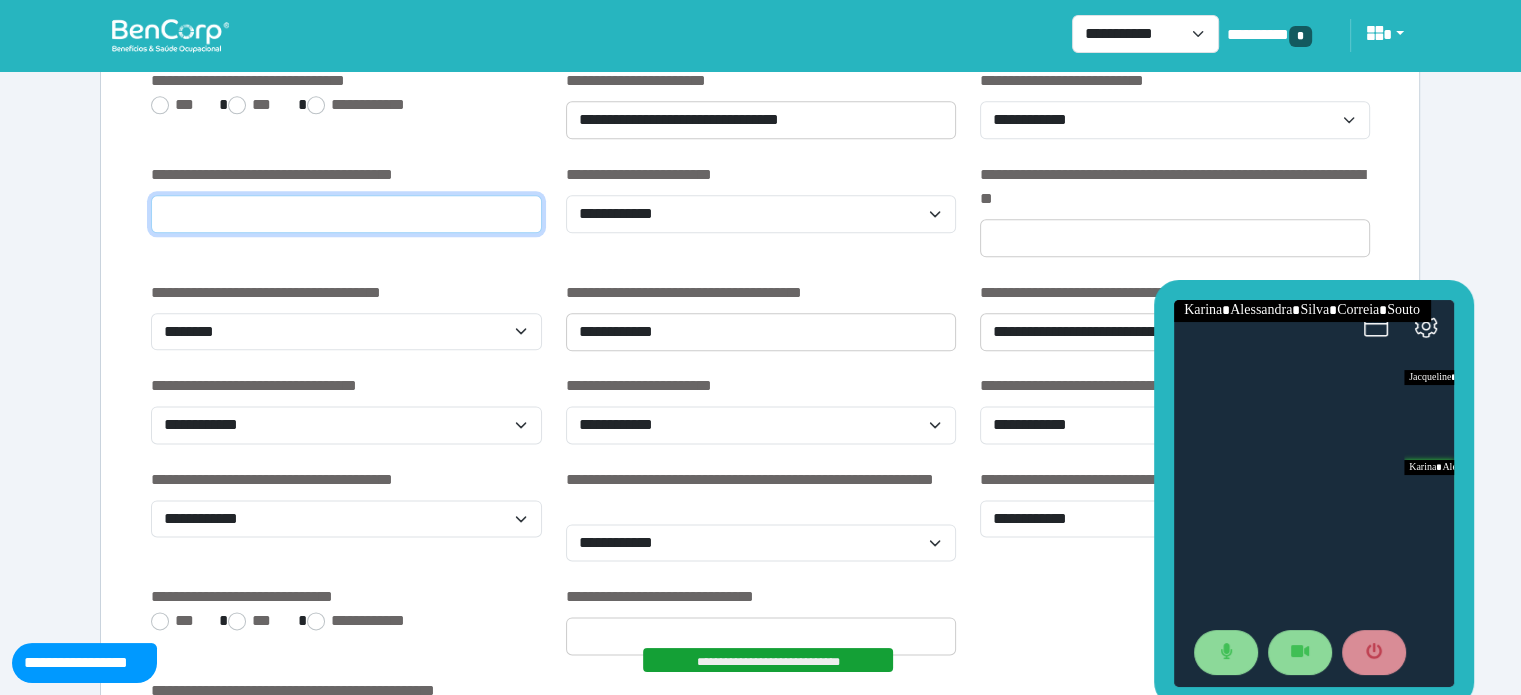 click on "*" at bounding box center (346, 214) 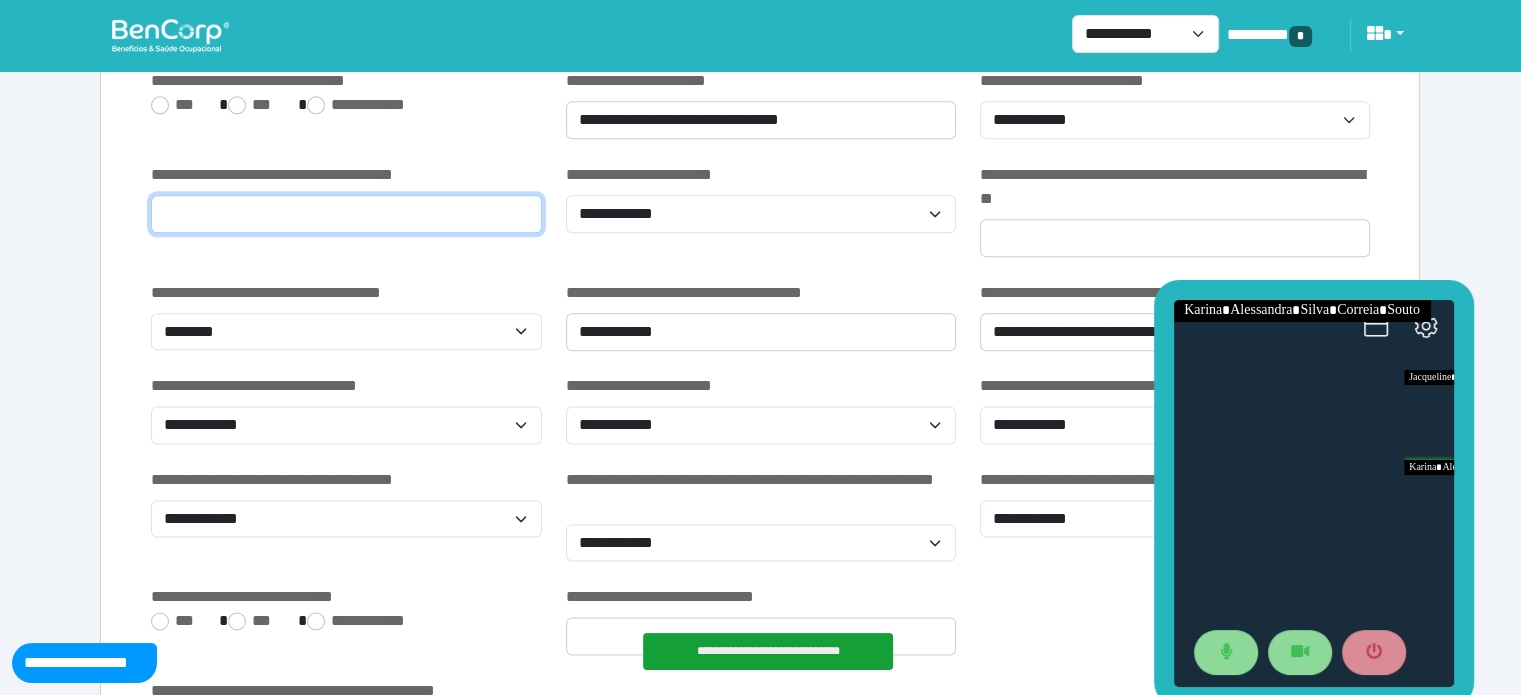 click on "*" at bounding box center [346, 214] 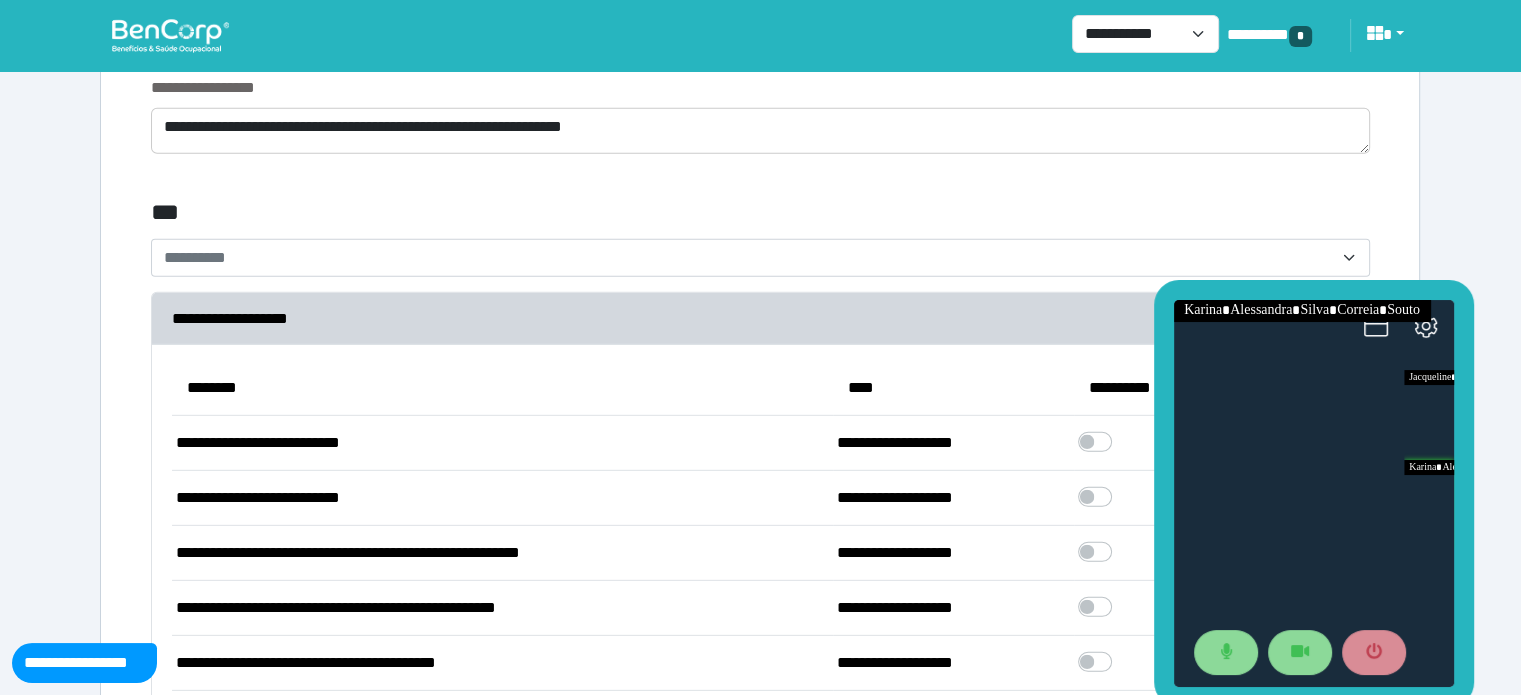 scroll, scrollTop: 5764, scrollLeft: 0, axis: vertical 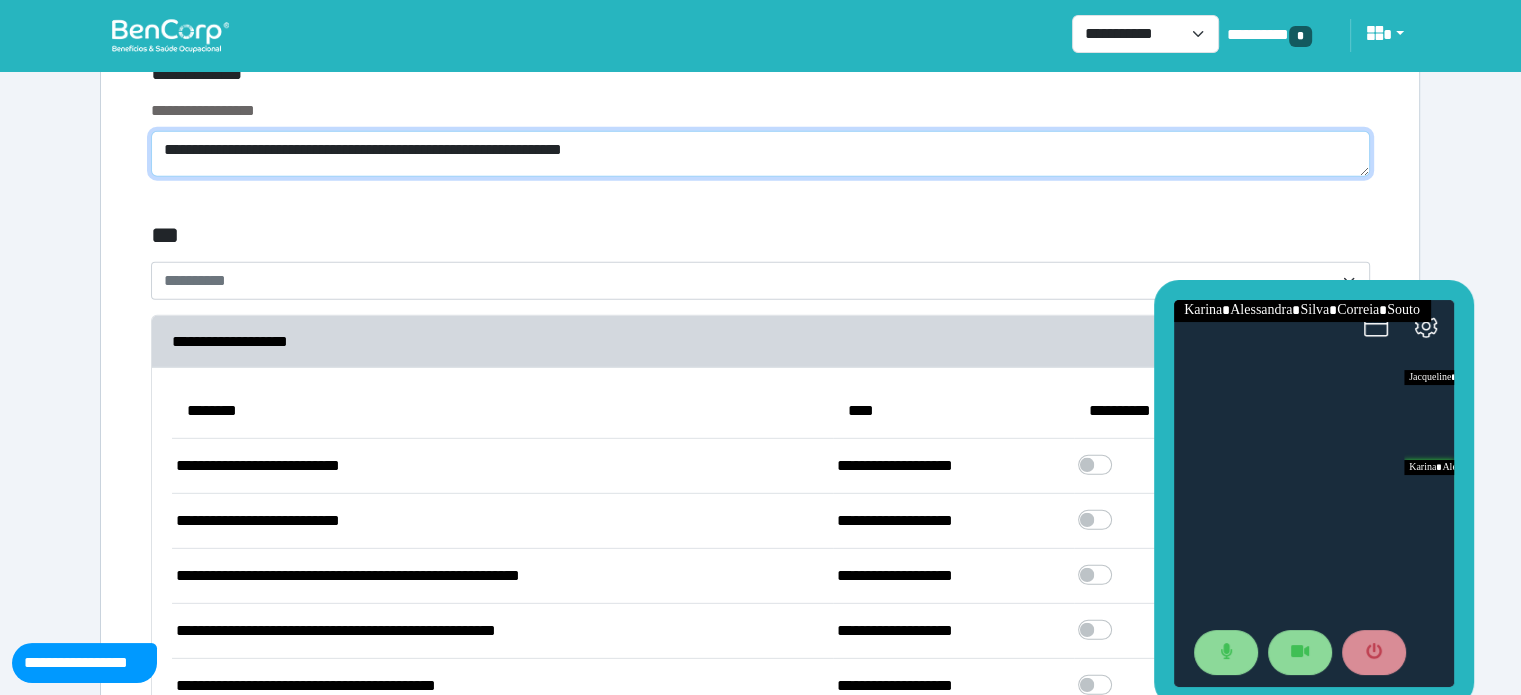 click on "**********" at bounding box center [760, 154] 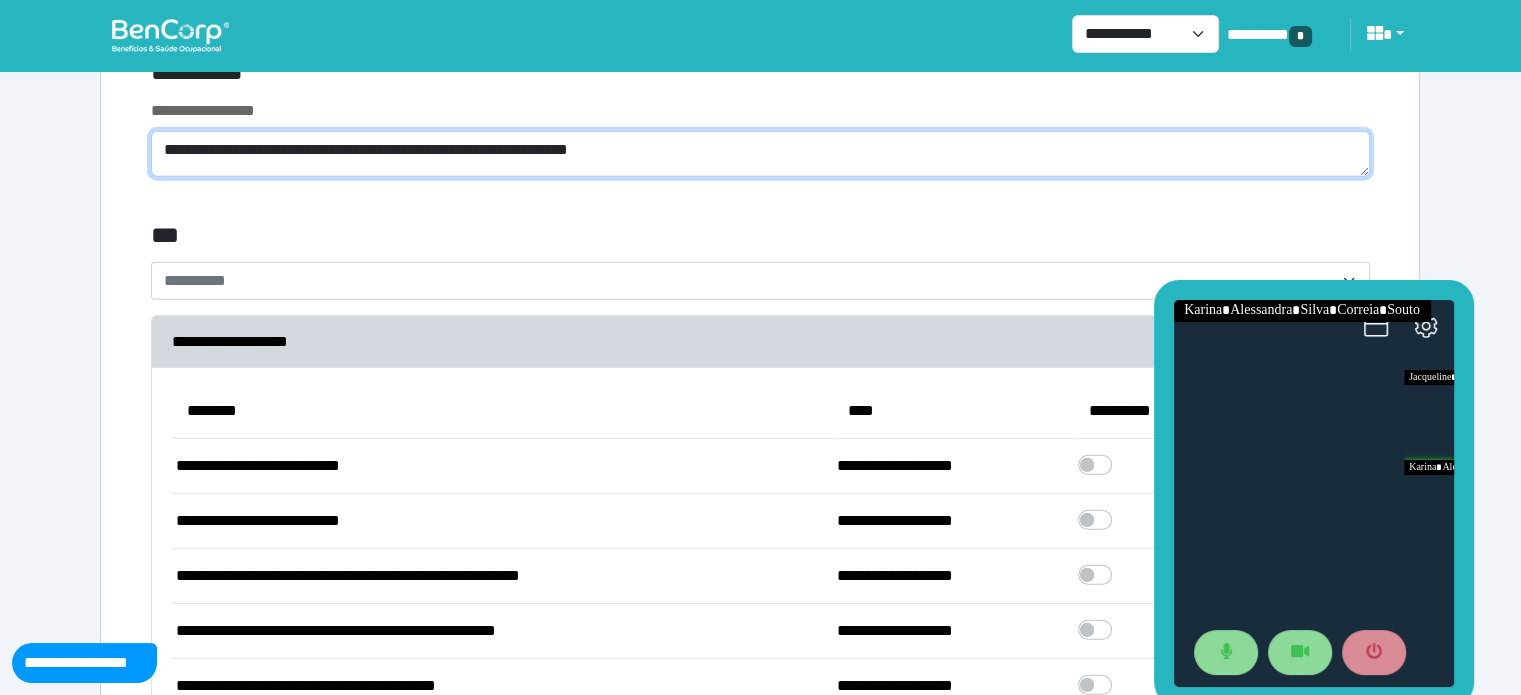 paste on "**********" 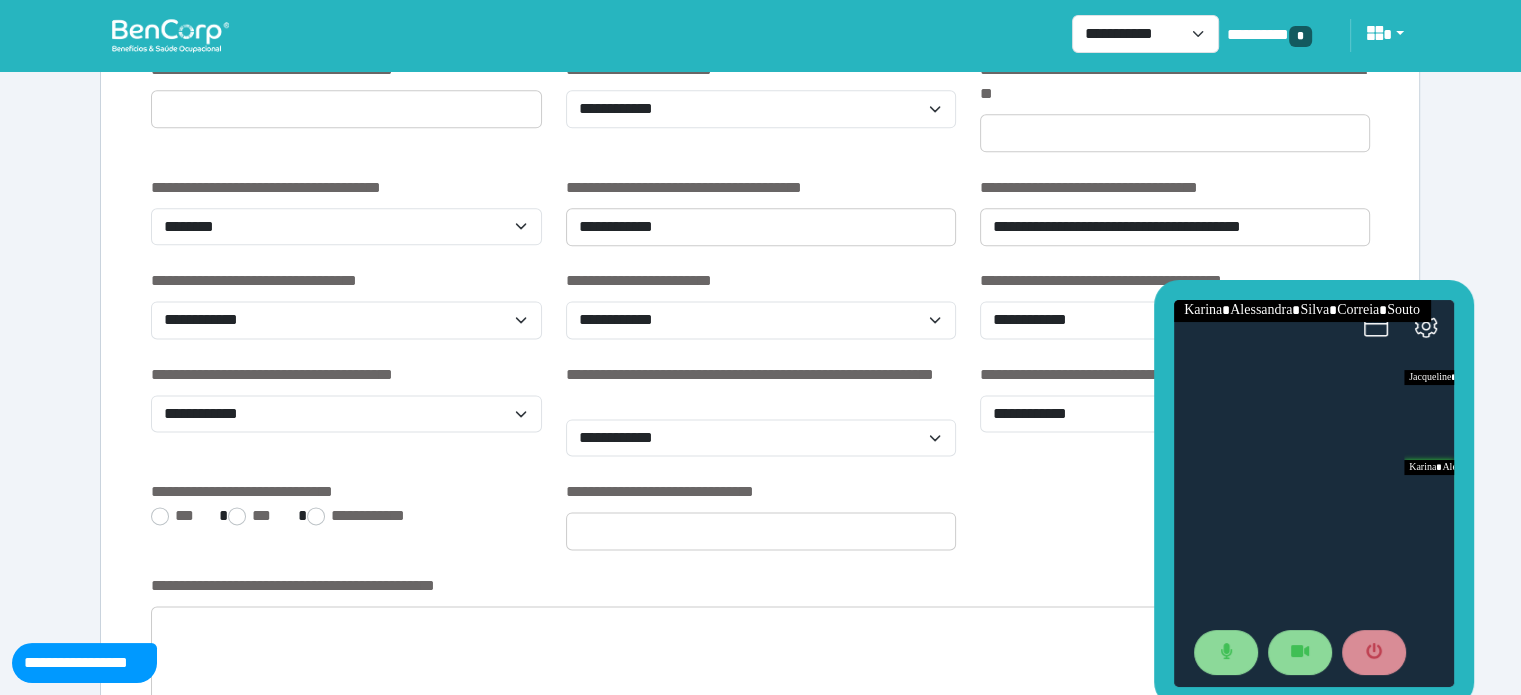 scroll, scrollTop: 2560, scrollLeft: 0, axis: vertical 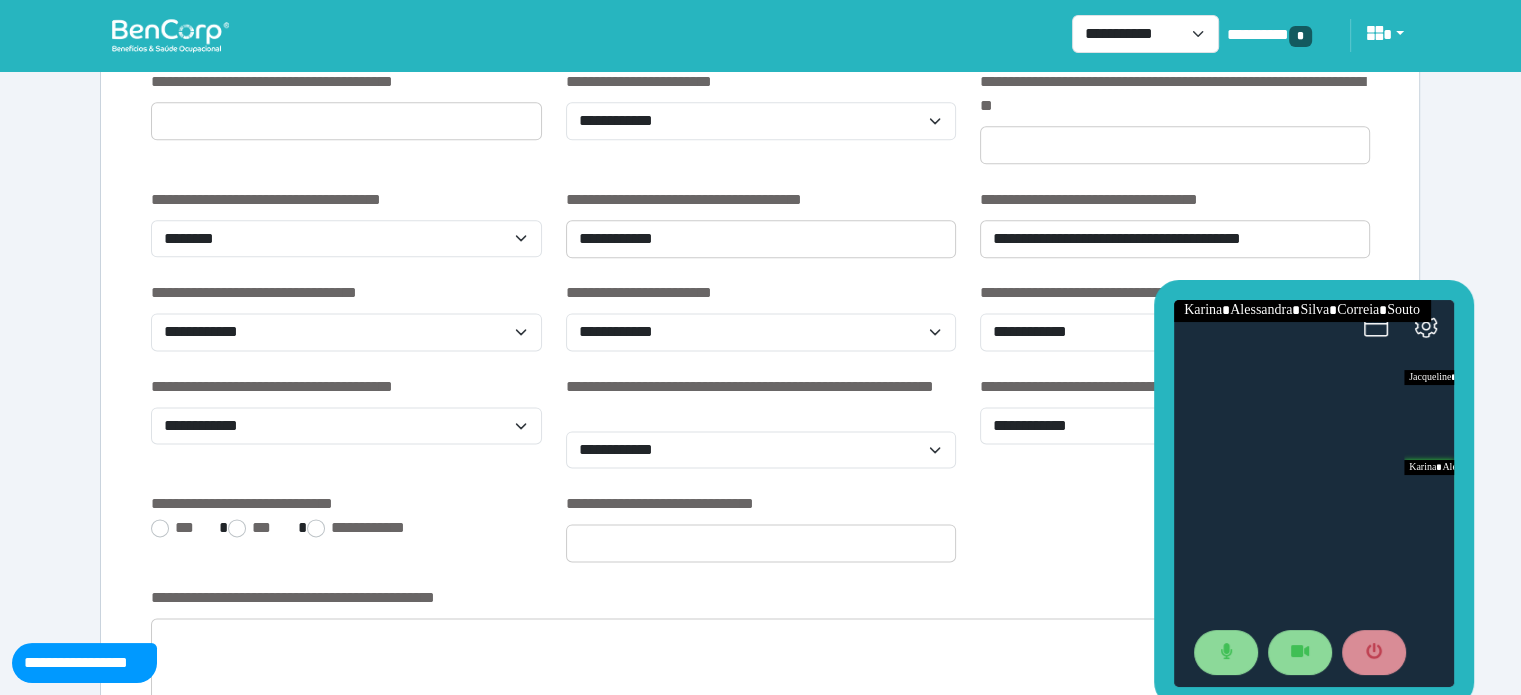 type on "**********" 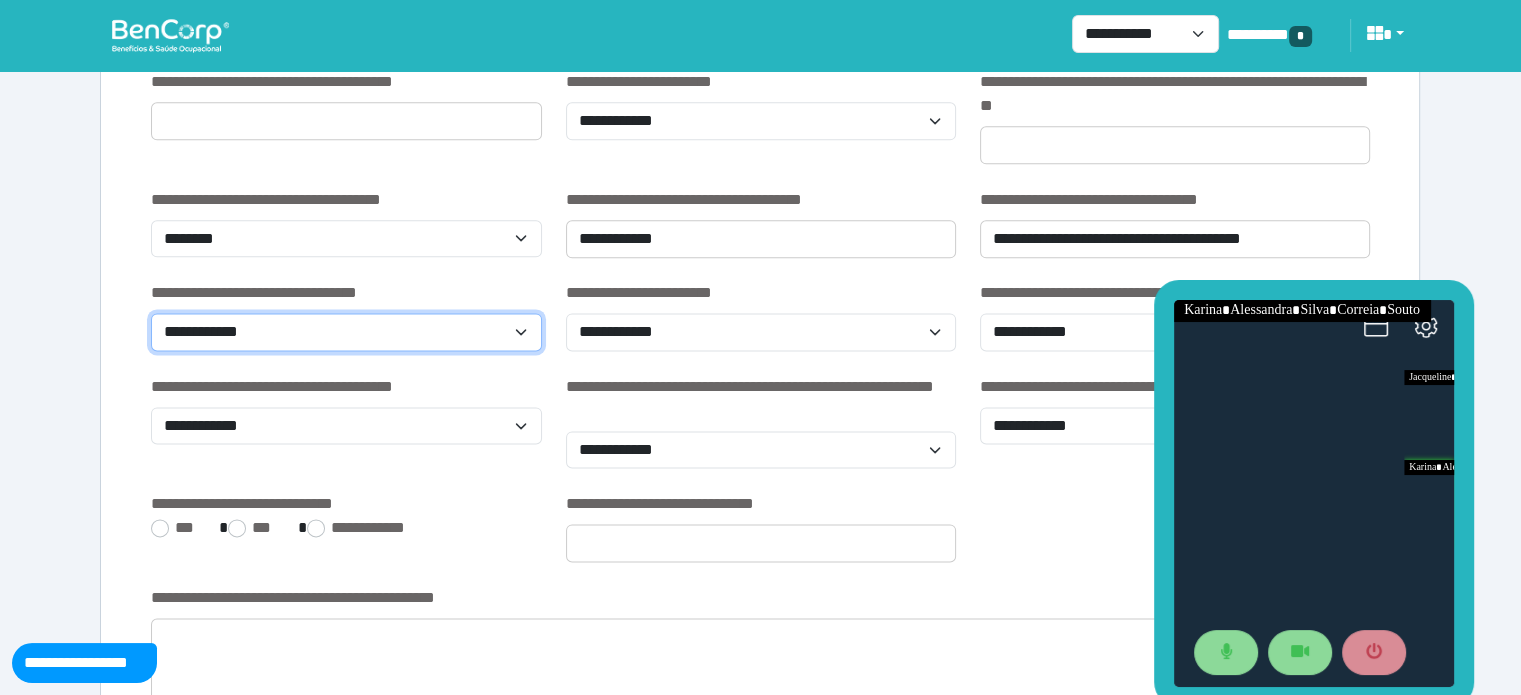 click on "**********" at bounding box center (346, 332) 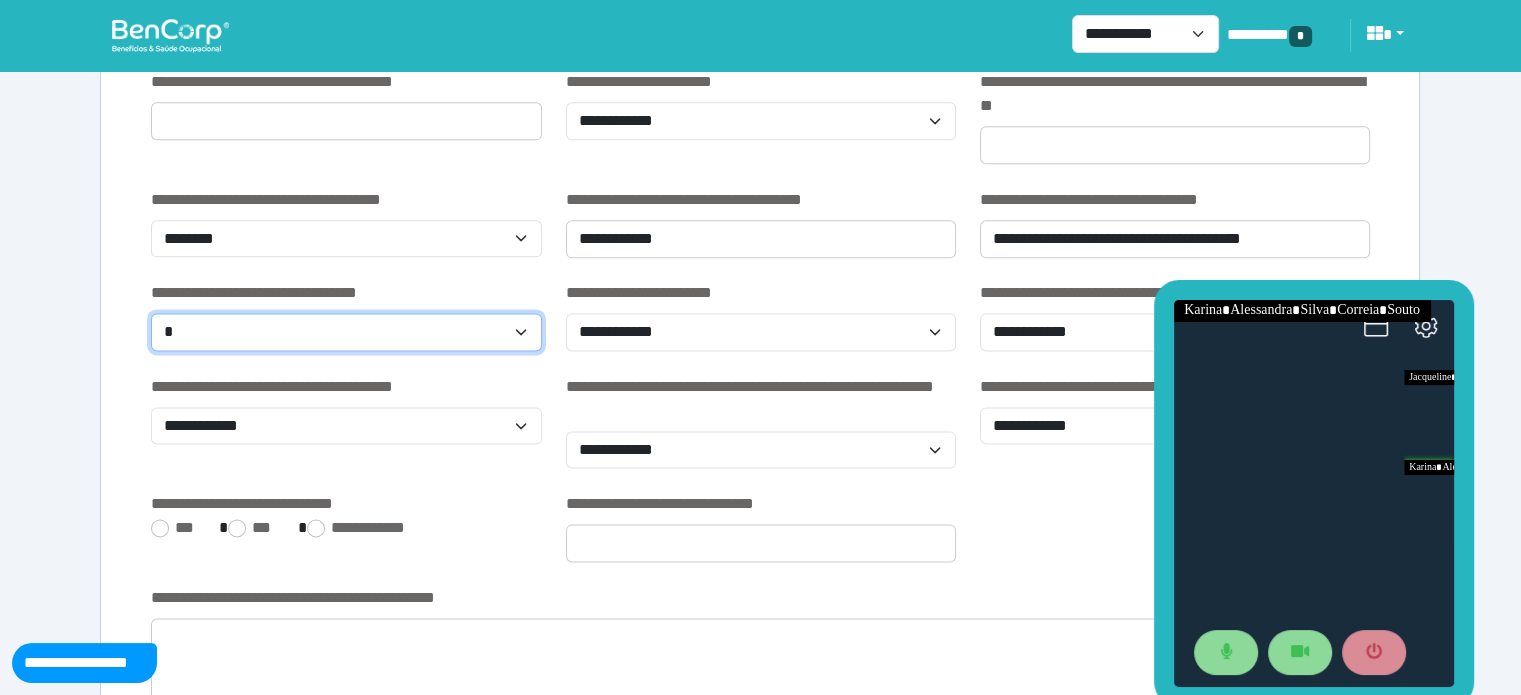 click on "**********" at bounding box center (346, 332) 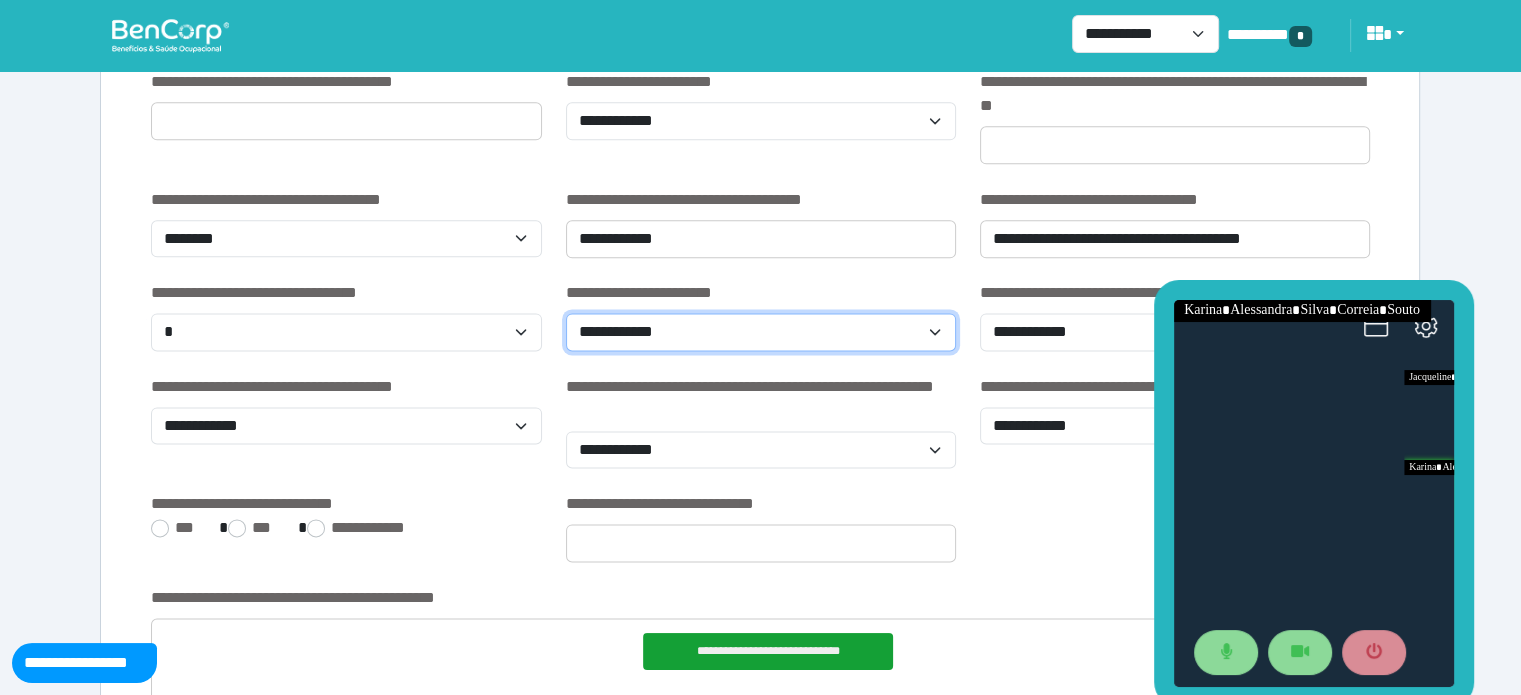 click on "**********" at bounding box center [761, 332] 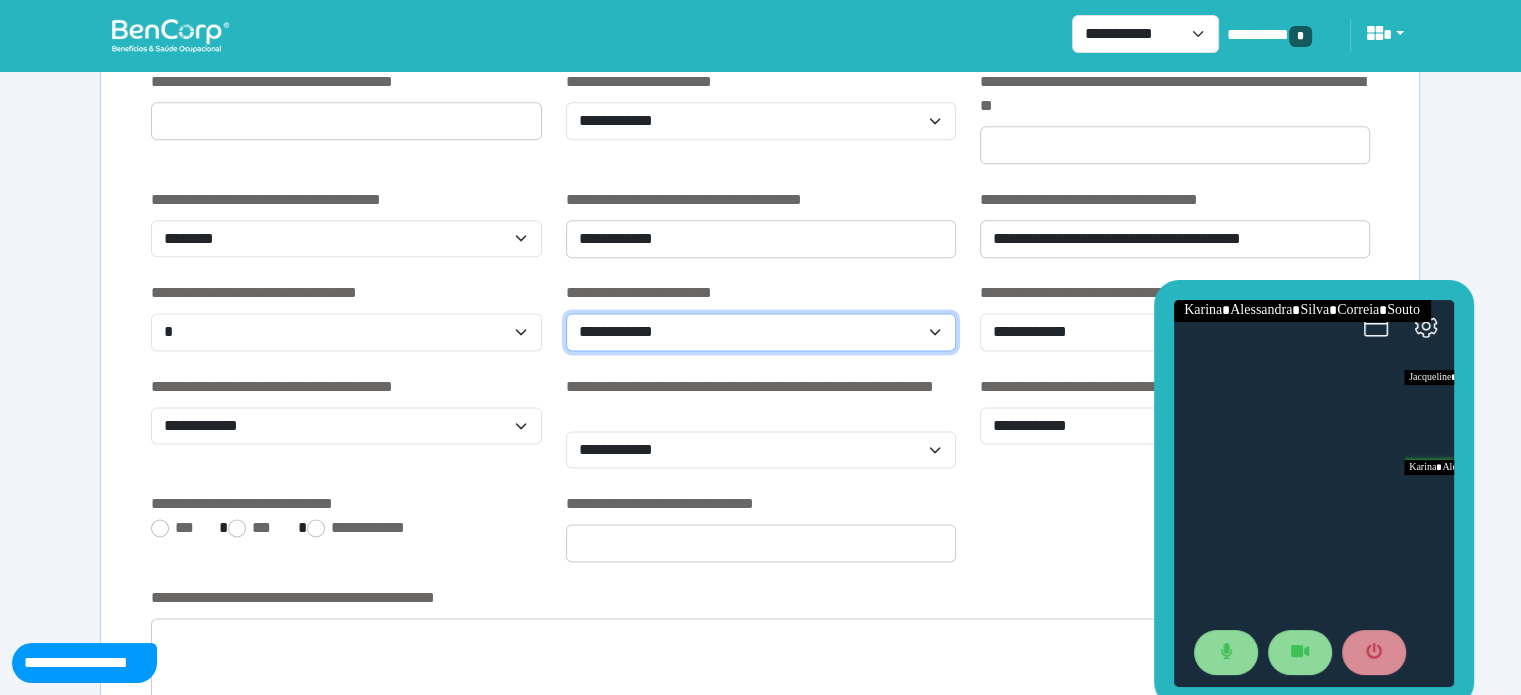 select on "********" 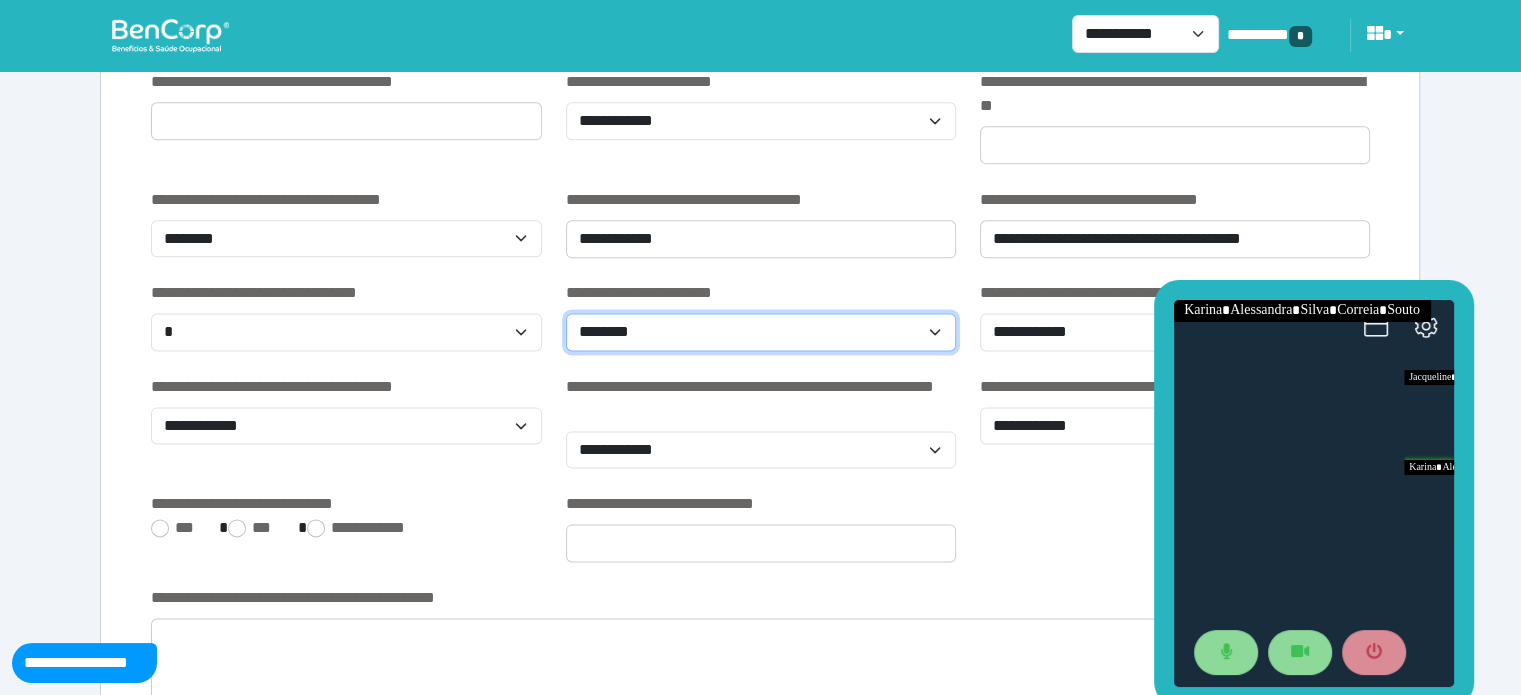 click on "**********" at bounding box center (761, 332) 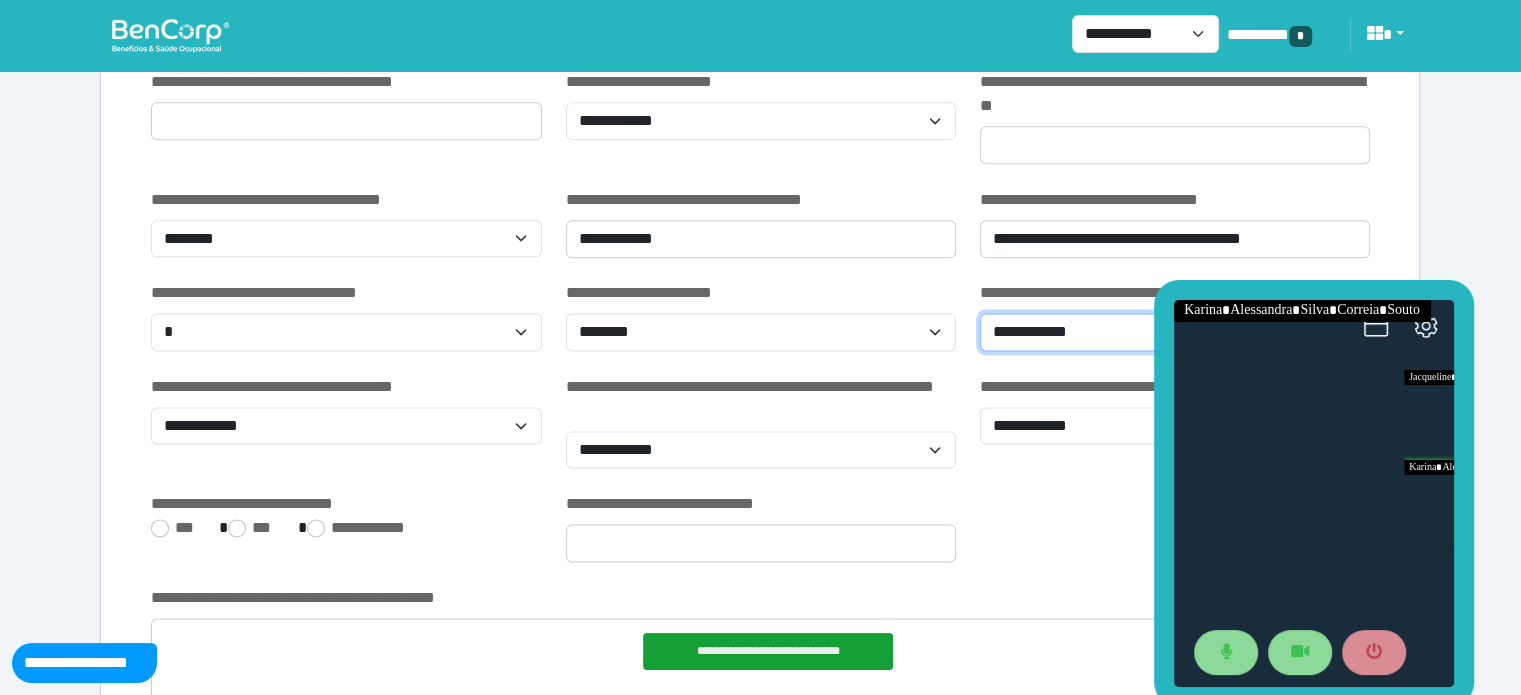 click on "**********" at bounding box center (1175, 332) 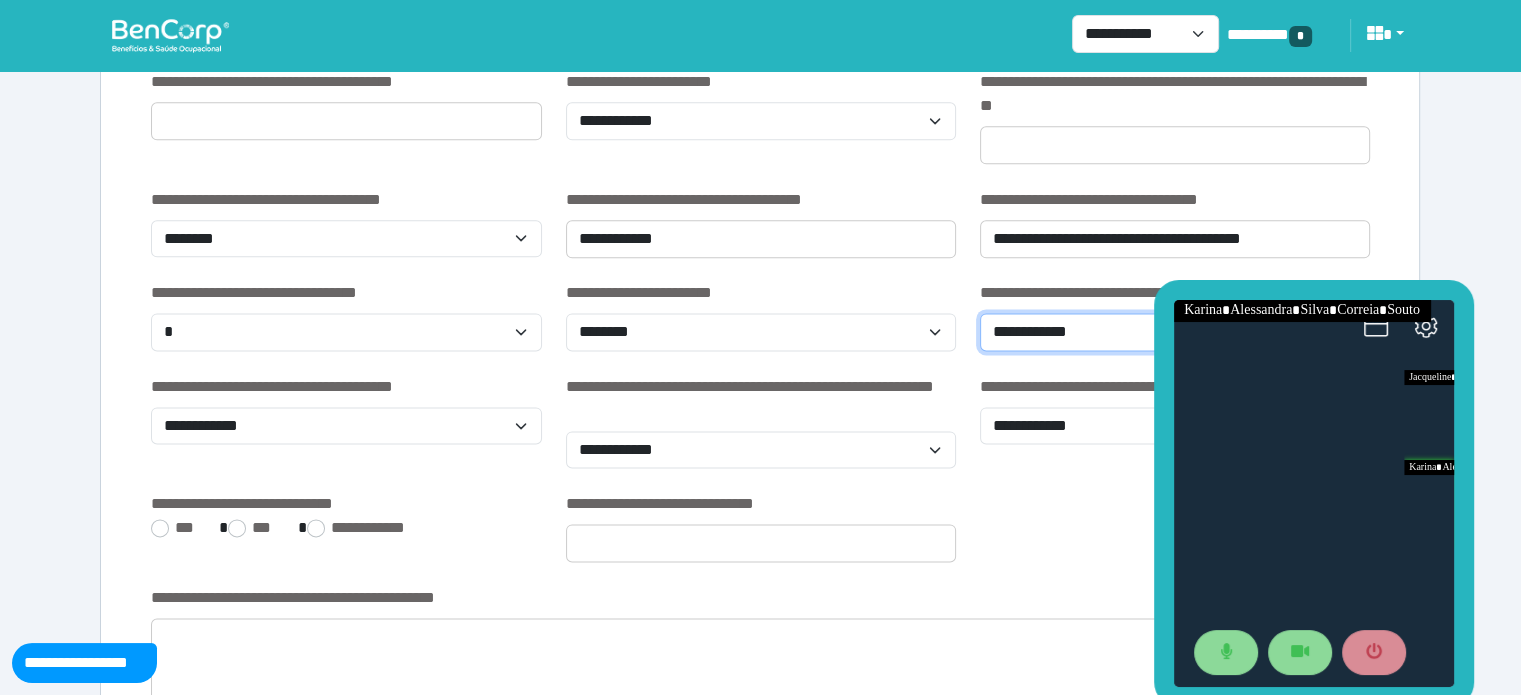 click on "**********" at bounding box center [1175, 332] 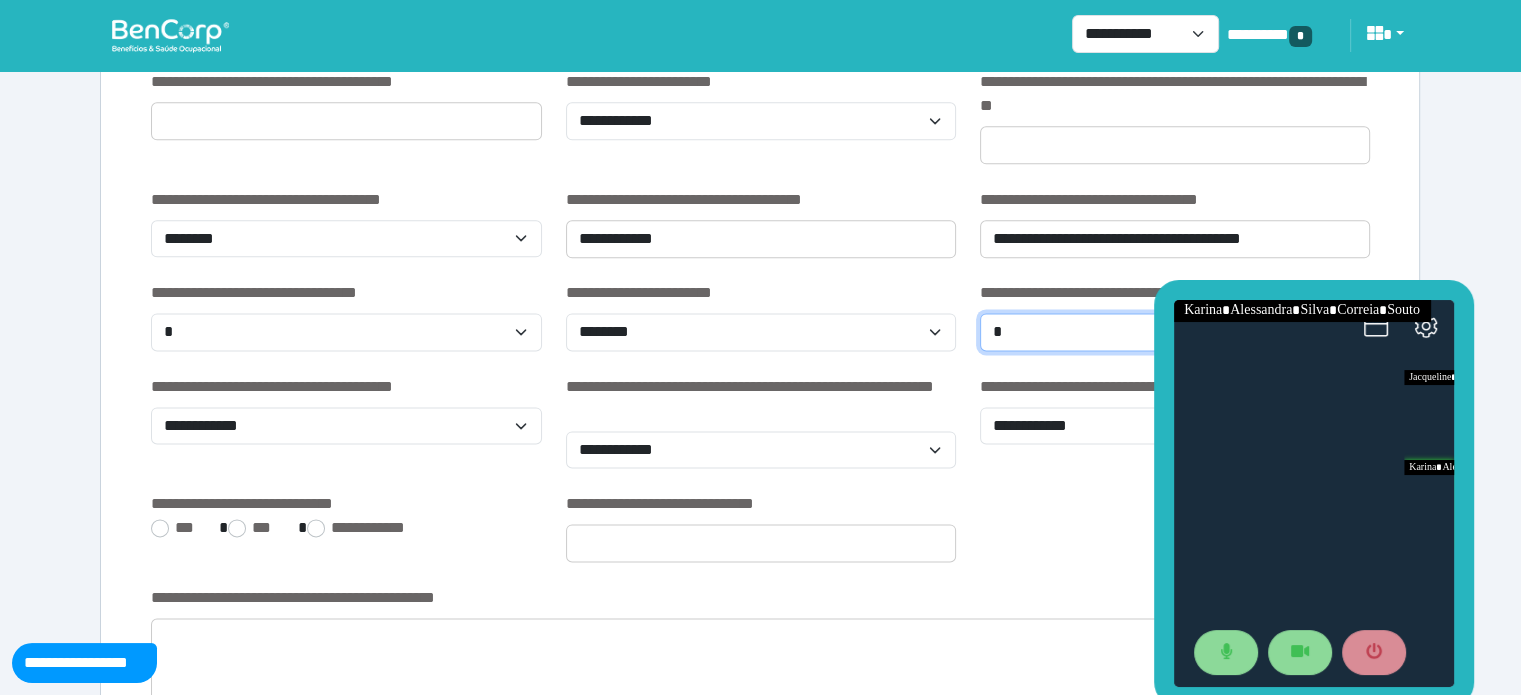 click on "**********" at bounding box center (1175, 332) 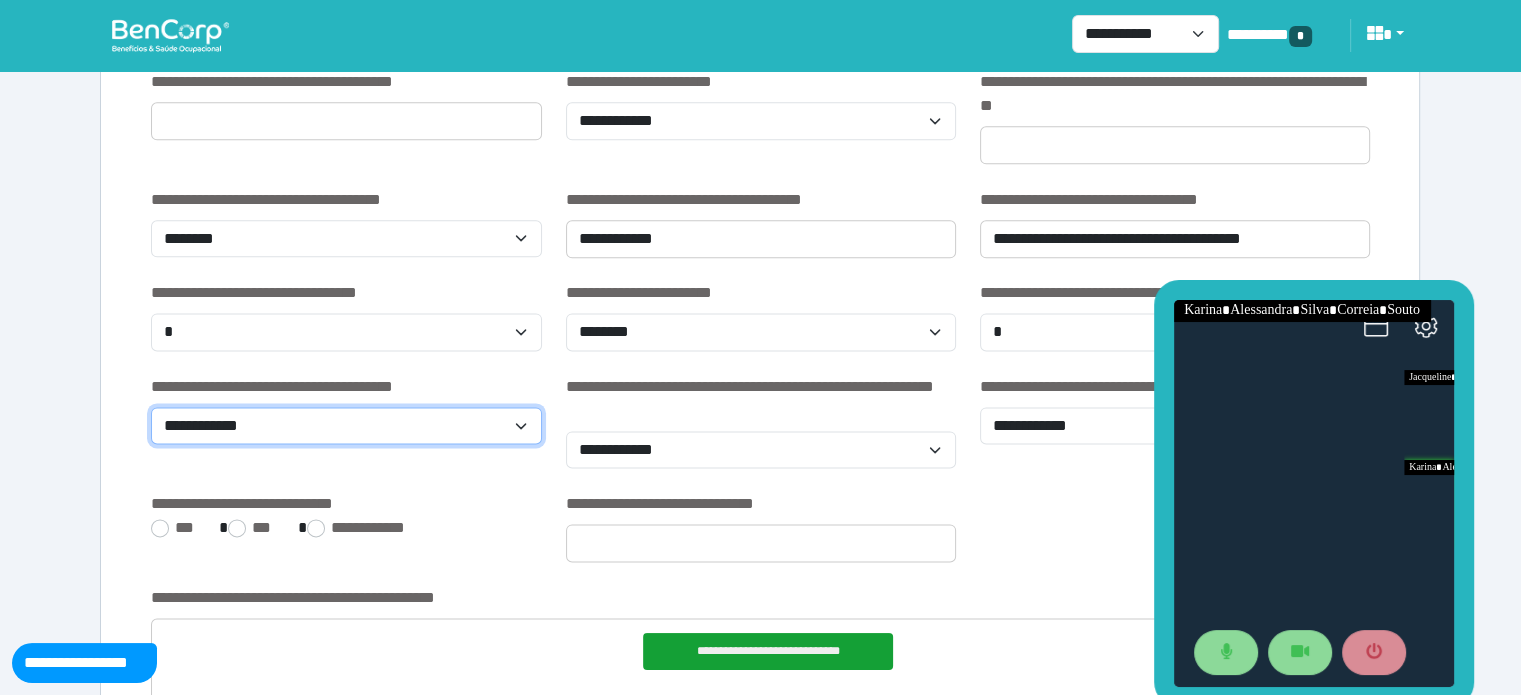 click on "**********" at bounding box center (346, 426) 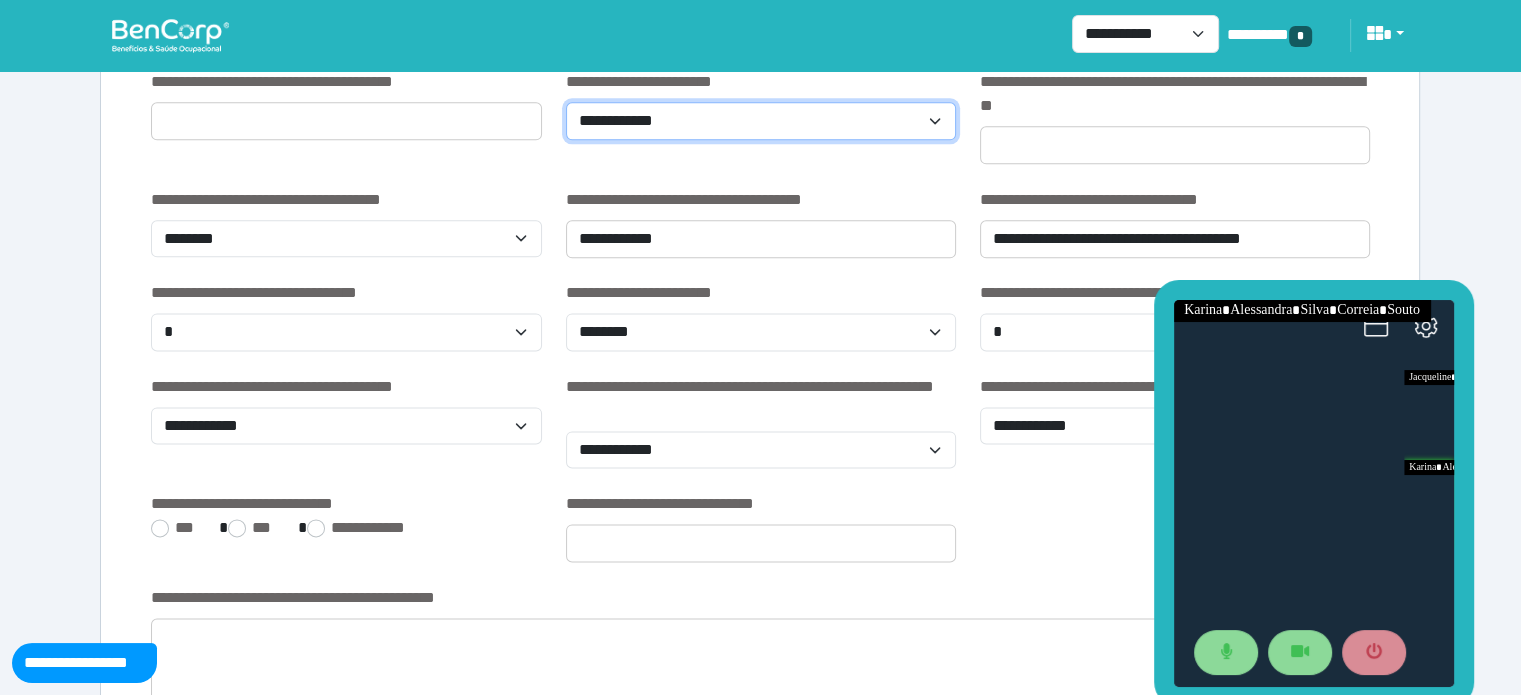 click on "**********" at bounding box center [761, 121] 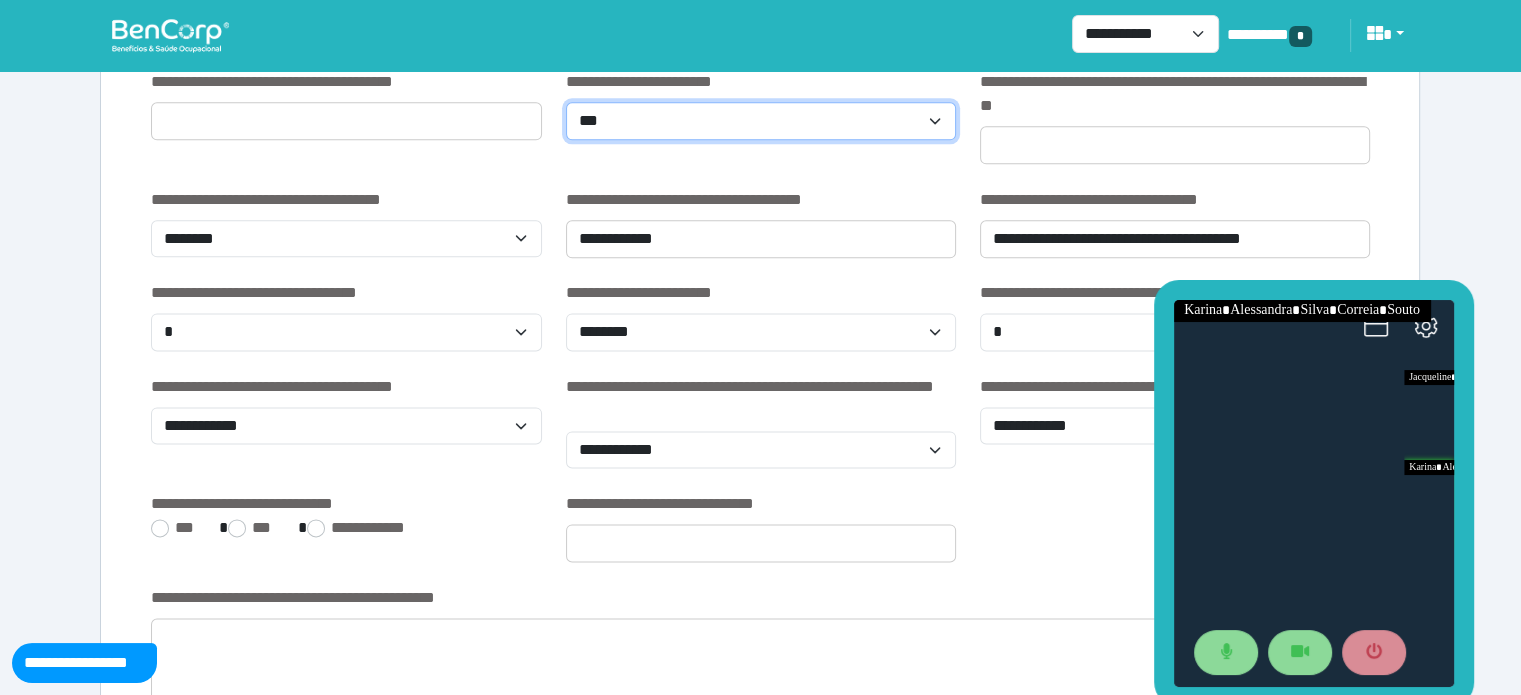 click on "**********" at bounding box center [761, 121] 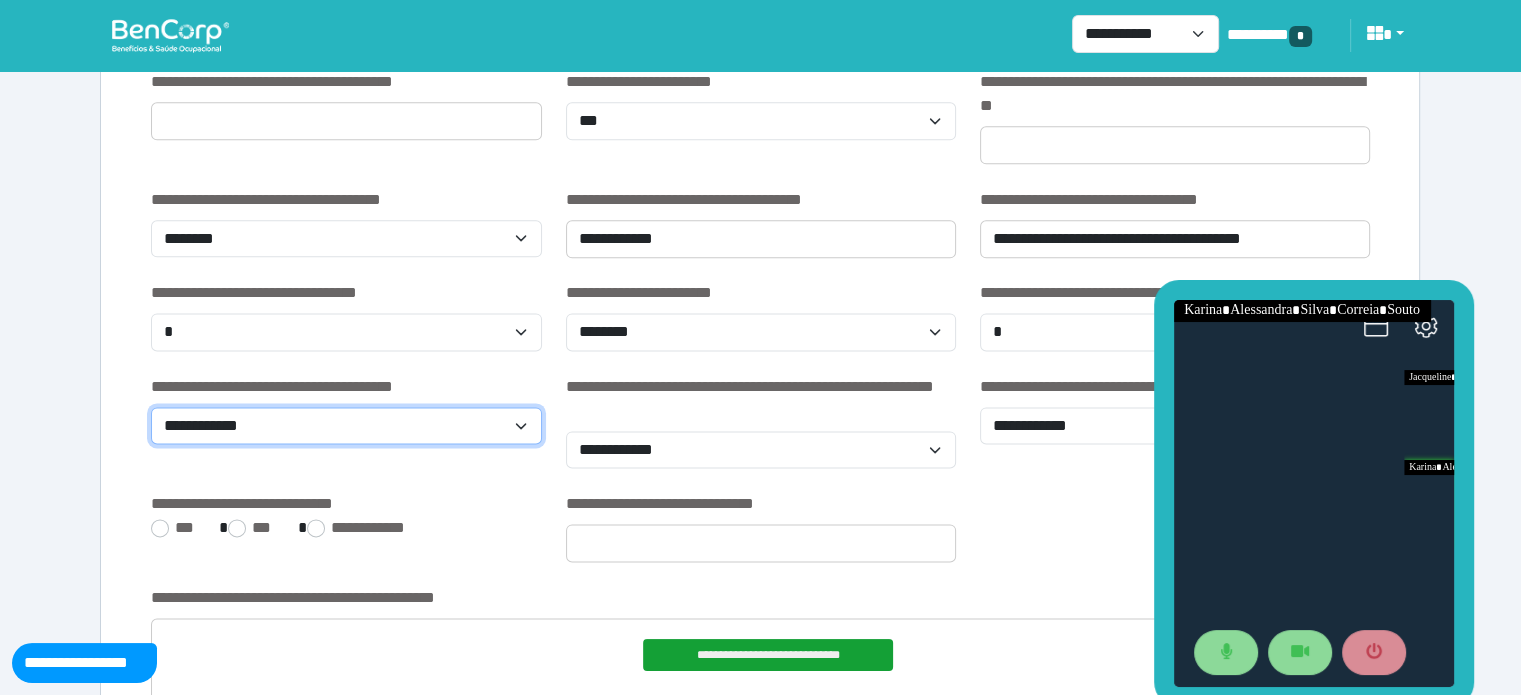click on "**********" at bounding box center (346, 426) 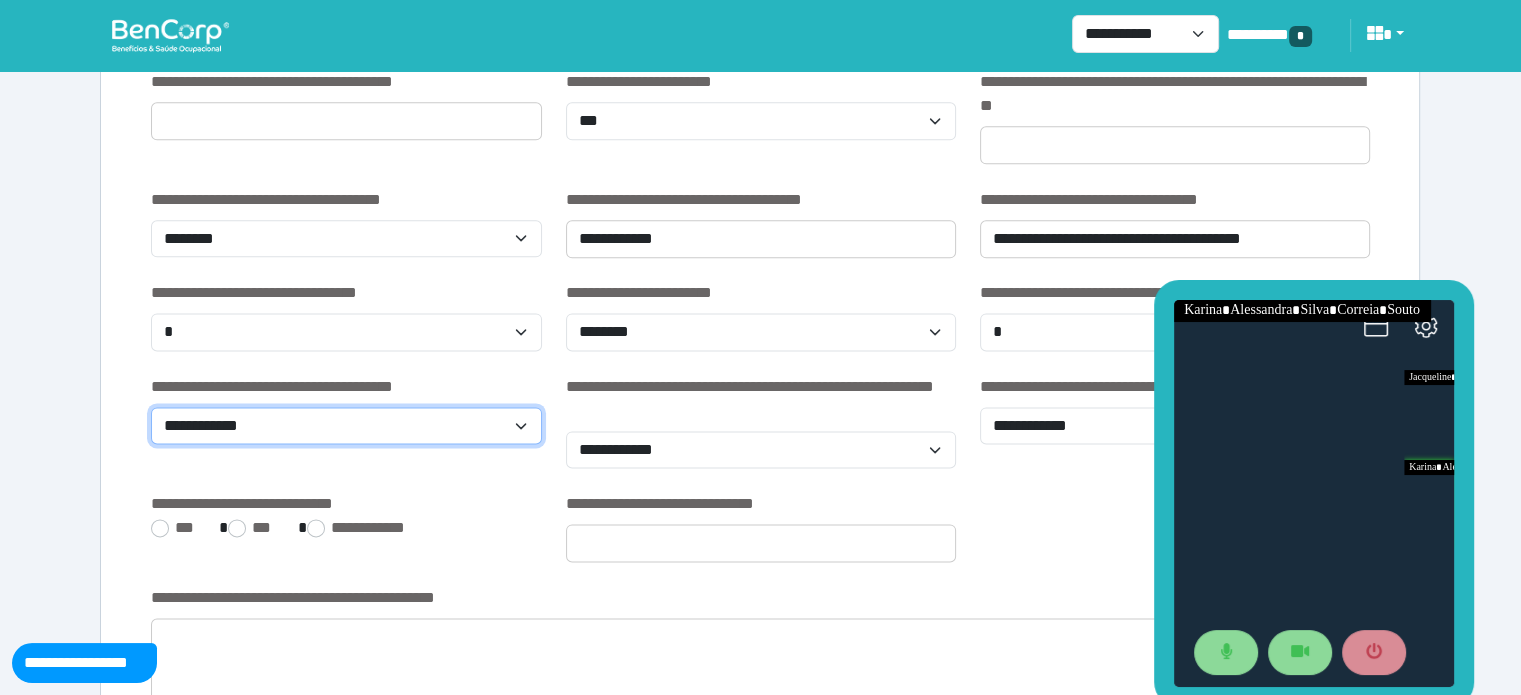 select on "*" 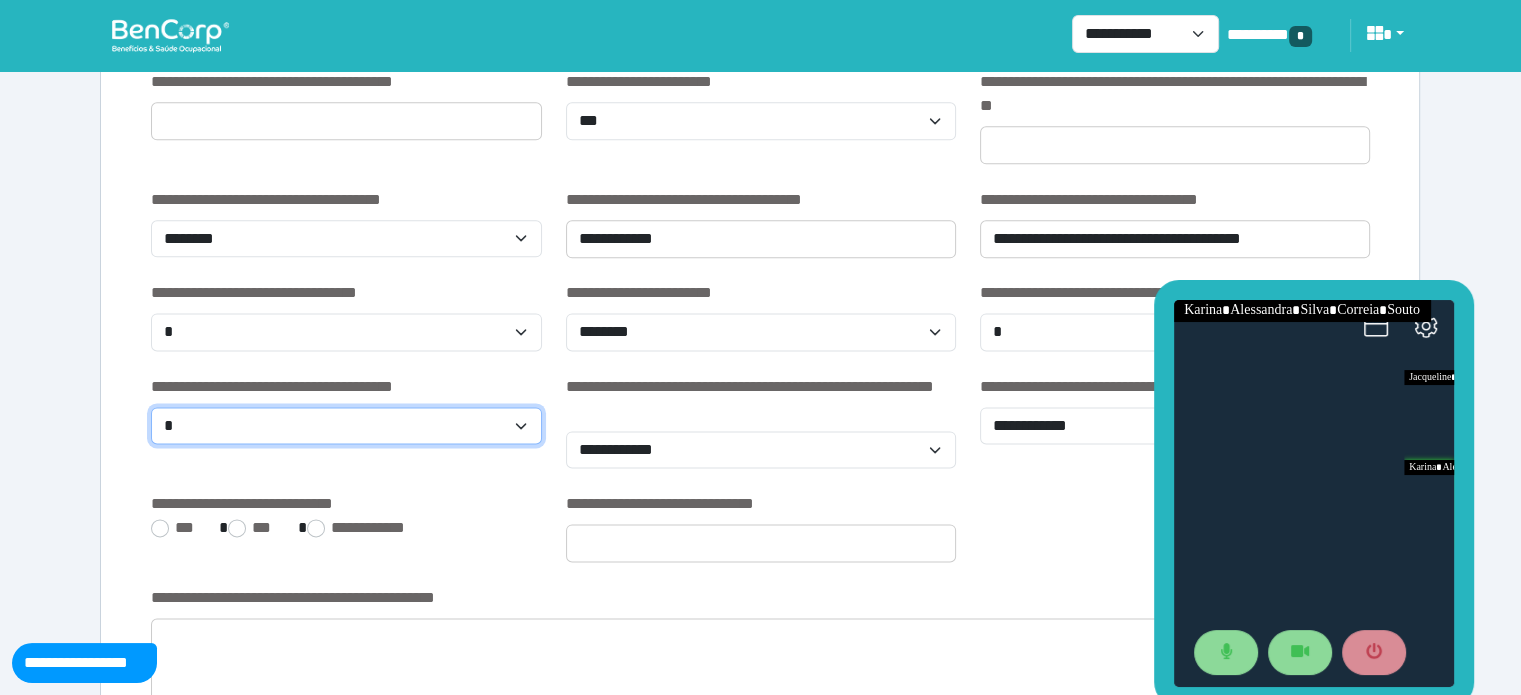 click on "**********" at bounding box center (346, 426) 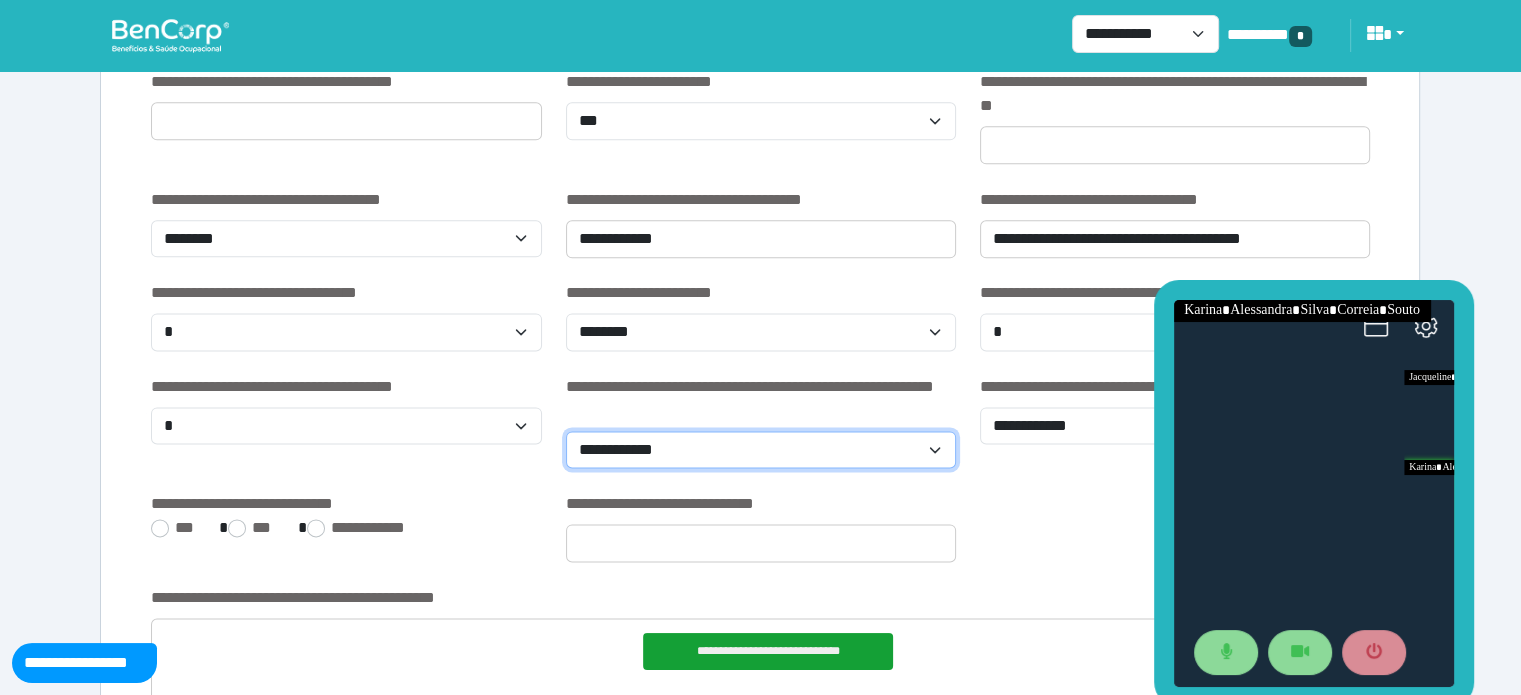 click on "**********" at bounding box center (761, 450) 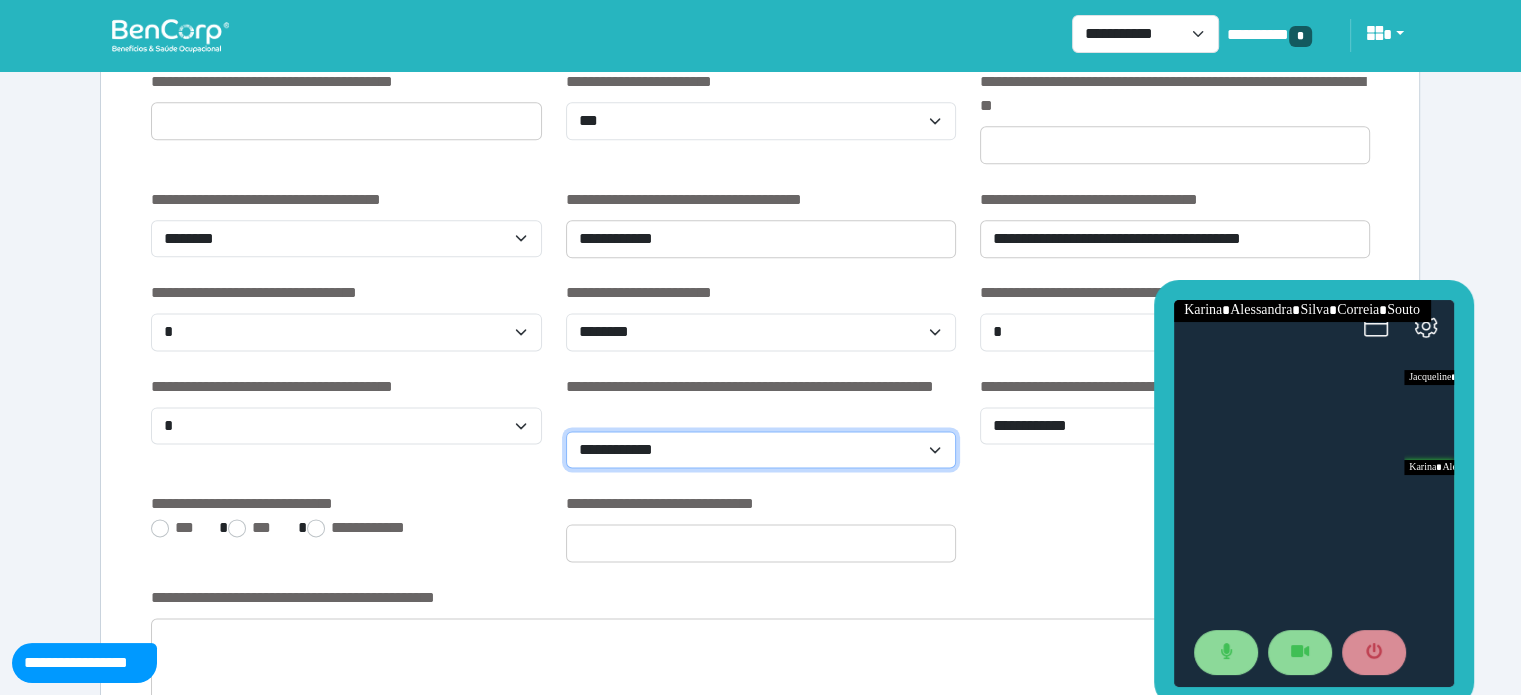select on "*" 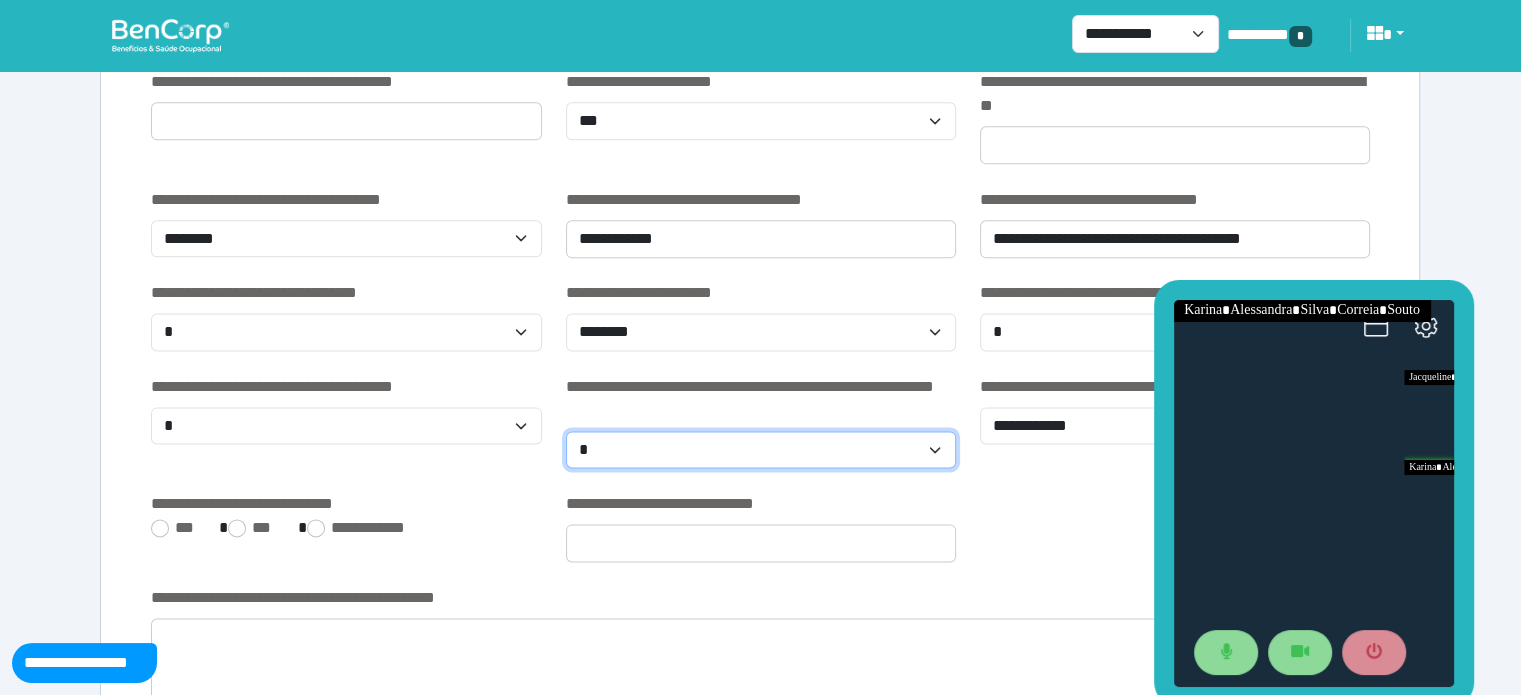 click on "**********" at bounding box center (761, 450) 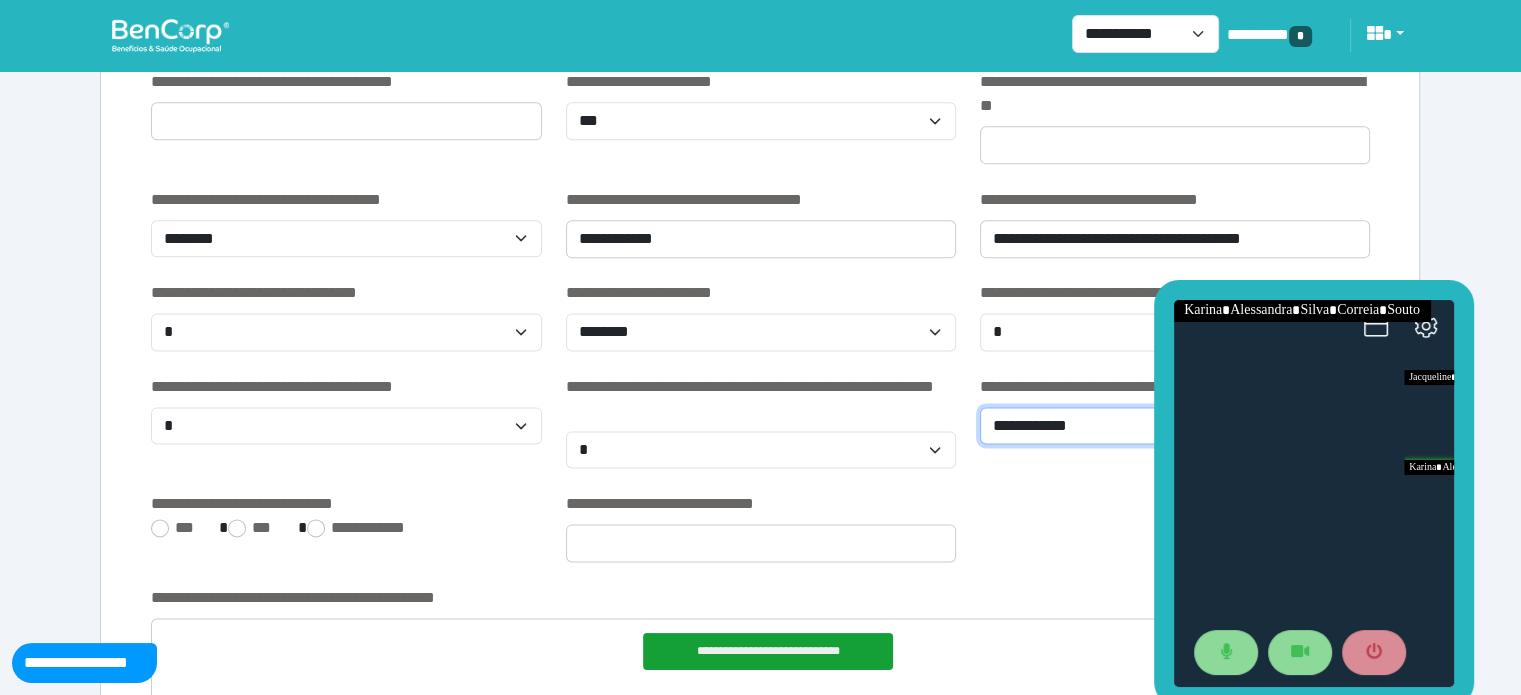 click on "**********" at bounding box center [1175, 426] 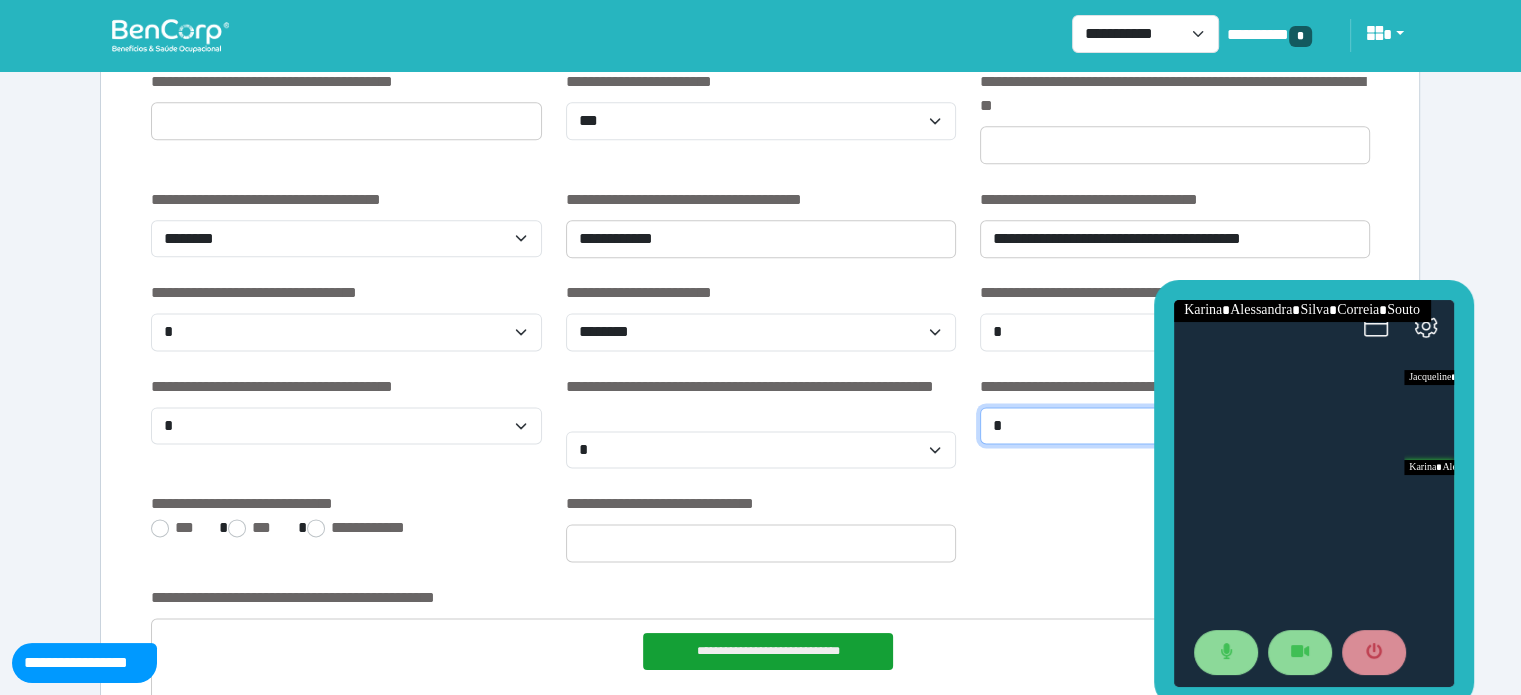 click on "**********" at bounding box center [1175, 426] 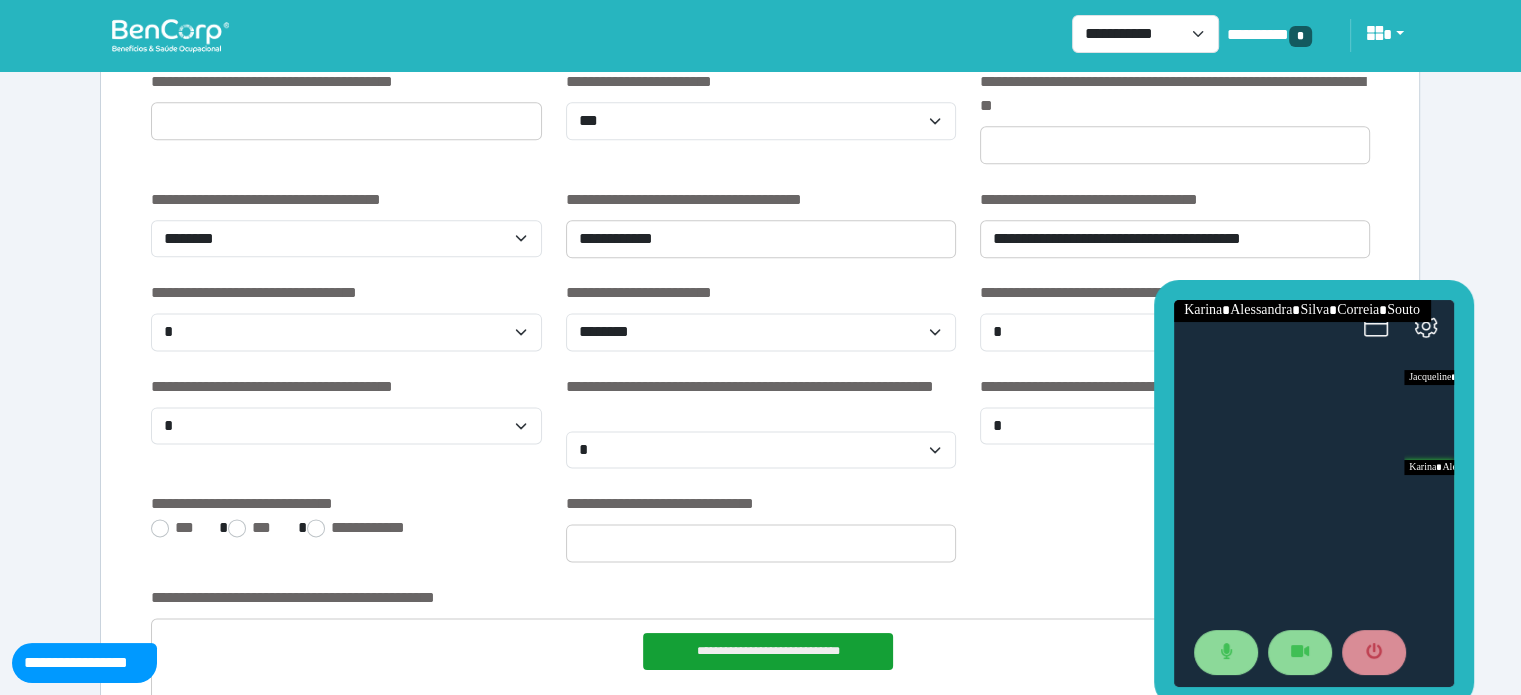 click on "***" at bounding box center [255, 528] 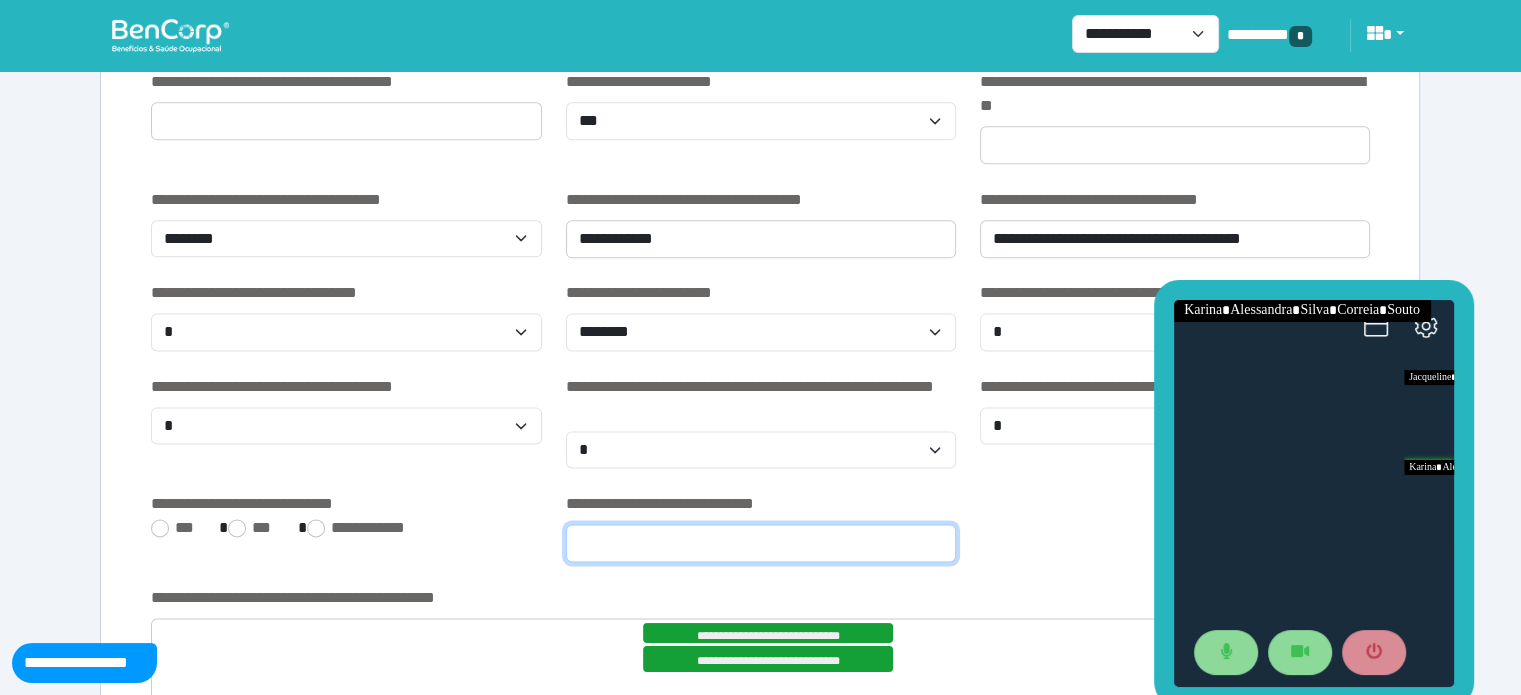click at bounding box center [761, 543] 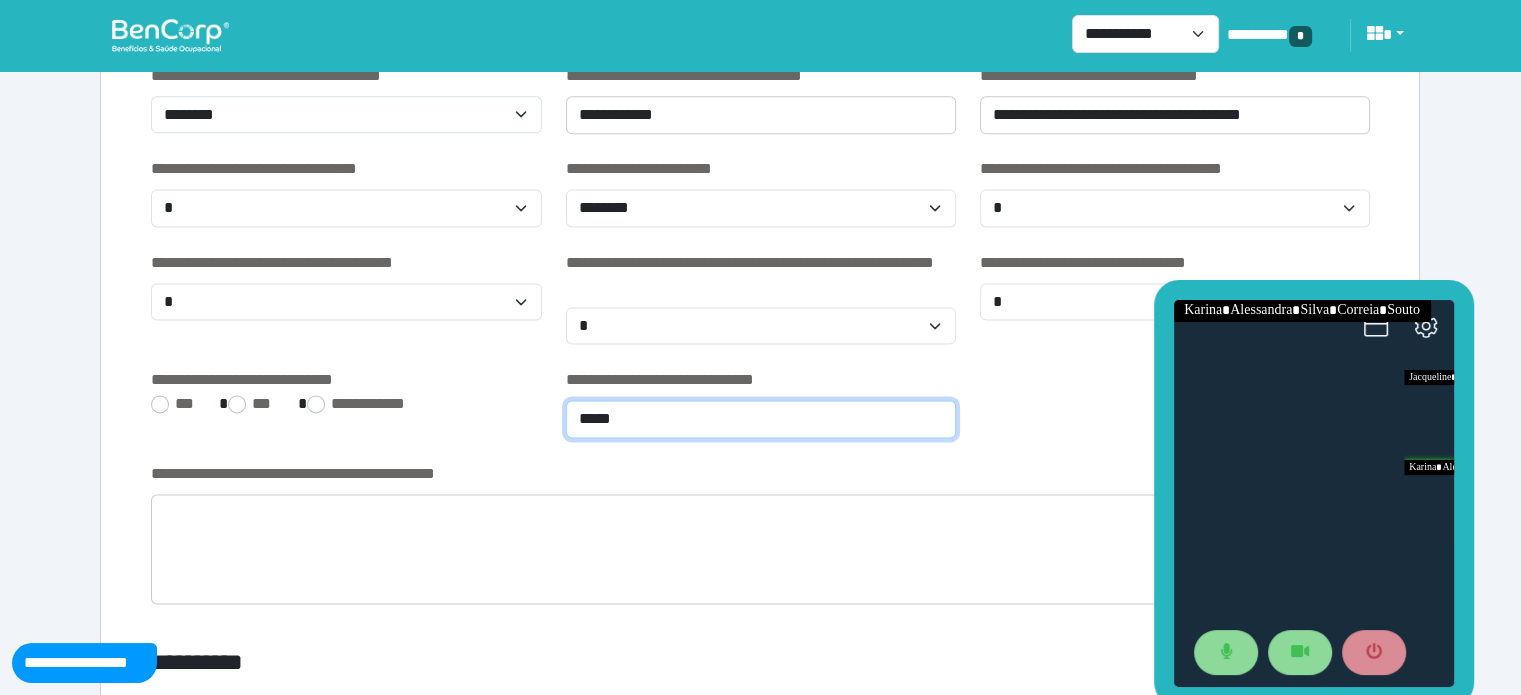scroll, scrollTop: 2794, scrollLeft: 0, axis: vertical 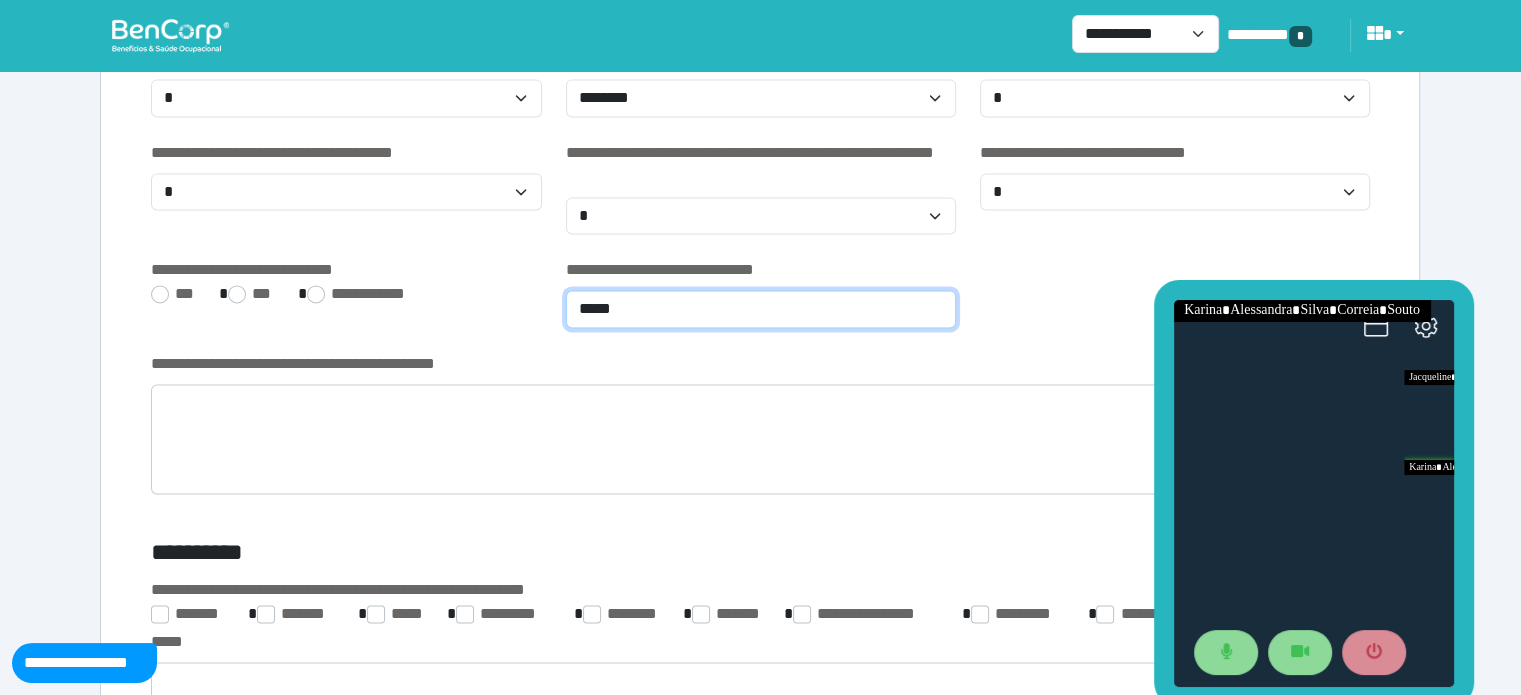 drag, startPoint x: 687, startPoint y: 311, endPoint x: 576, endPoint y: 311, distance: 111 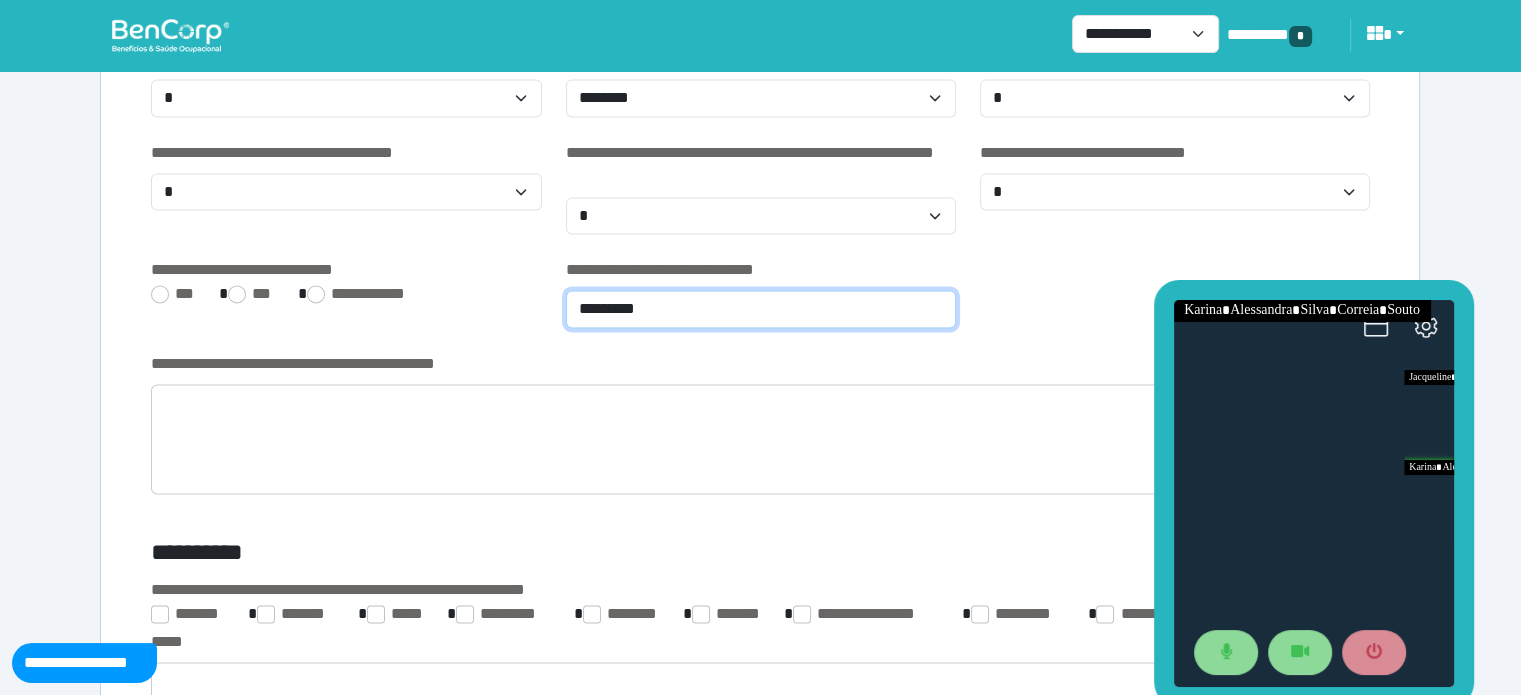 type on "*********" 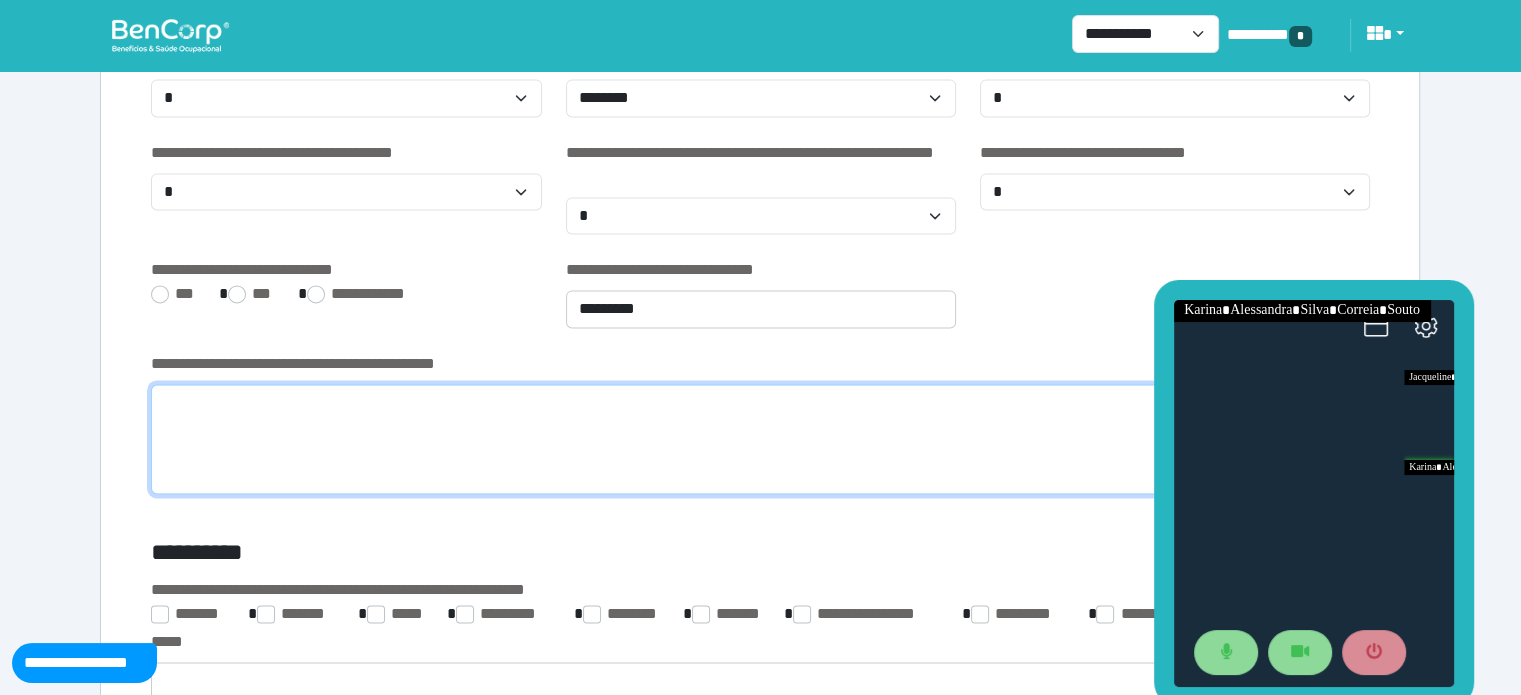click at bounding box center [760, 439] 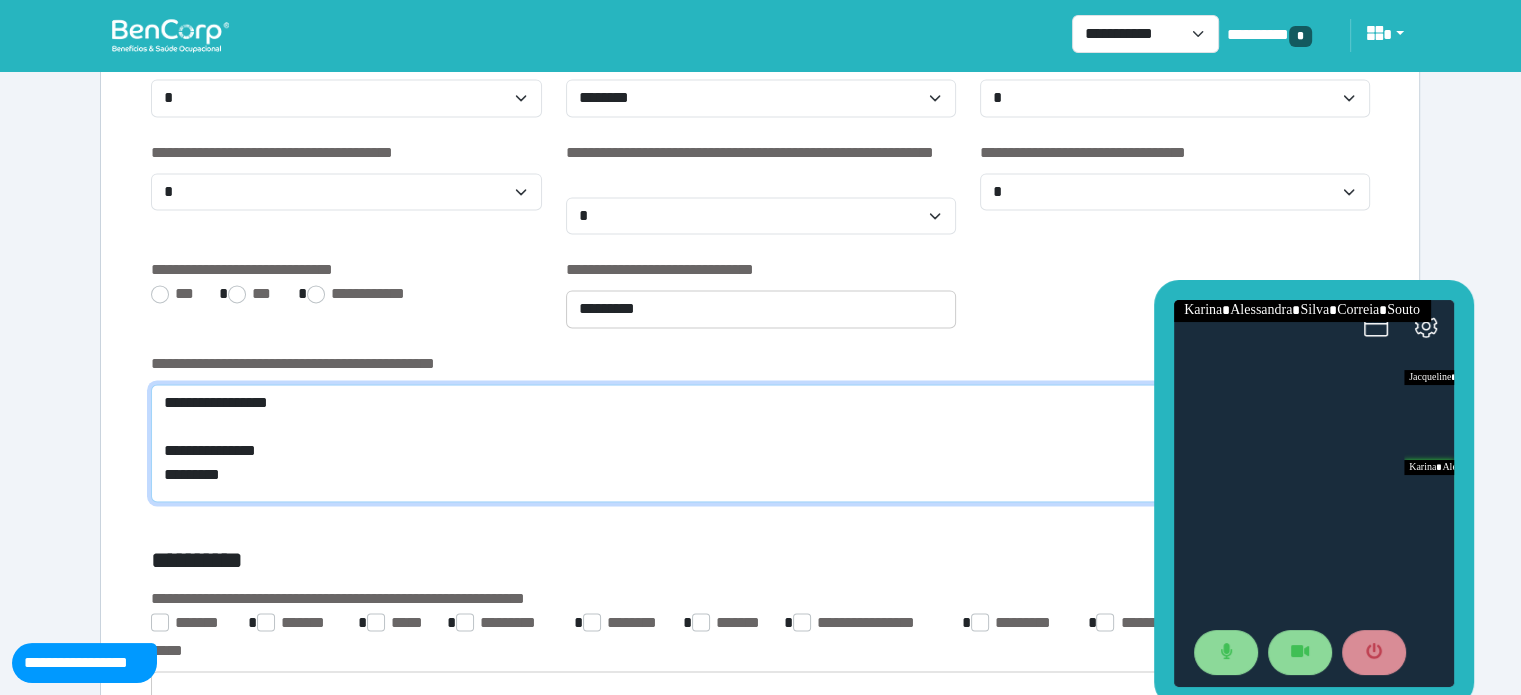 scroll, scrollTop: 0, scrollLeft: 0, axis: both 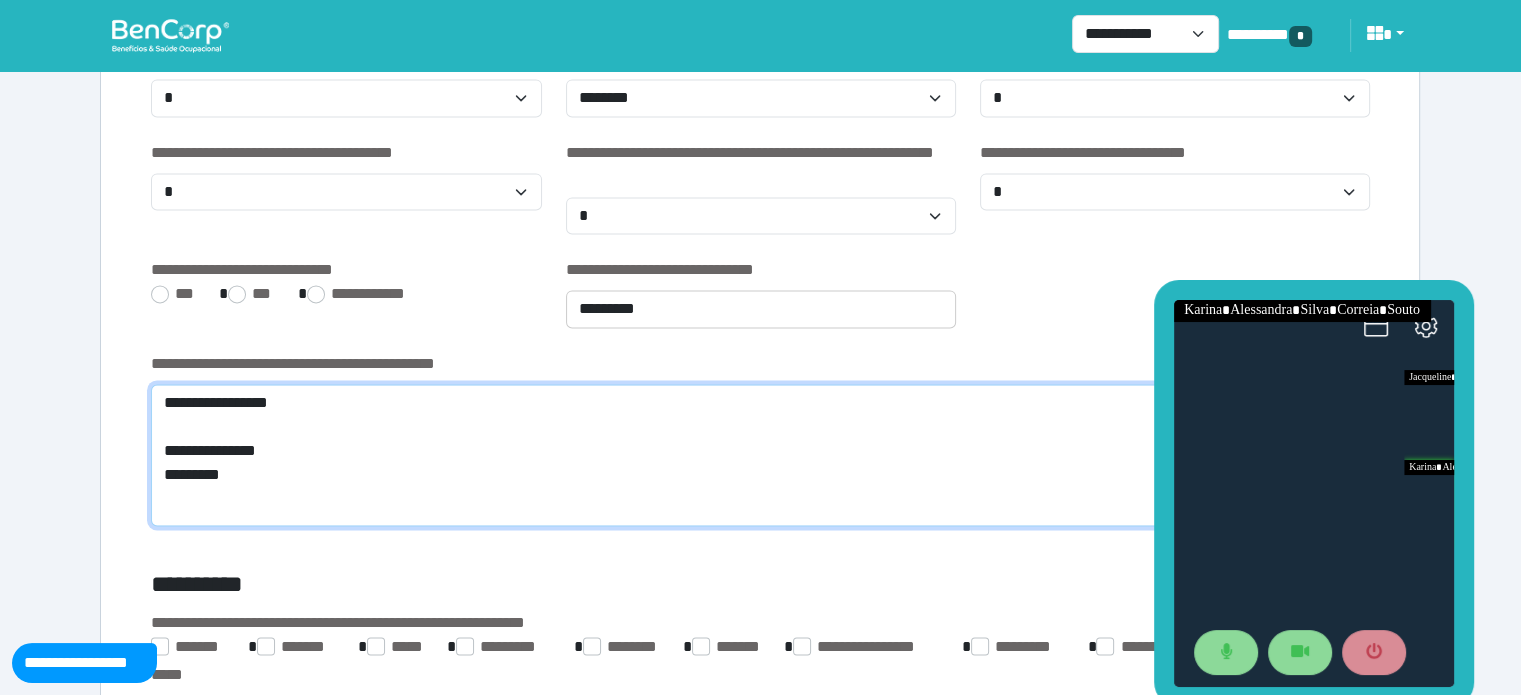 click on "**********" at bounding box center (760, 455) 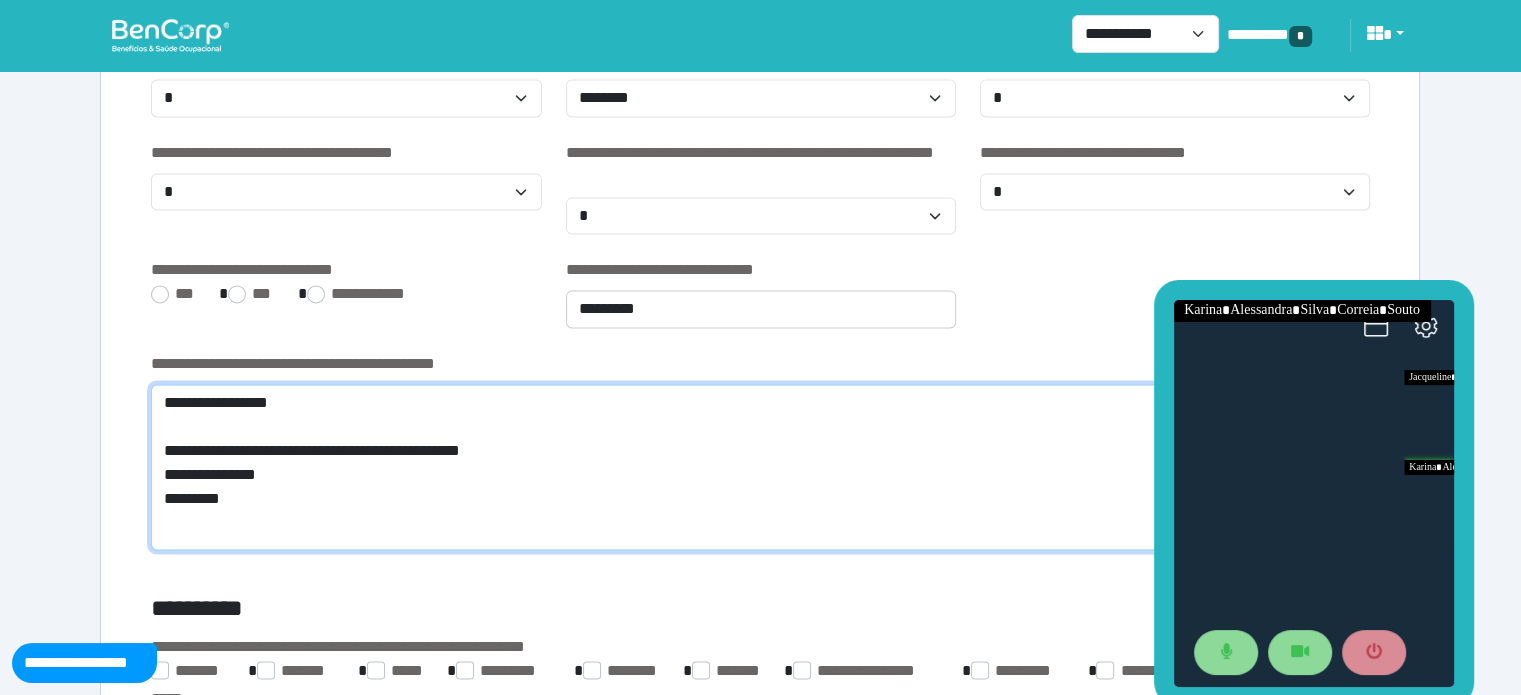 drag, startPoint x: 321, startPoint y: 471, endPoint x: 165, endPoint y: 474, distance: 156.02884 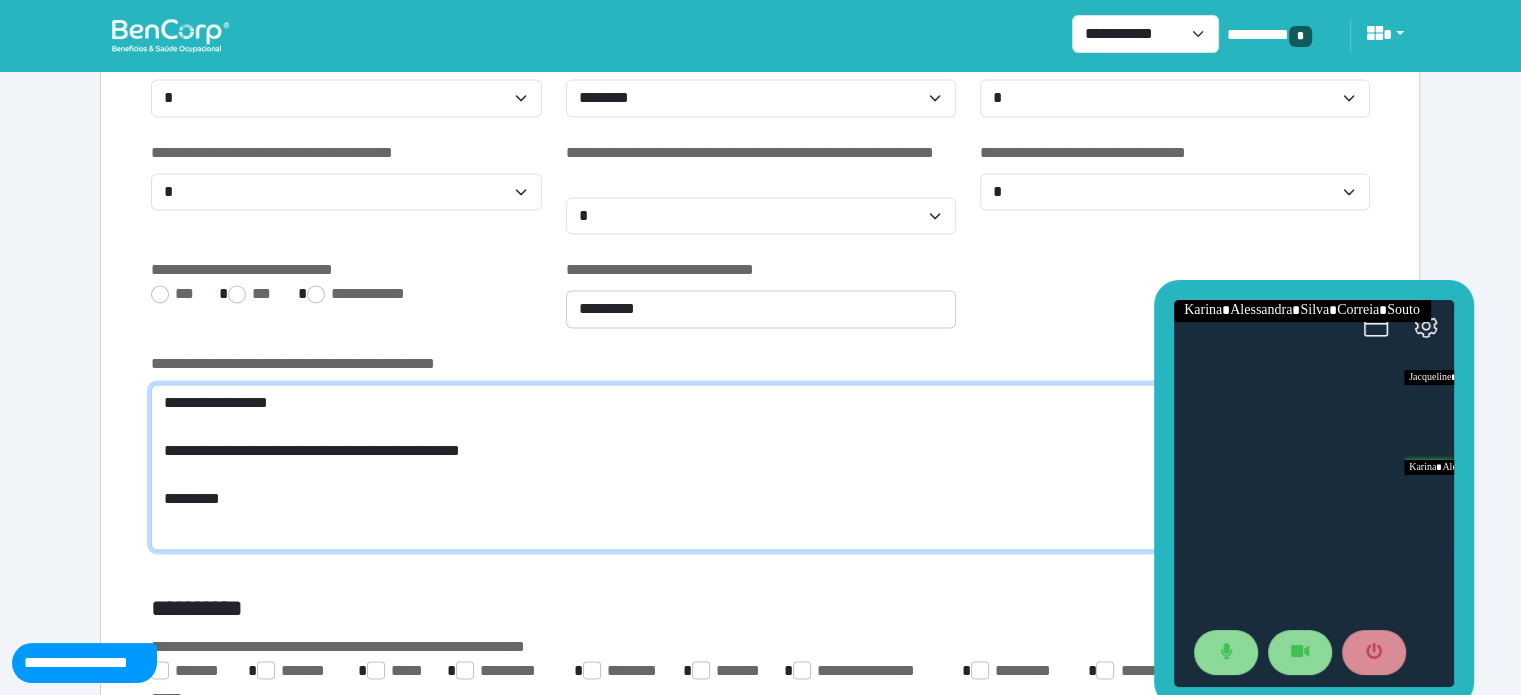 click on "**********" at bounding box center [760, 467] 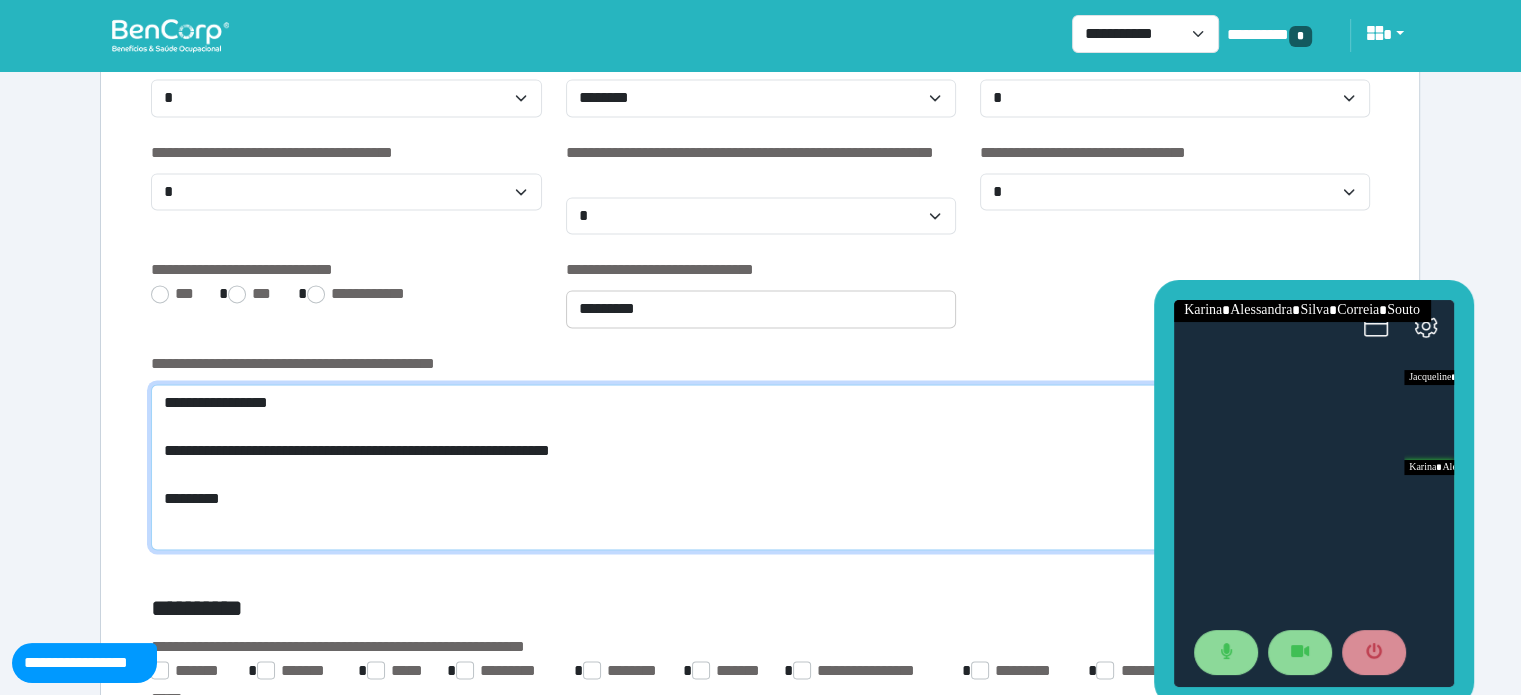 click on "**********" at bounding box center [760, 467] 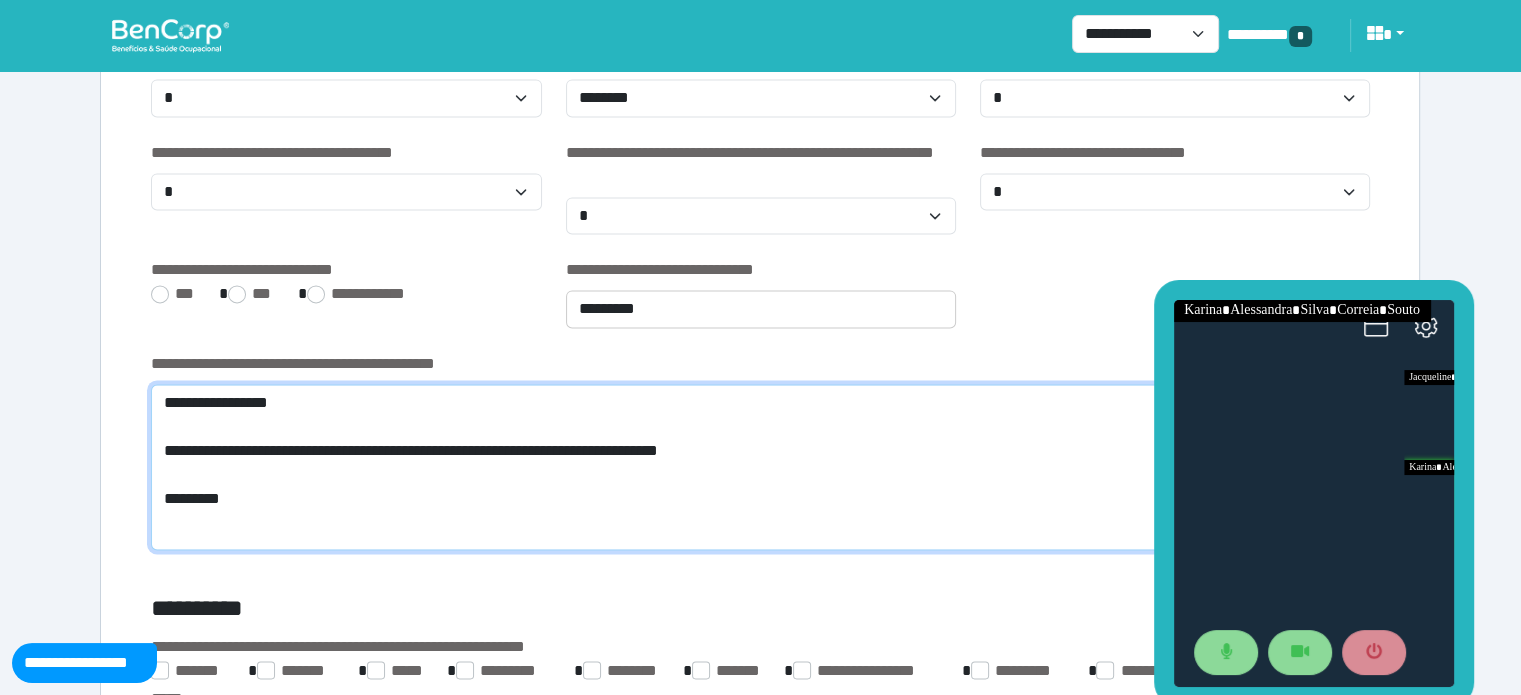 click on "**********" at bounding box center [760, 467] 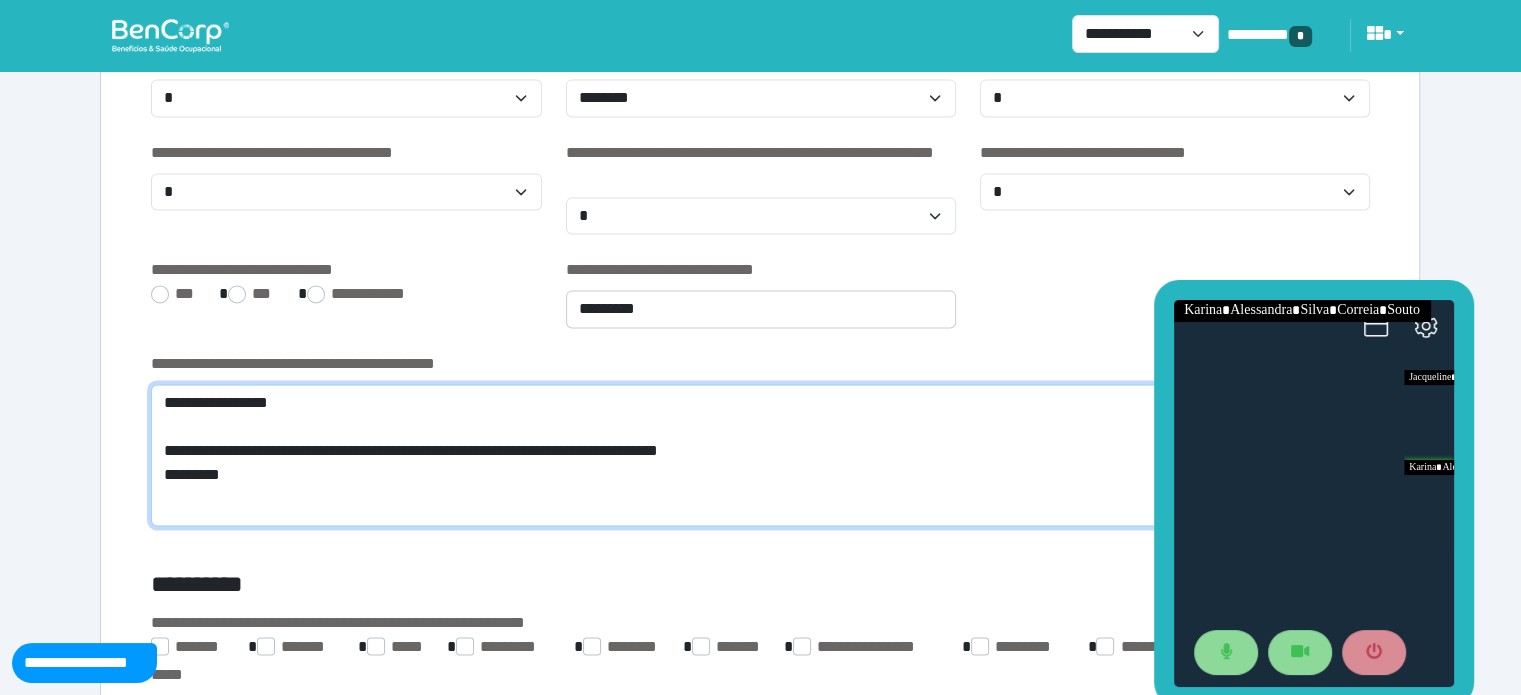 click on "**********" at bounding box center [760, 455] 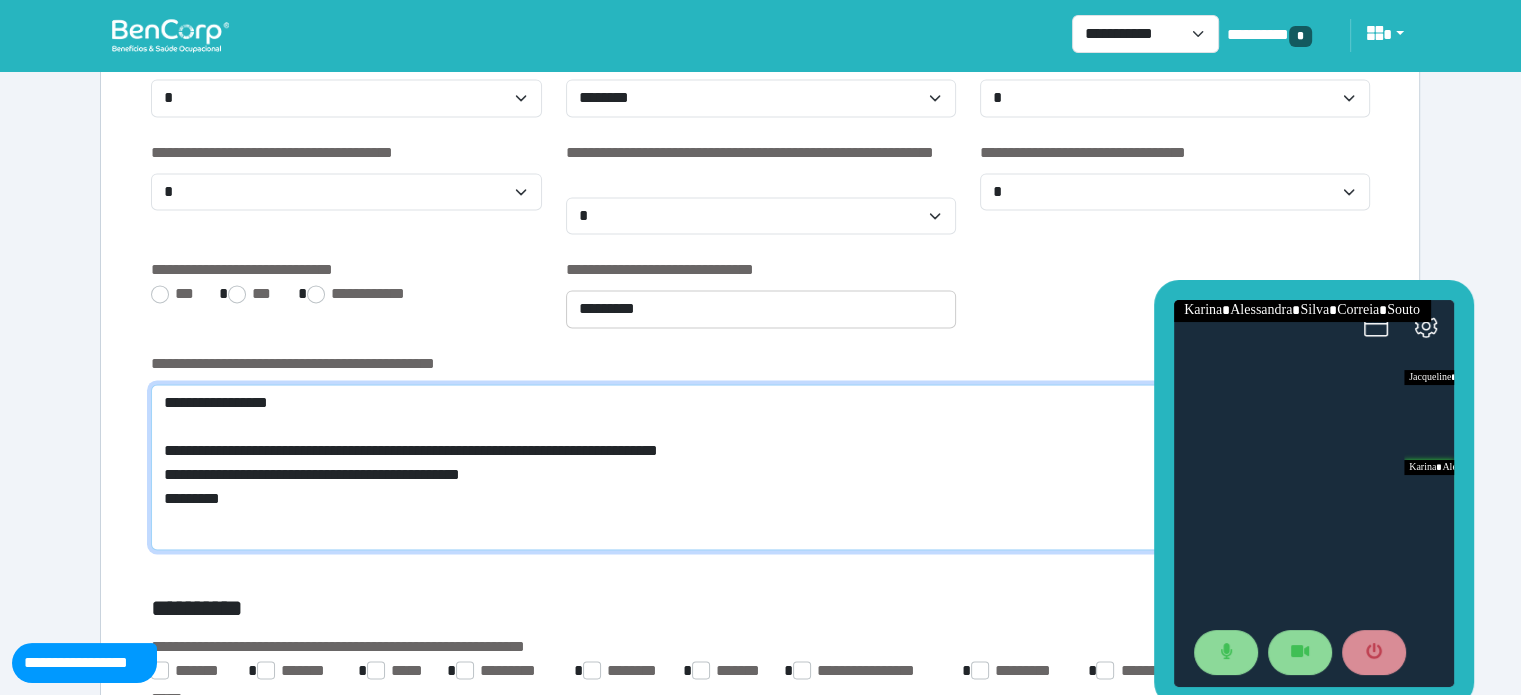 click on "**********" at bounding box center (760, 467) 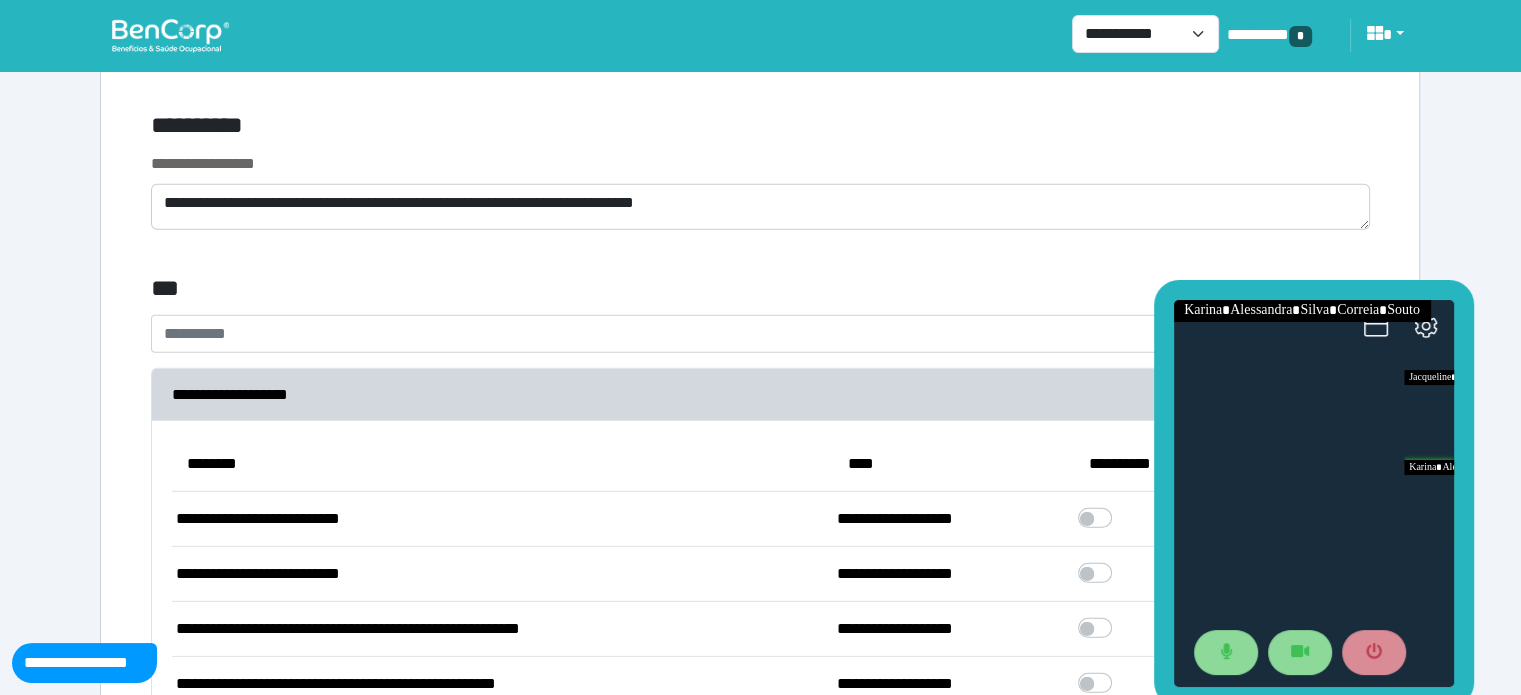 scroll, scrollTop: 5802, scrollLeft: 0, axis: vertical 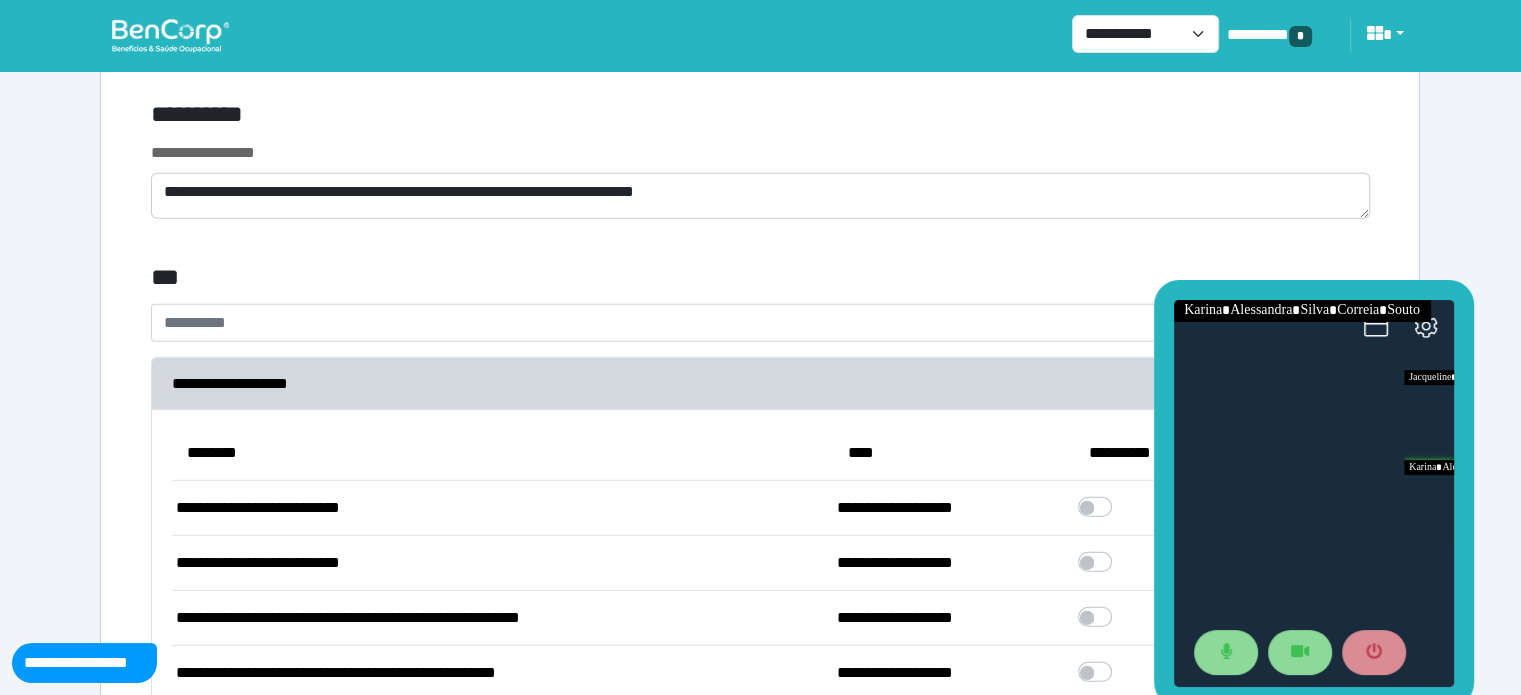 type on "**********" 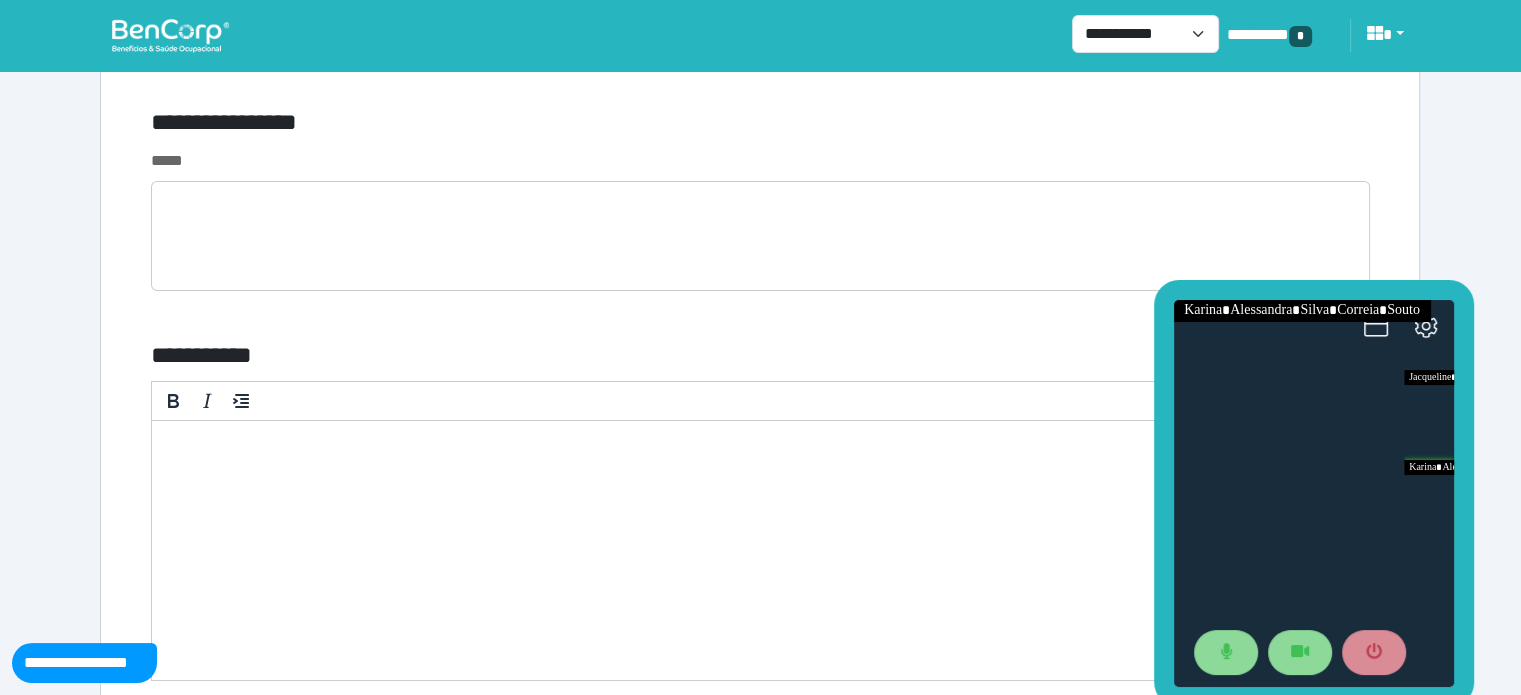 scroll, scrollTop: 7346, scrollLeft: 0, axis: vertical 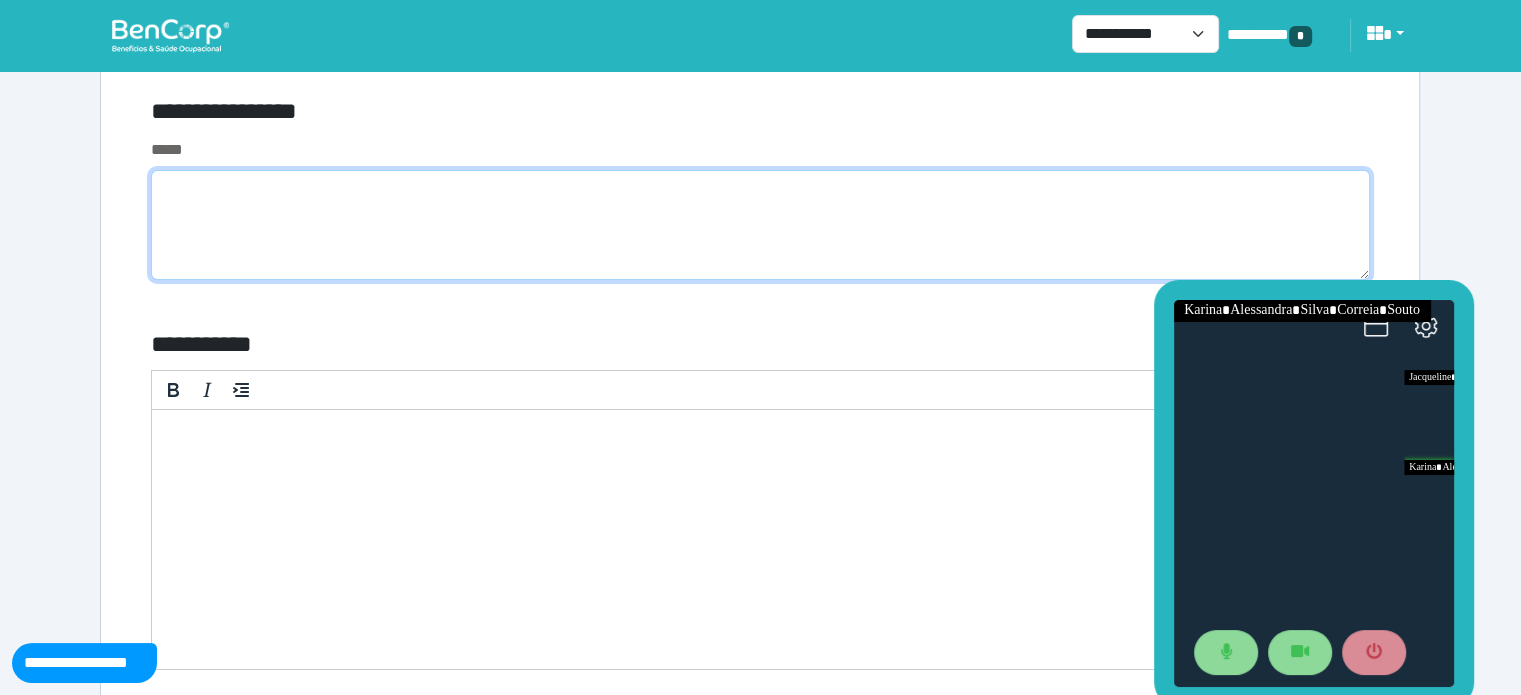 click at bounding box center [760, 225] 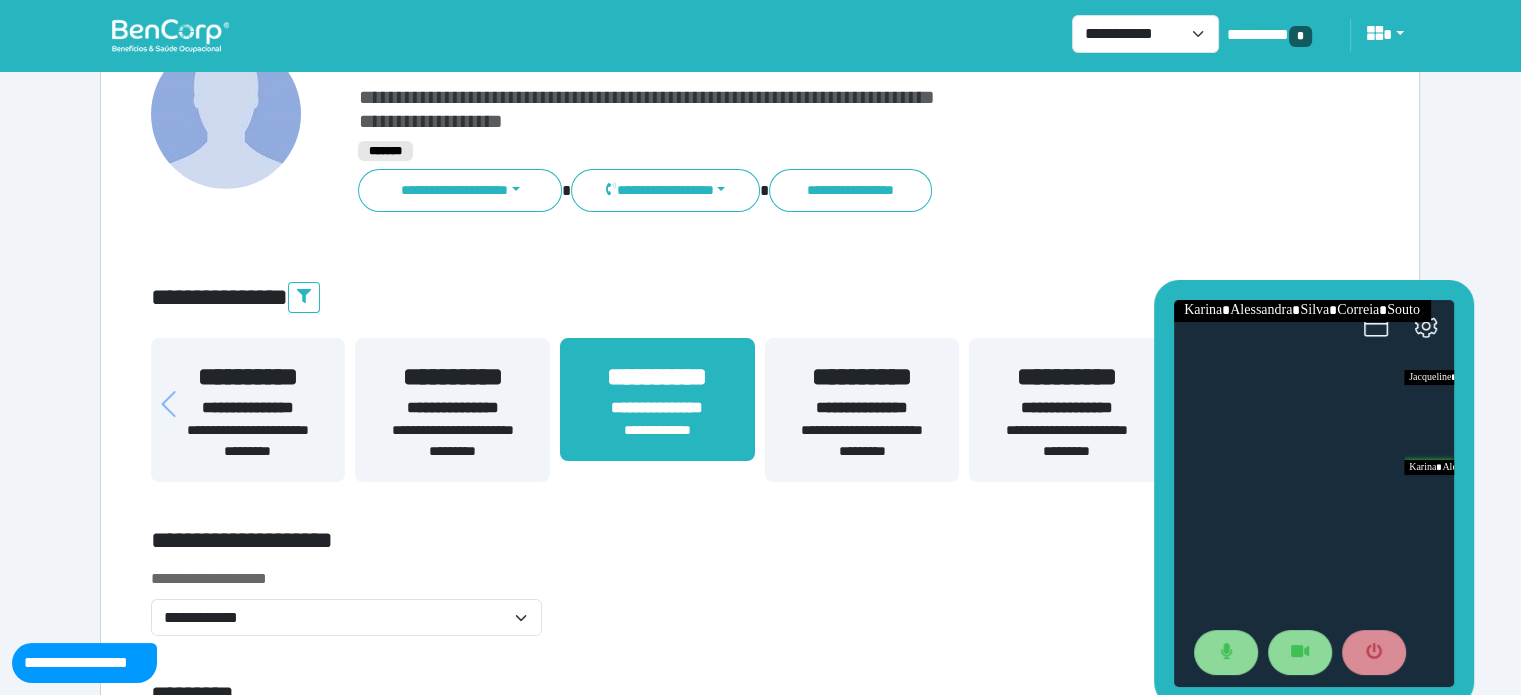 scroll, scrollTop: 0, scrollLeft: 0, axis: both 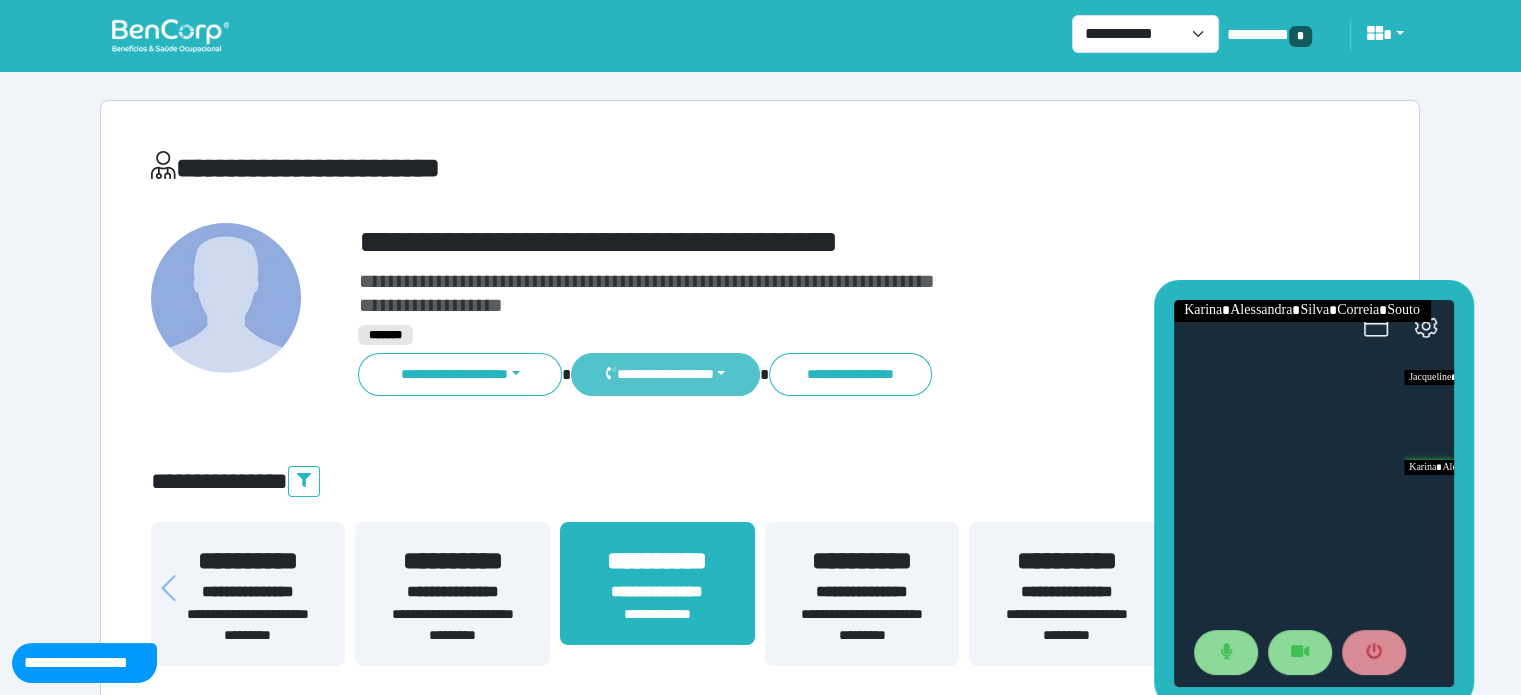 click on "**********" at bounding box center (665, 374) 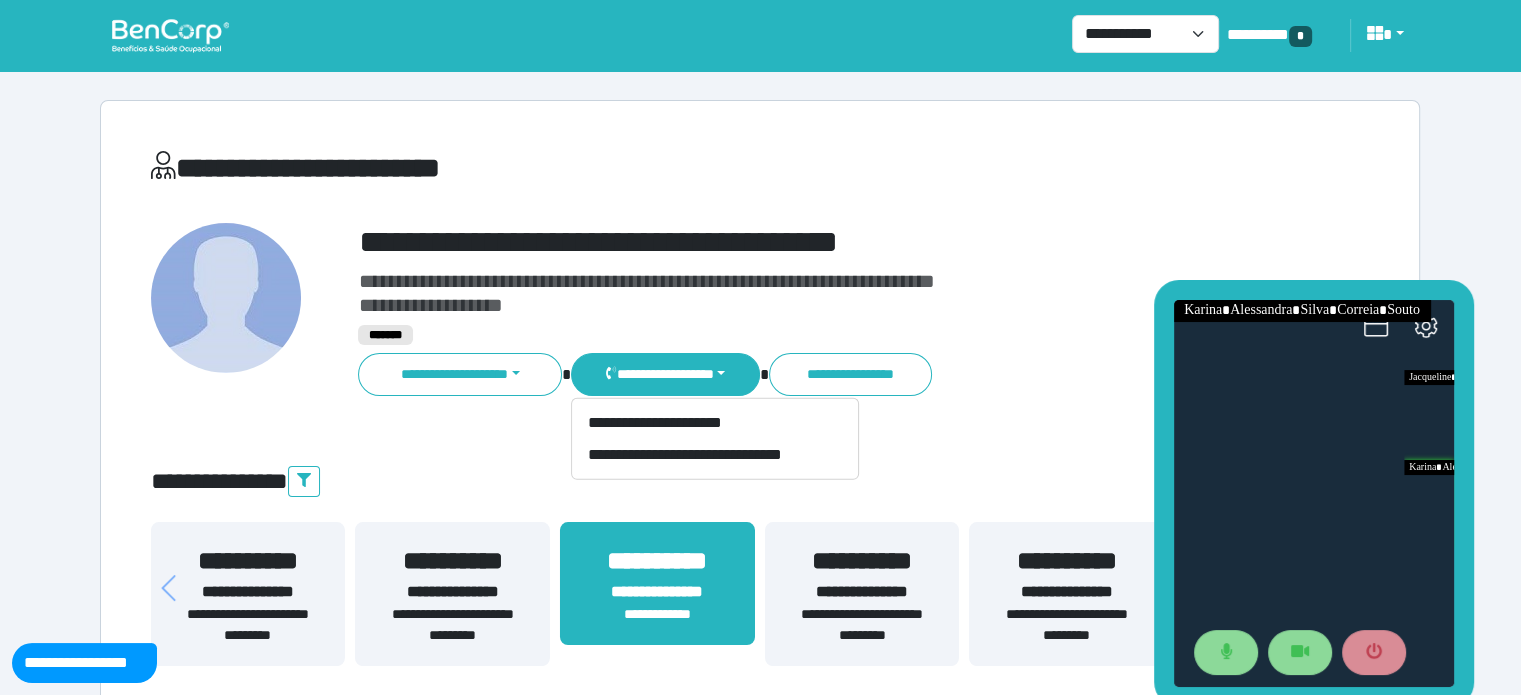 scroll, scrollTop: 608, scrollLeft: 0, axis: vertical 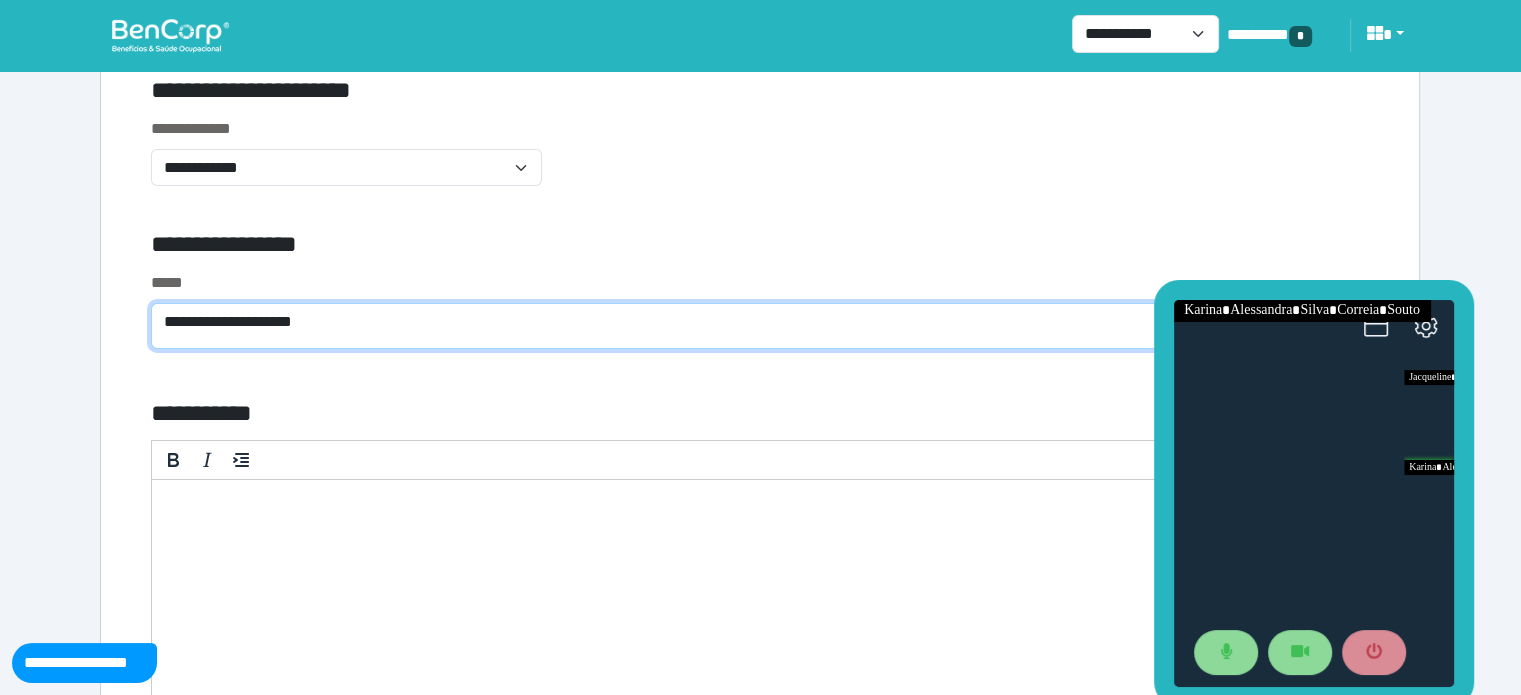 click on "**********" at bounding box center [760, 326] 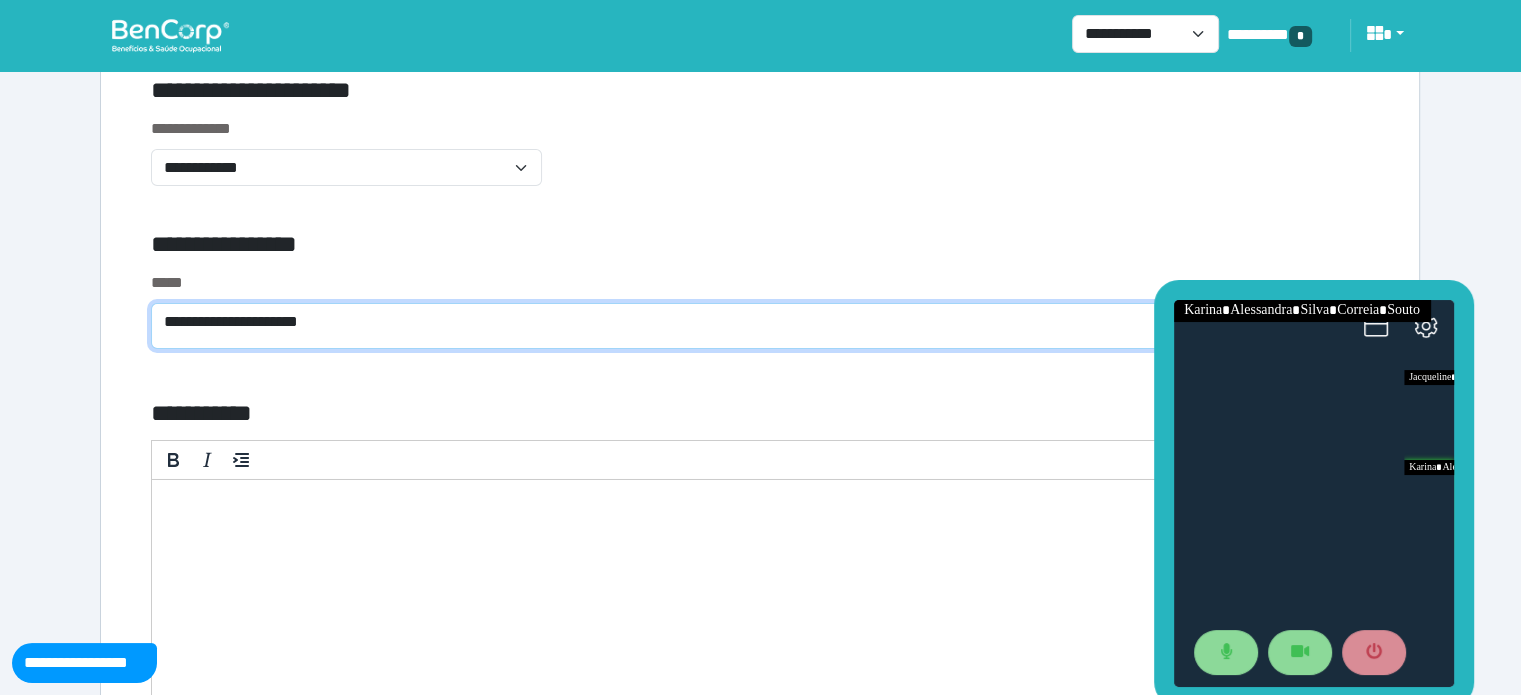 scroll, scrollTop: 0, scrollLeft: 0, axis: both 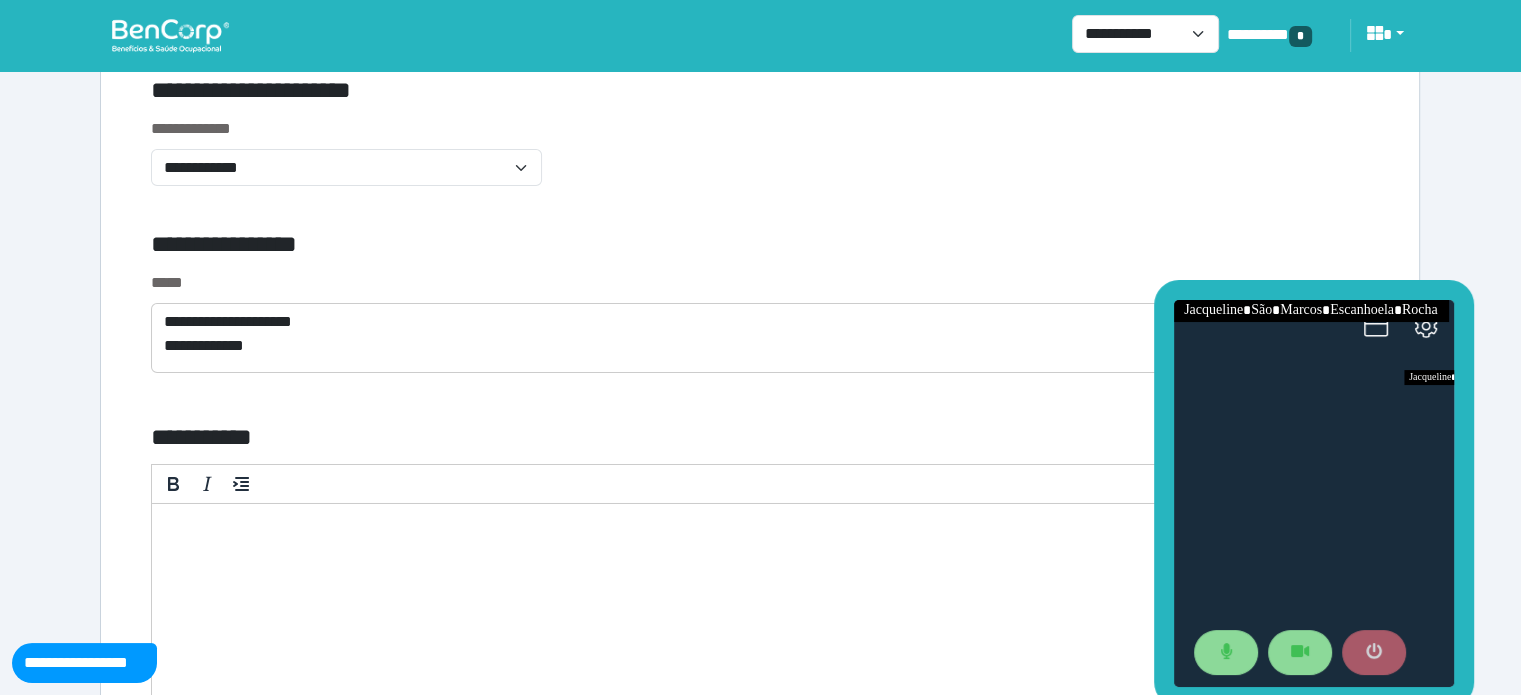 click at bounding box center (1373, 653) 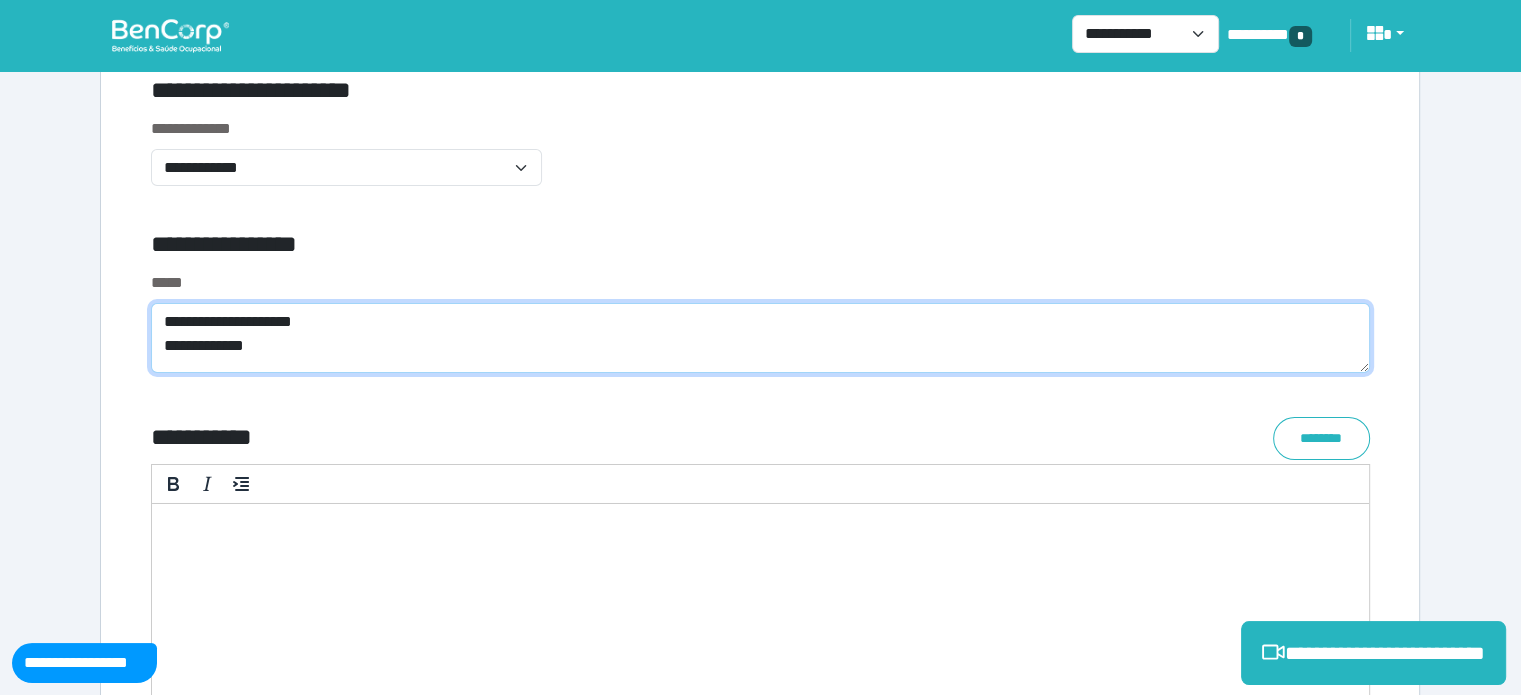 click on "**********" at bounding box center (760, 338) 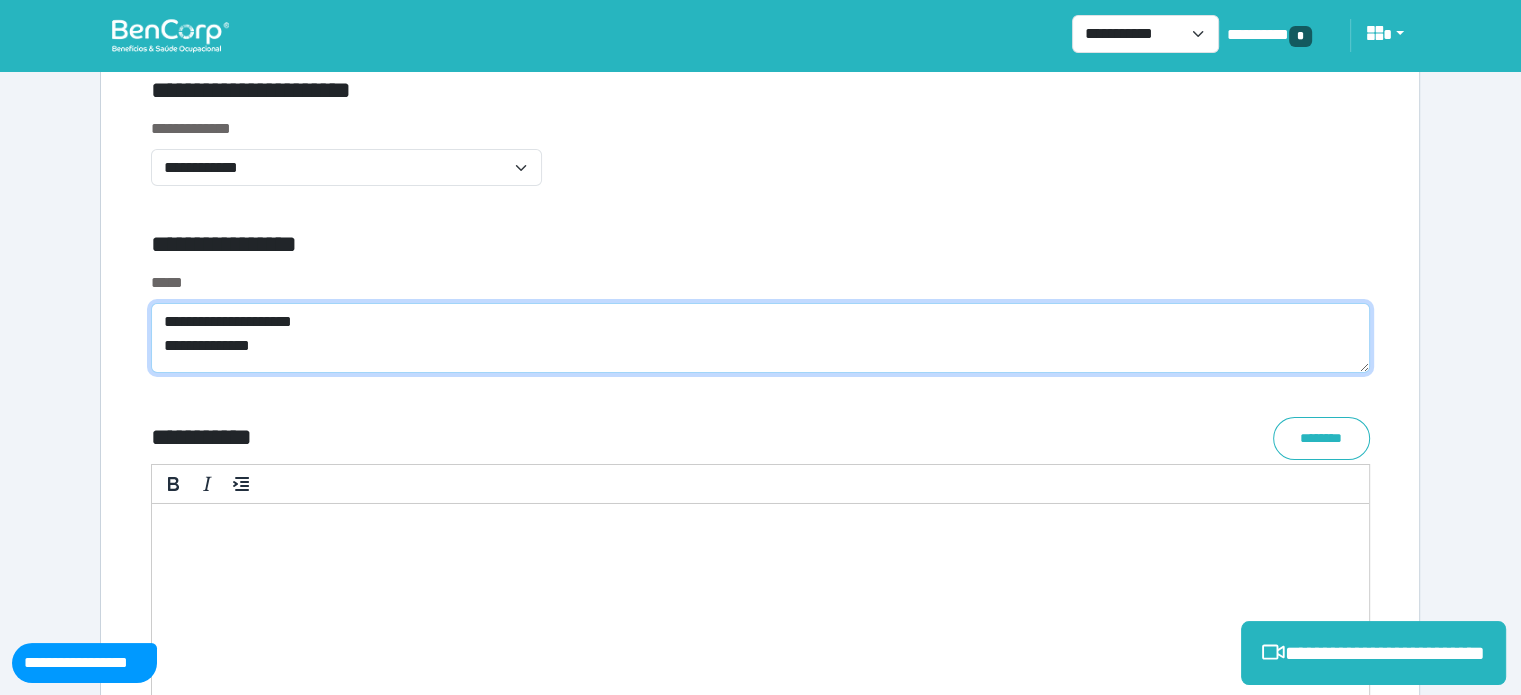 scroll, scrollTop: 0, scrollLeft: 0, axis: both 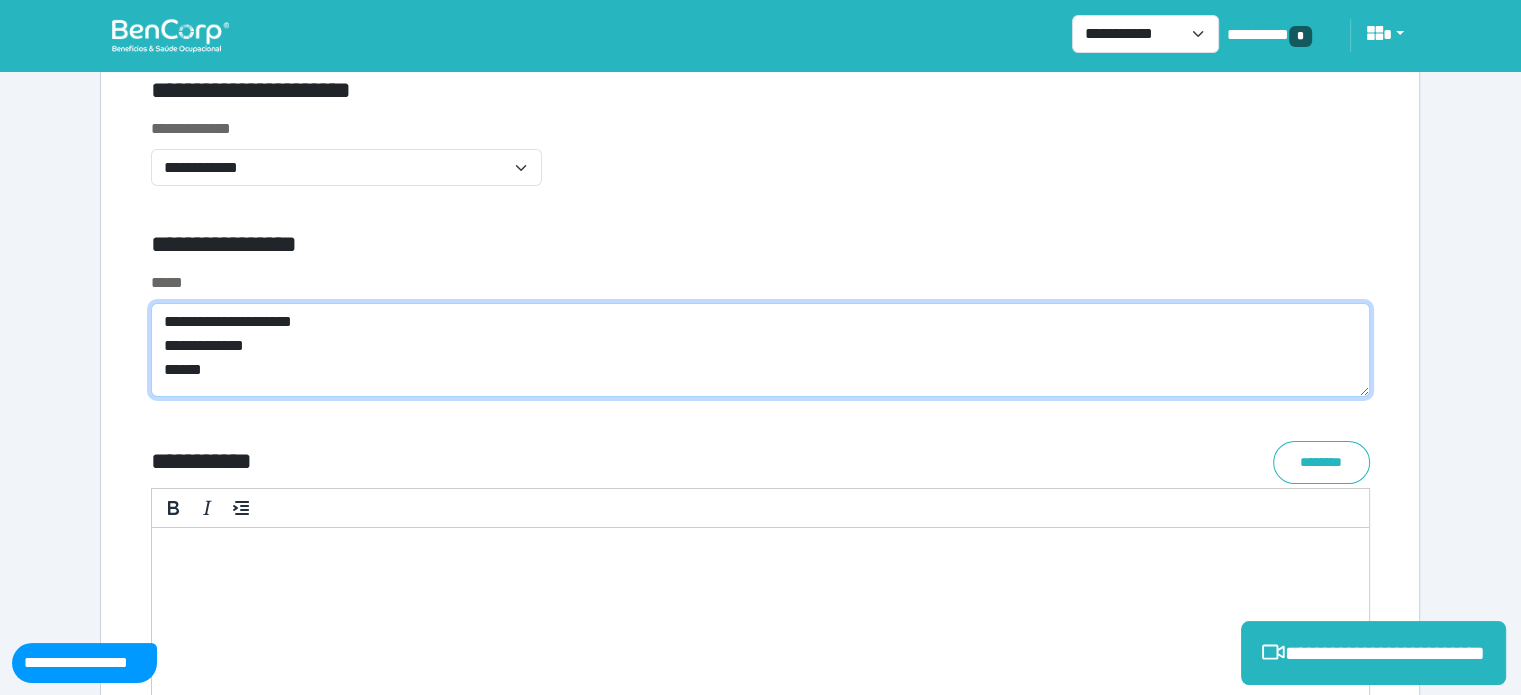 click on "**********" at bounding box center [760, 350] 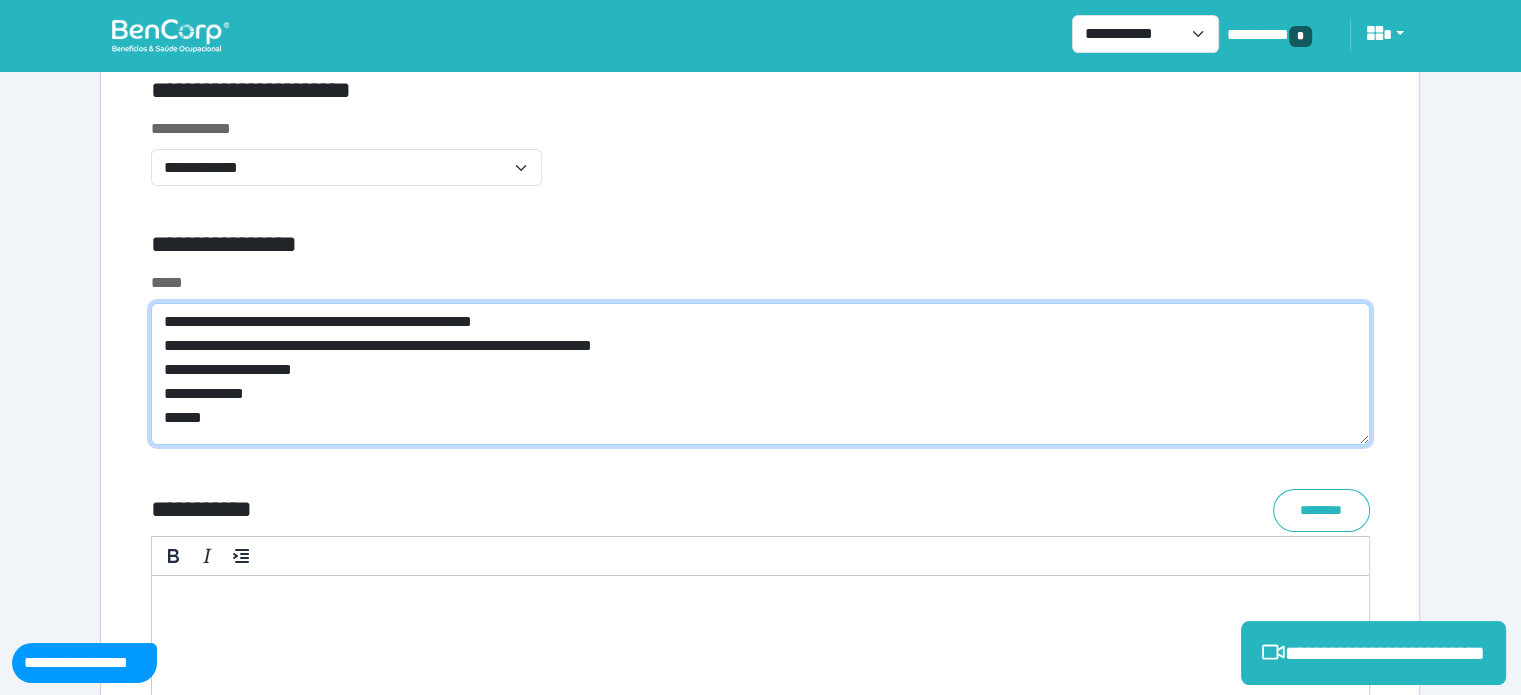 click on "**********" at bounding box center [760, 374] 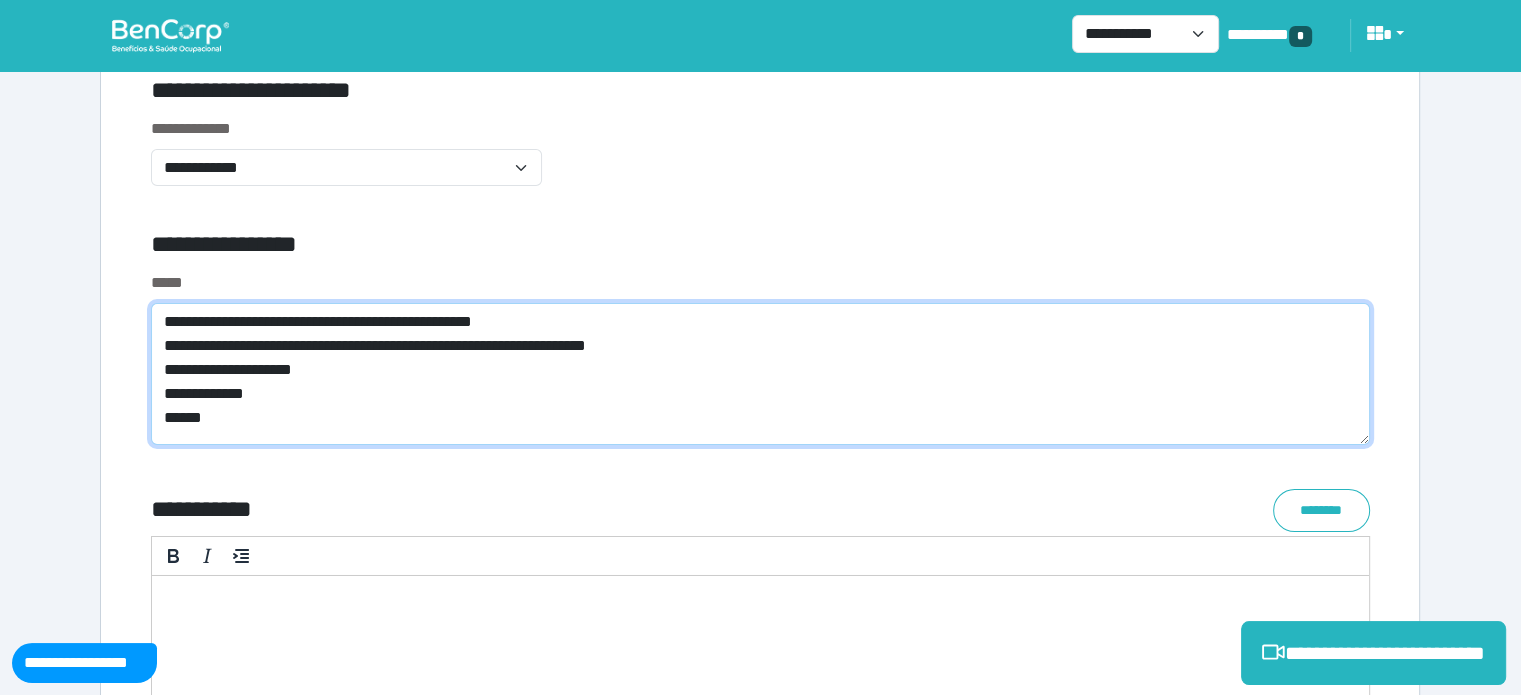 click on "**********" at bounding box center [760, 374] 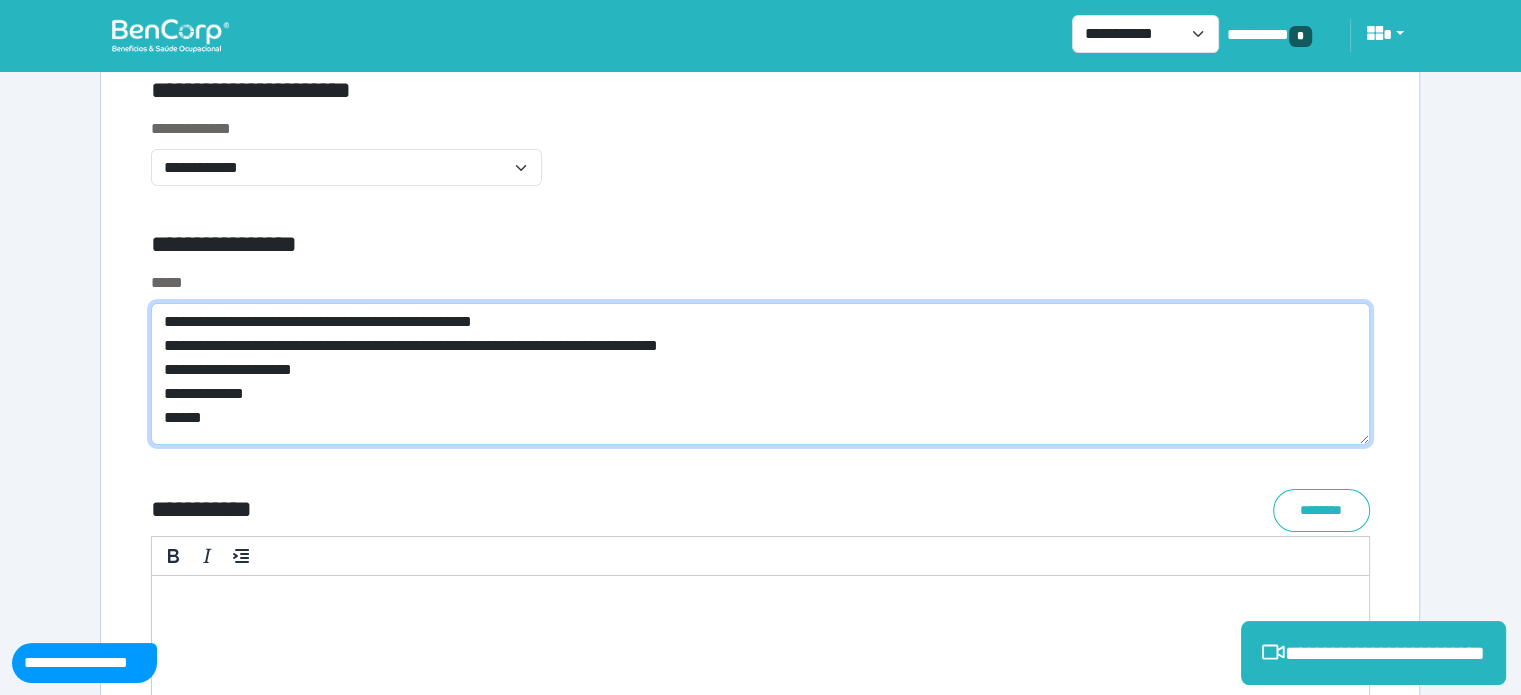 click on "**********" at bounding box center [760, 374] 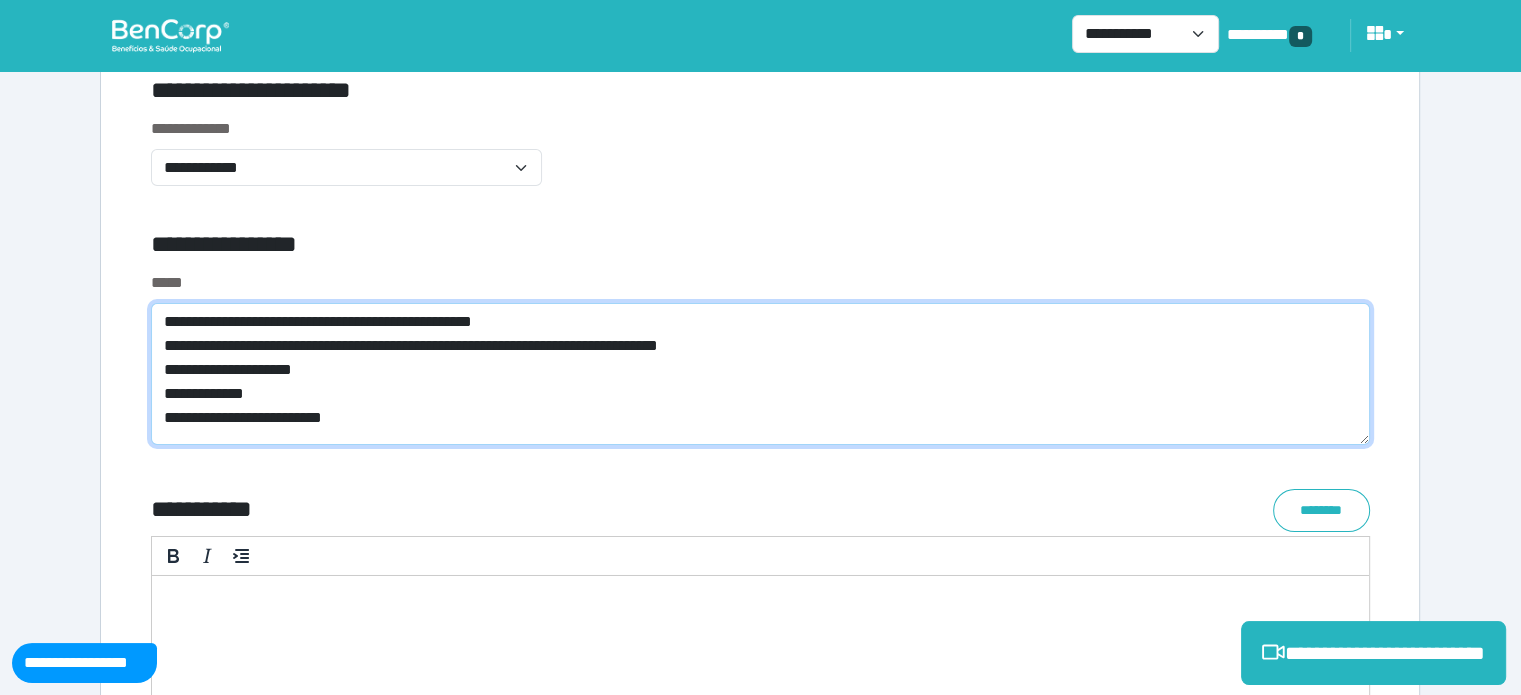 click on "**********" at bounding box center (760, 374) 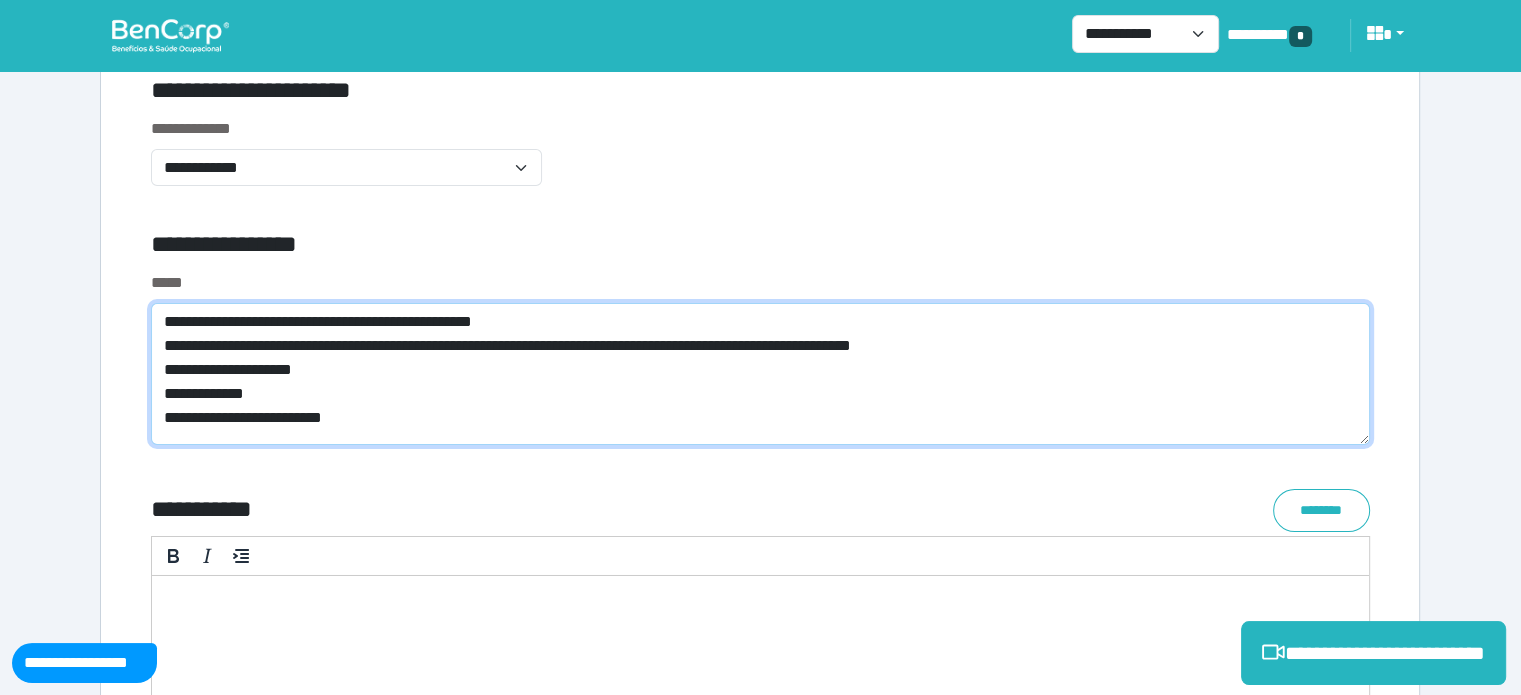 type on "**********" 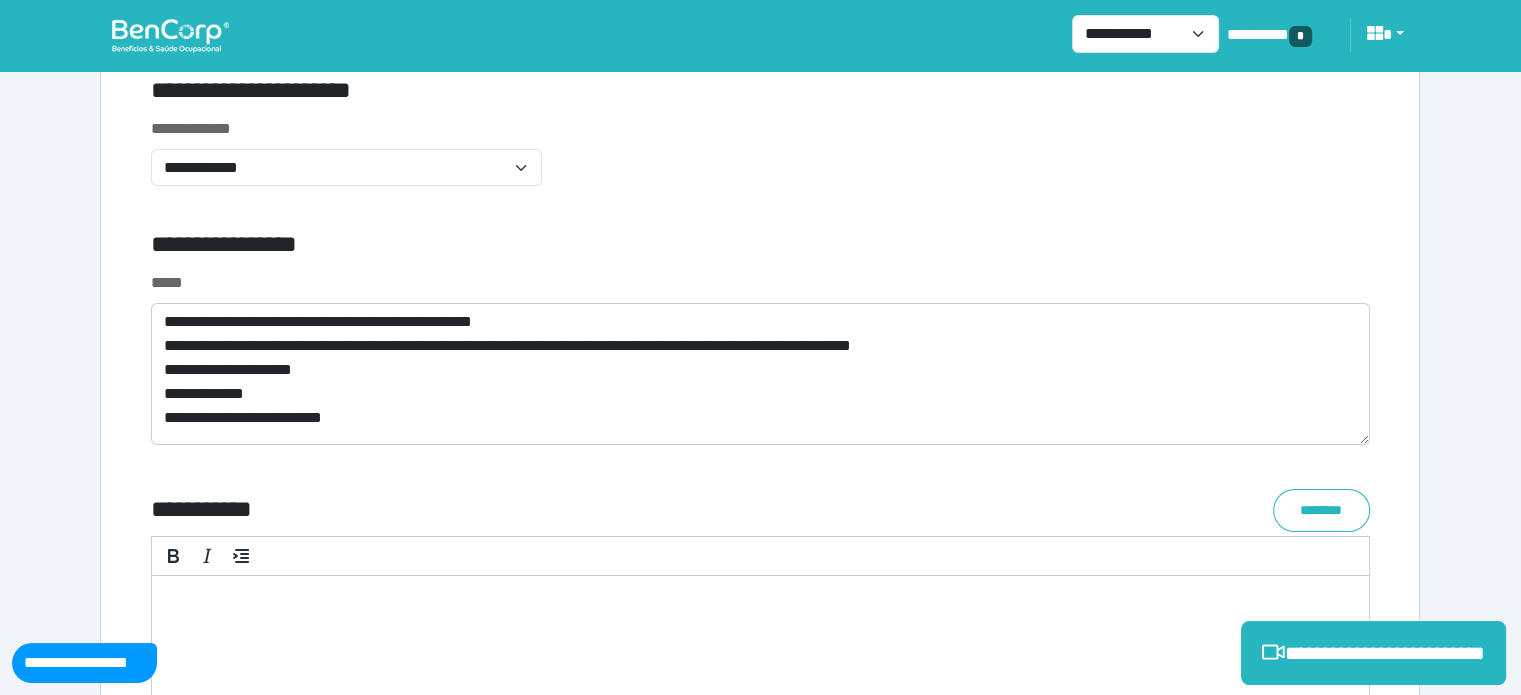 click on "**********" at bounding box center [760, -2636] 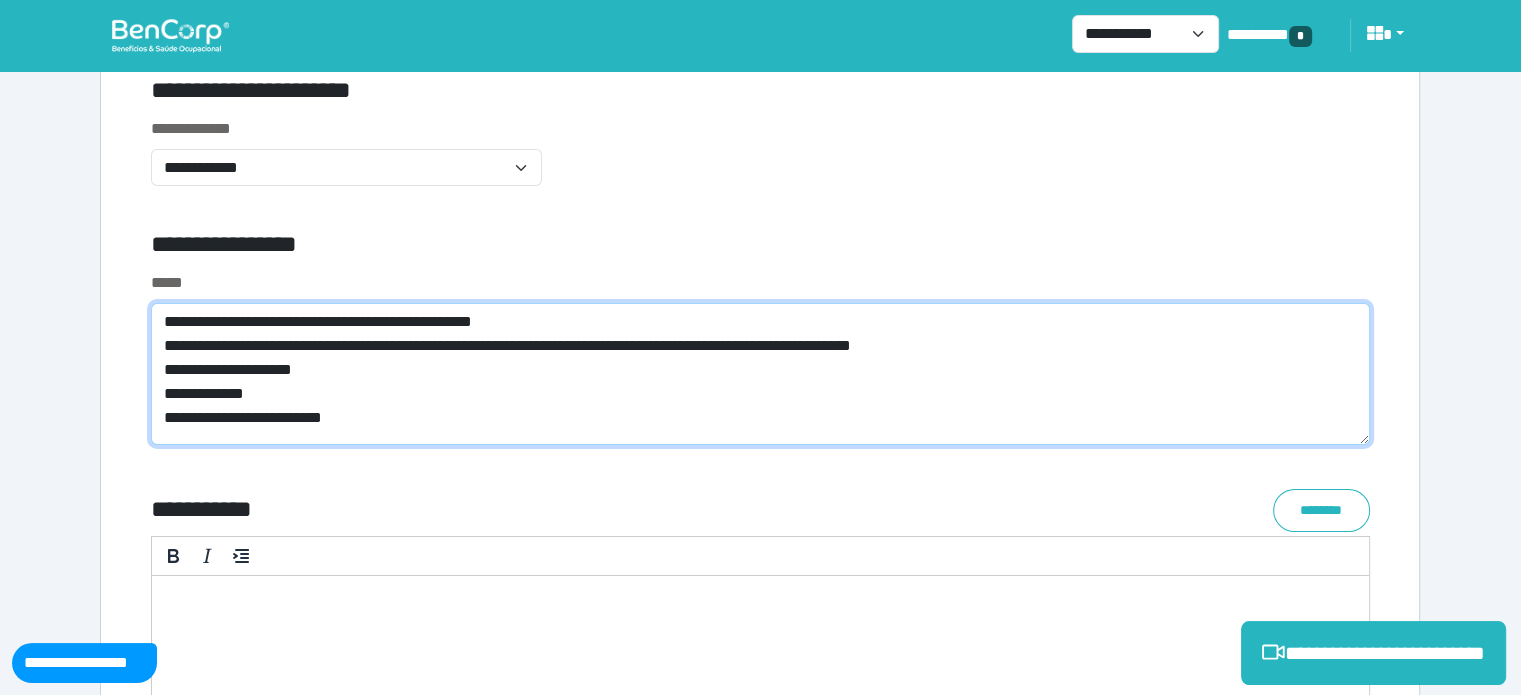 click on "**********" at bounding box center [760, 374] 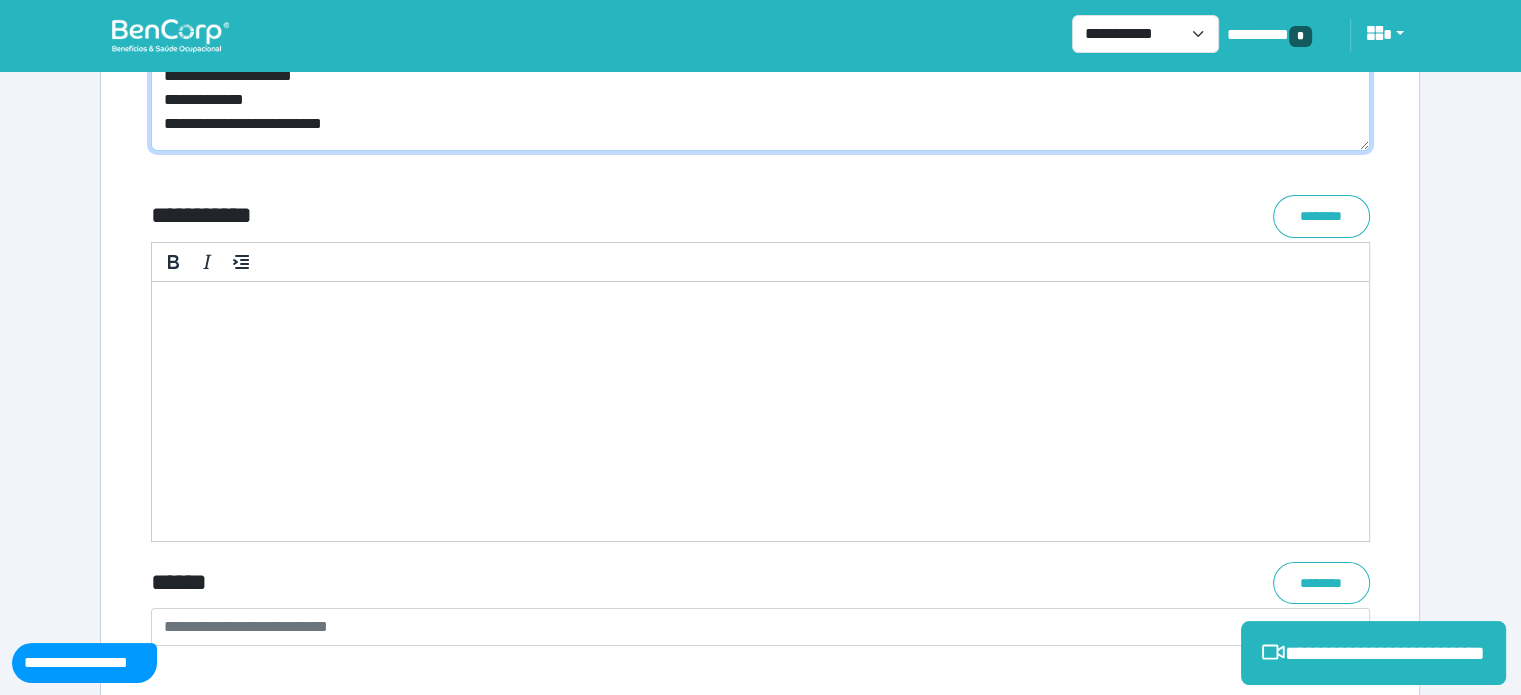 scroll, scrollTop: 7508, scrollLeft: 0, axis: vertical 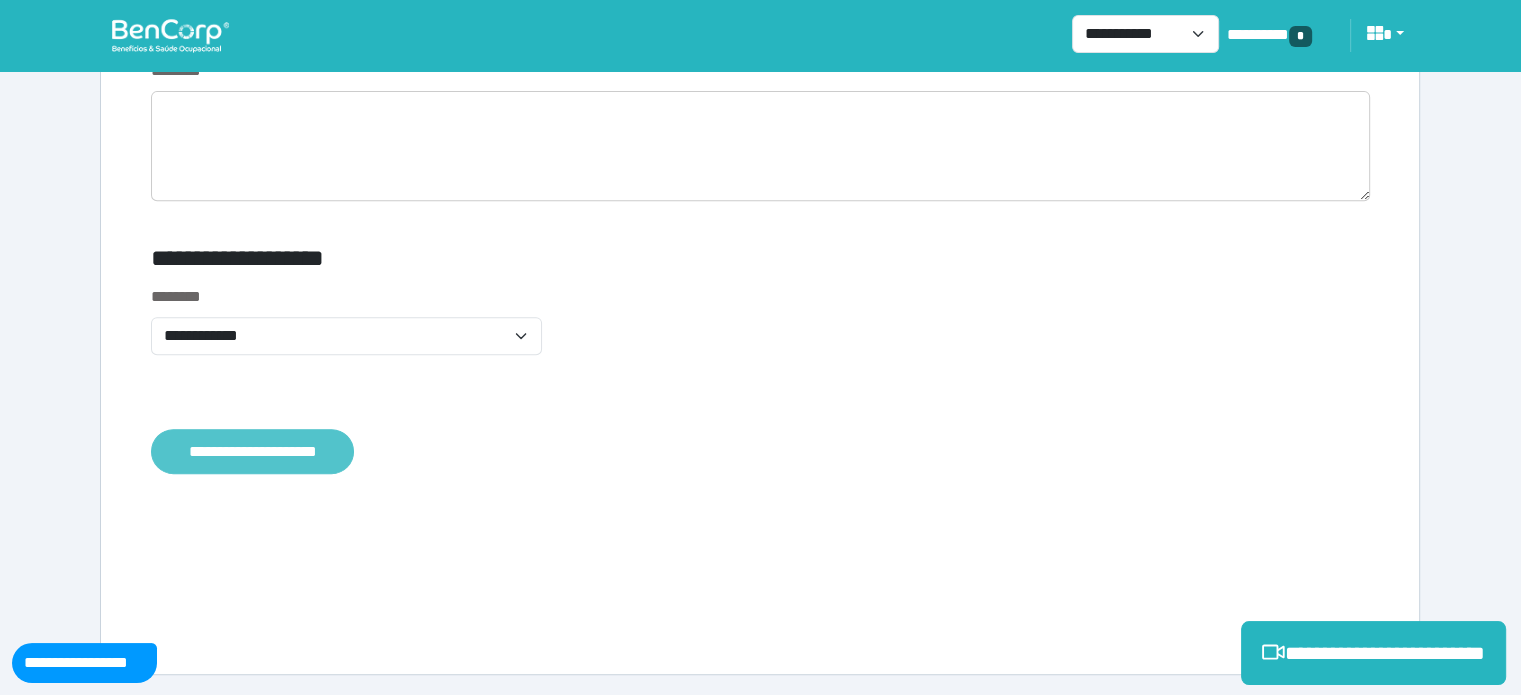 click on "**********" at bounding box center [252, 452] 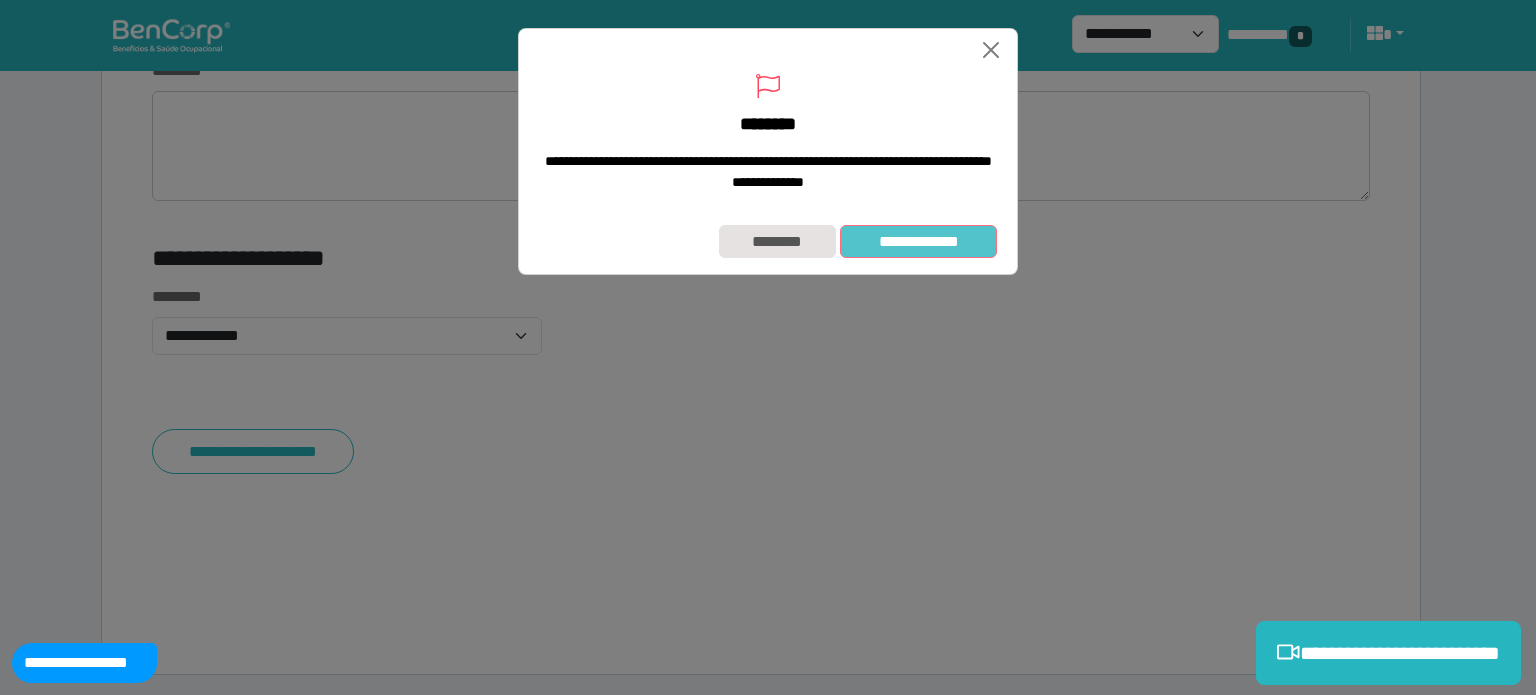 click on "**********" at bounding box center [918, 242] 